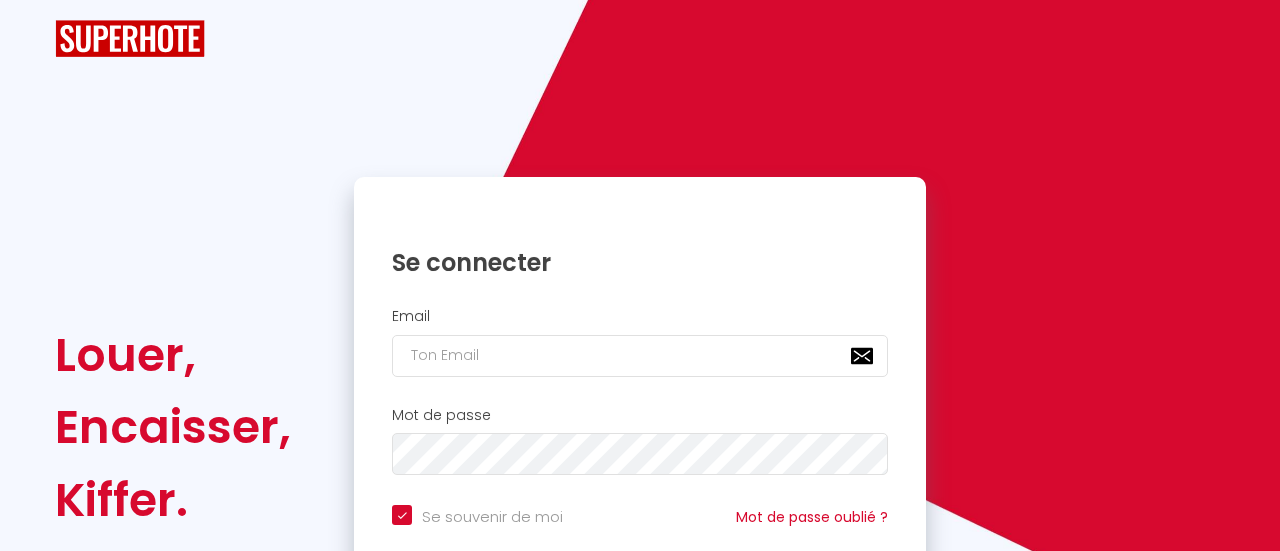 checkbox on "true" 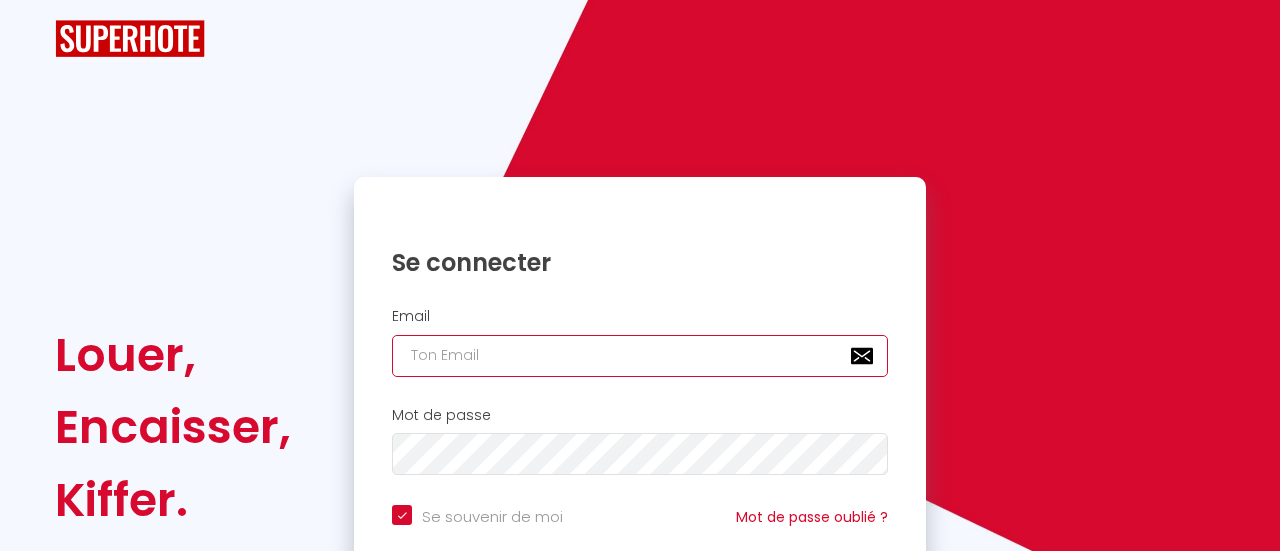 click at bounding box center (640, 356) 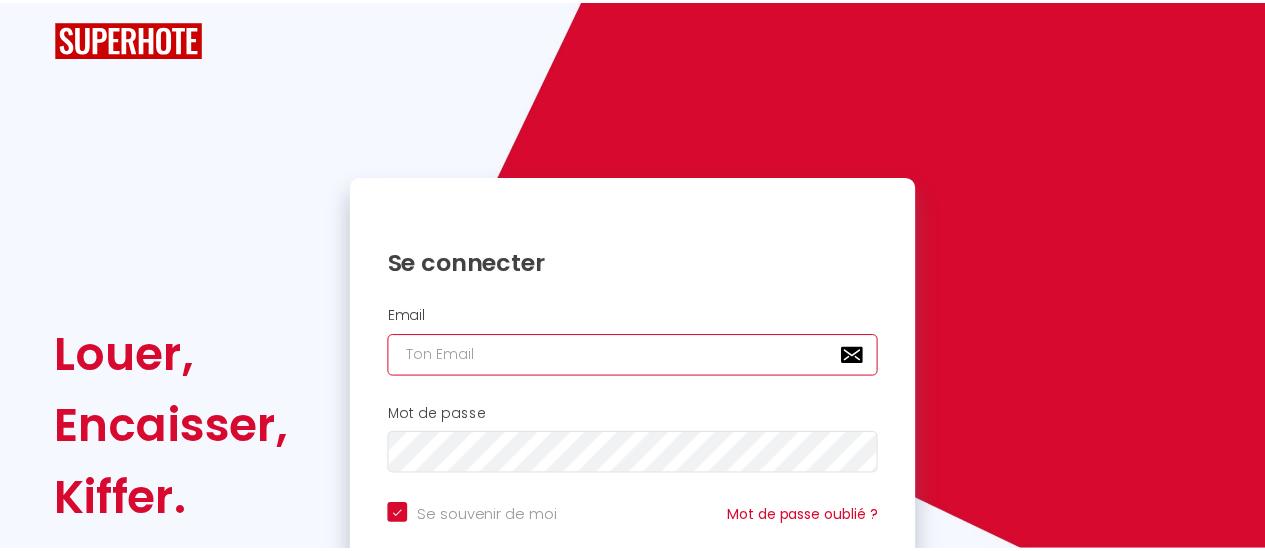 scroll, scrollTop: 144, scrollLeft: 0, axis: vertical 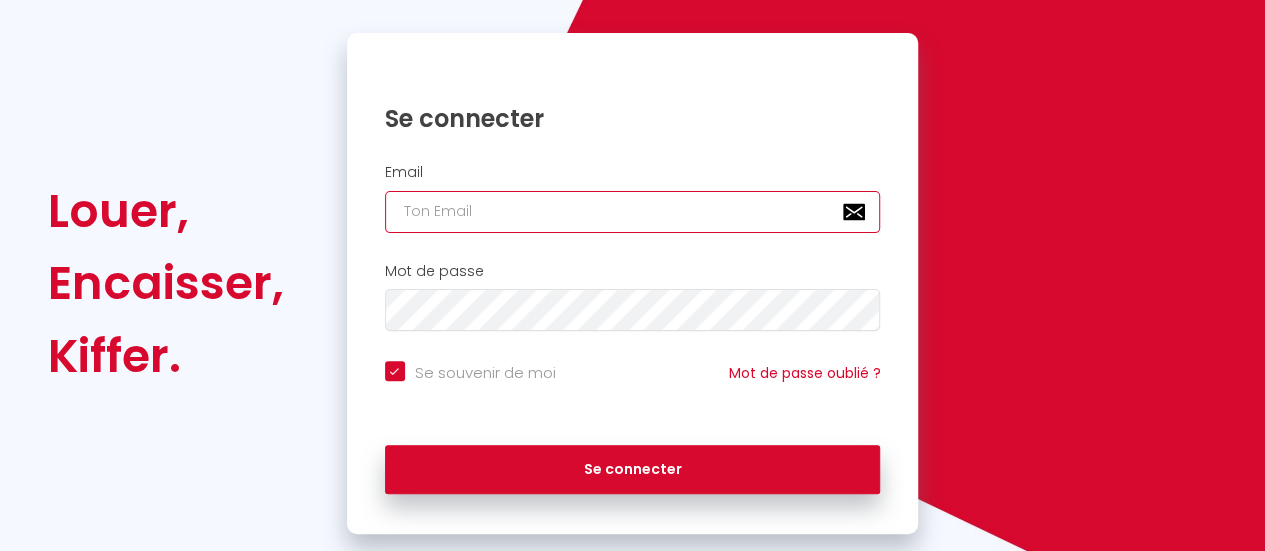 type on "[EMAIL_ADDRESS][DOMAIN_NAME]" 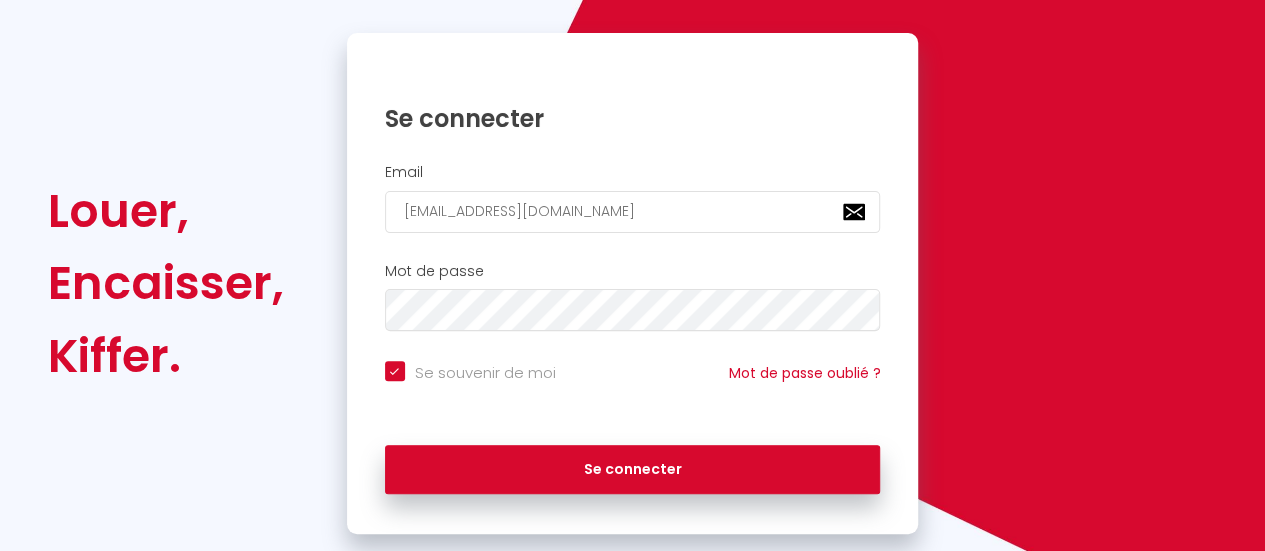scroll, scrollTop: 144, scrollLeft: 0, axis: vertical 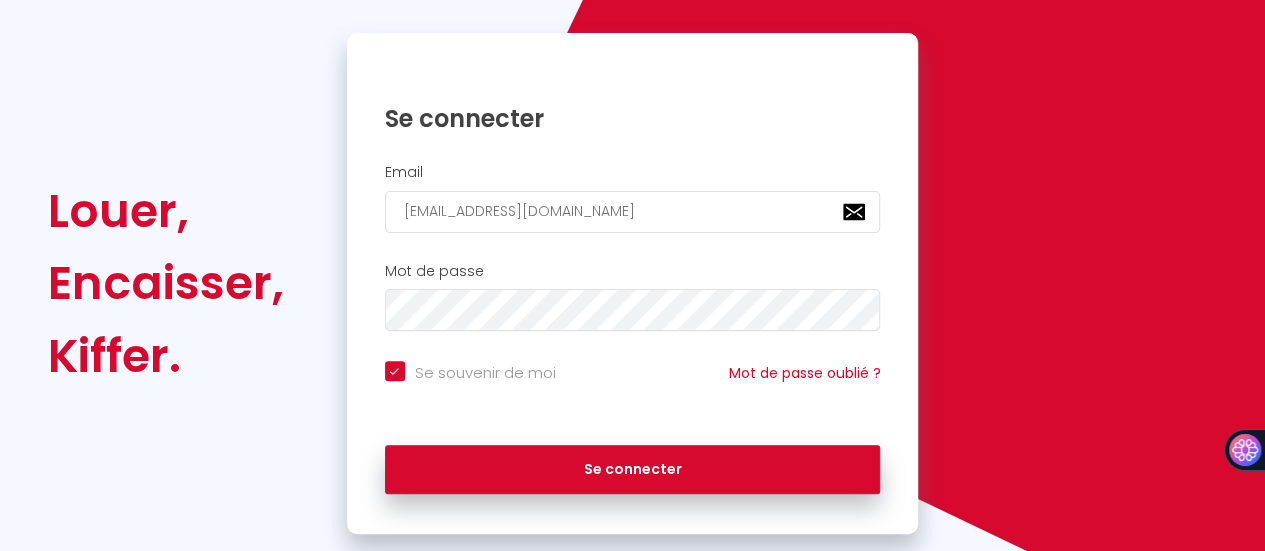click on "Louer,
Encaisser,
Kiffer.
Se connecter
Email   [EMAIL_ADDRESS][DOMAIN_NAME]   Mot de passe       Se souvenir de moi   Mot de passe oublié ?     Se connecter" at bounding box center (632, 284) 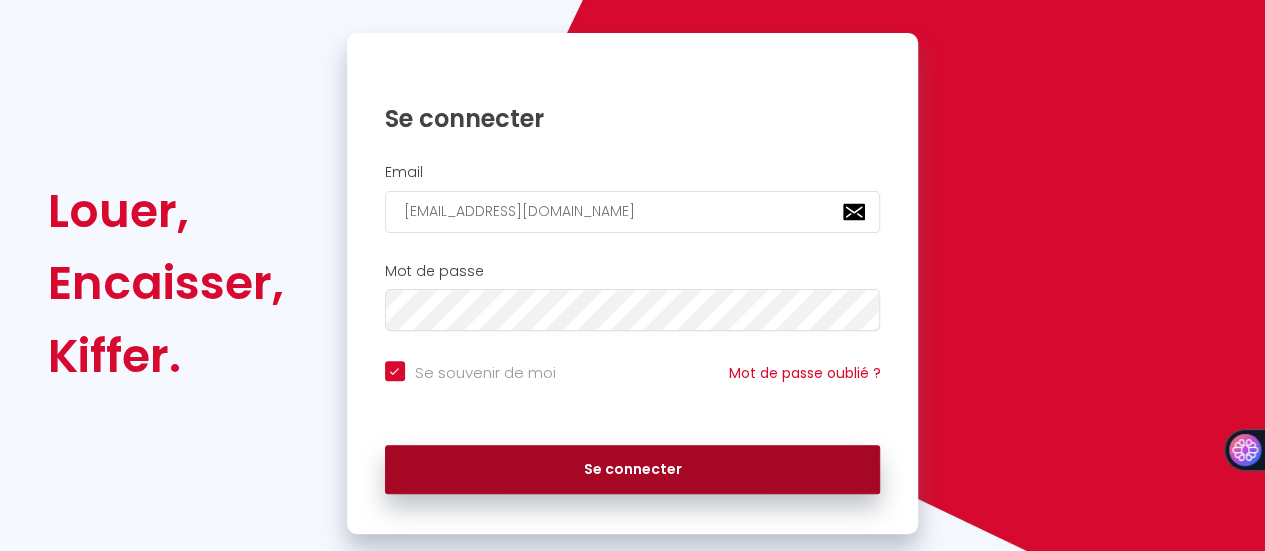 click on "Se connecter" at bounding box center [633, 470] 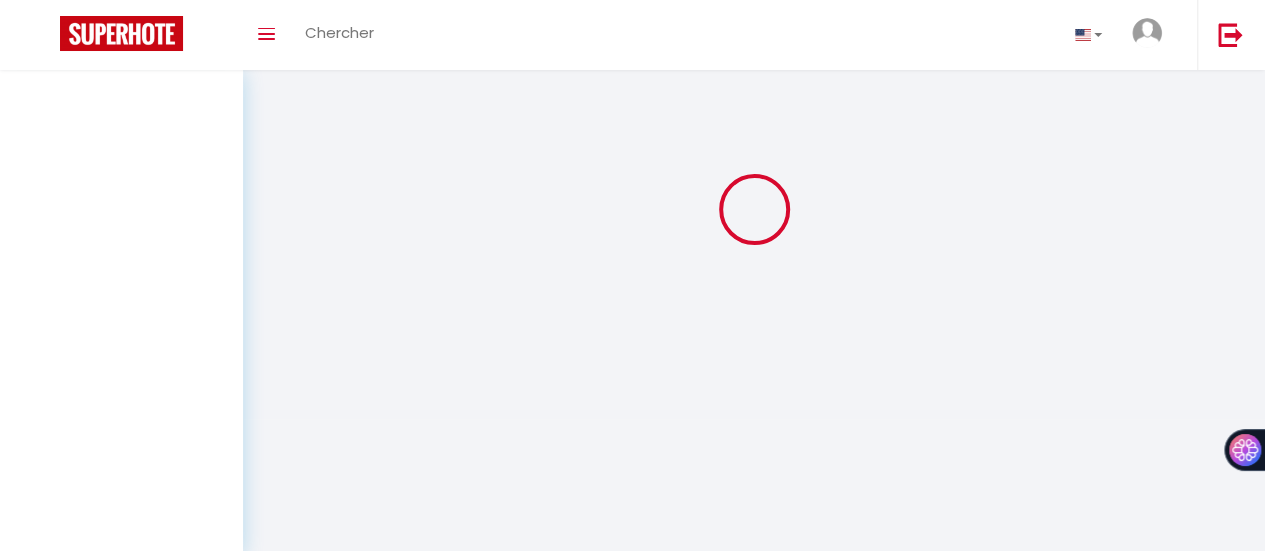 scroll, scrollTop: 0, scrollLeft: 0, axis: both 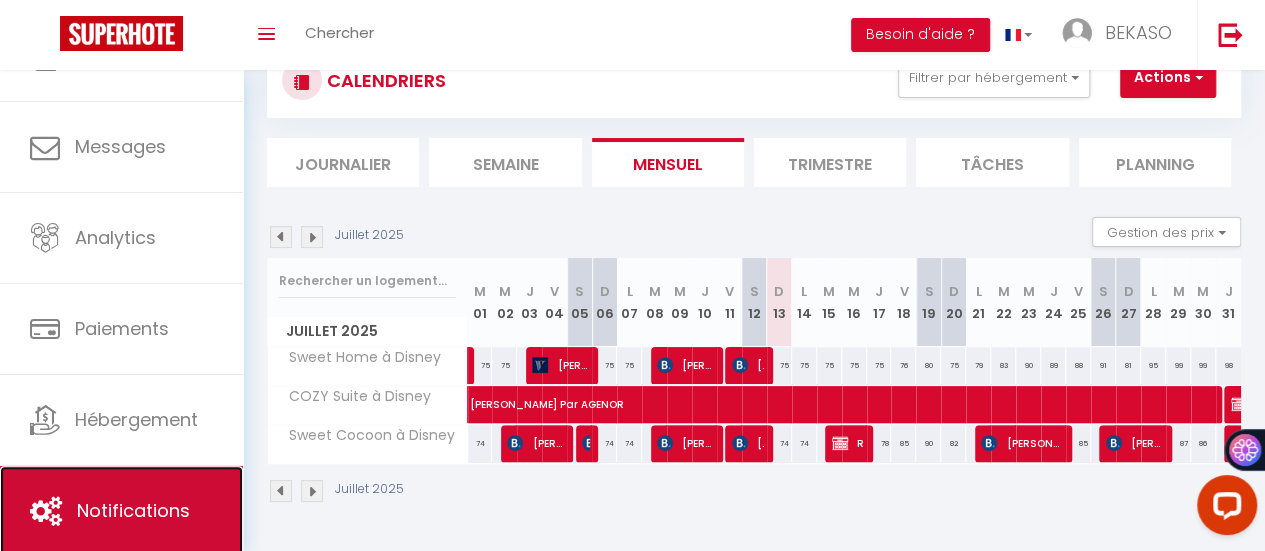 click on "Notifications" at bounding box center [121, 511] 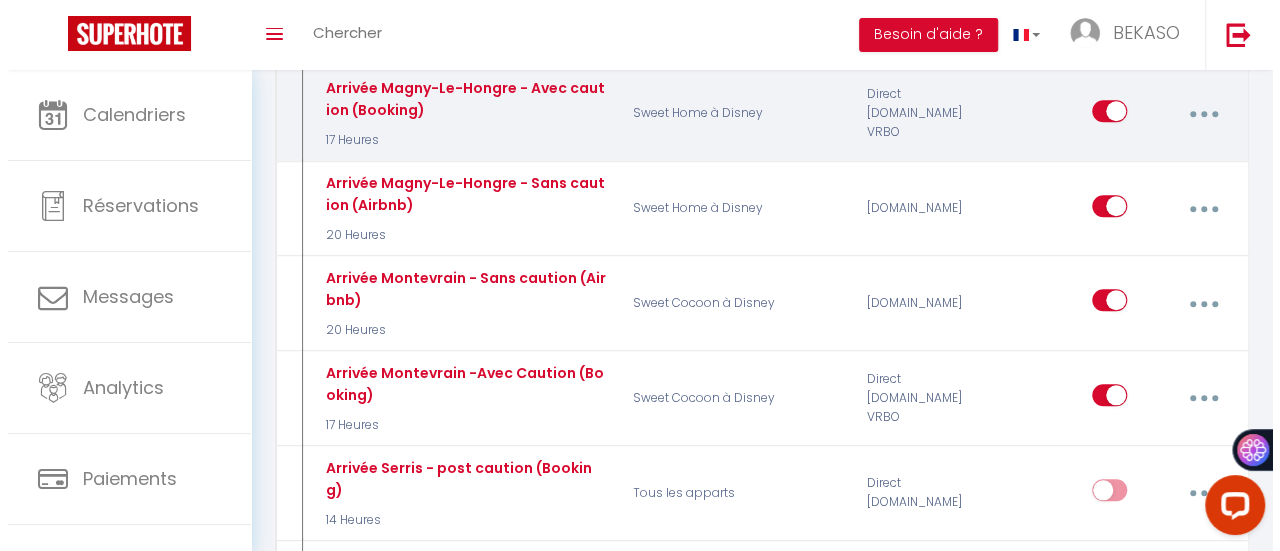 scroll, scrollTop: 781, scrollLeft: 0, axis: vertical 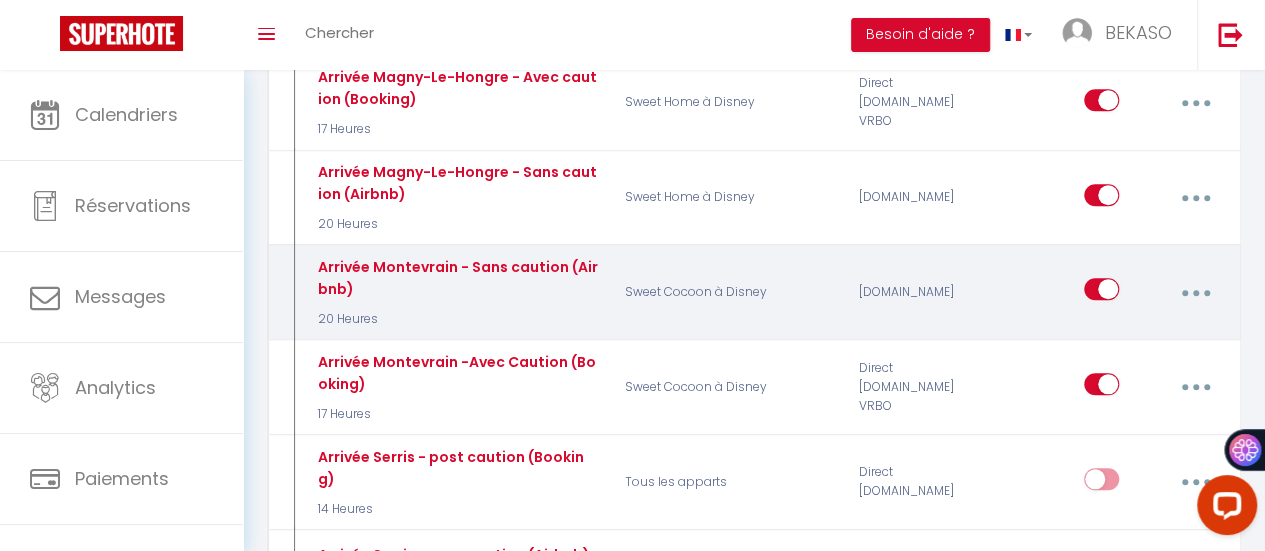 click at bounding box center [1196, 293] 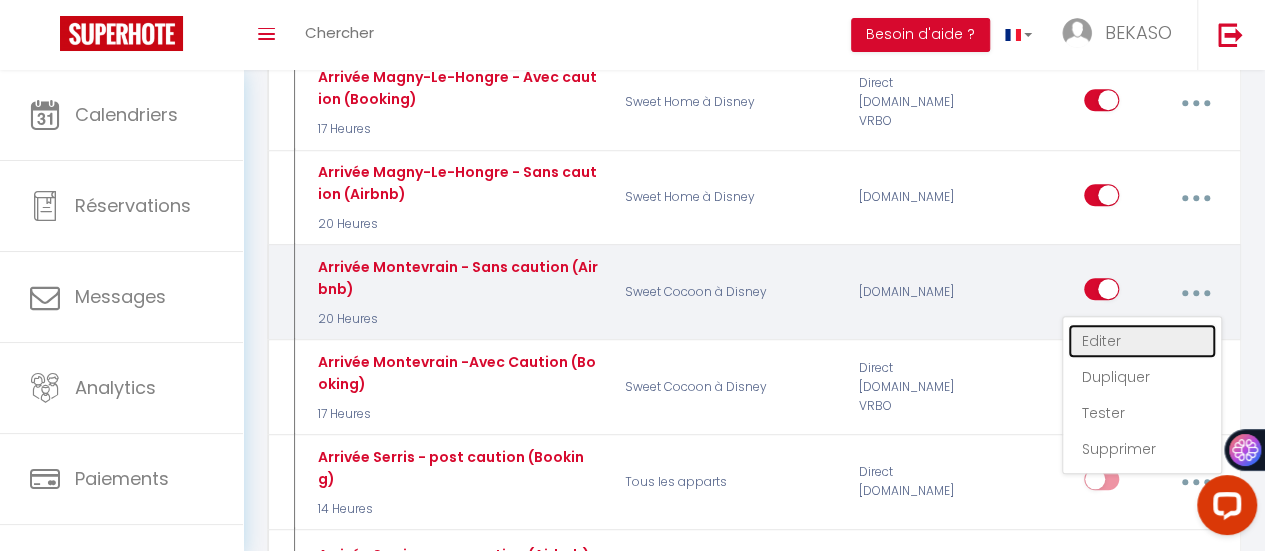 click on "Editer" at bounding box center (1142, 341) 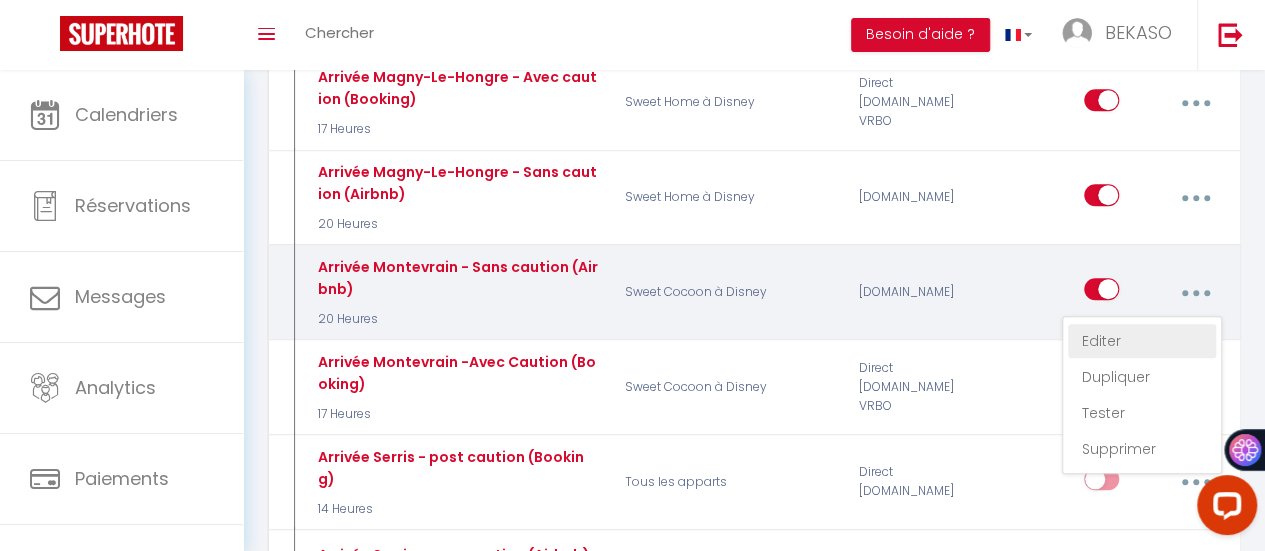 type on "Arrivée Montevrain - Sans caution (Airbnb)" 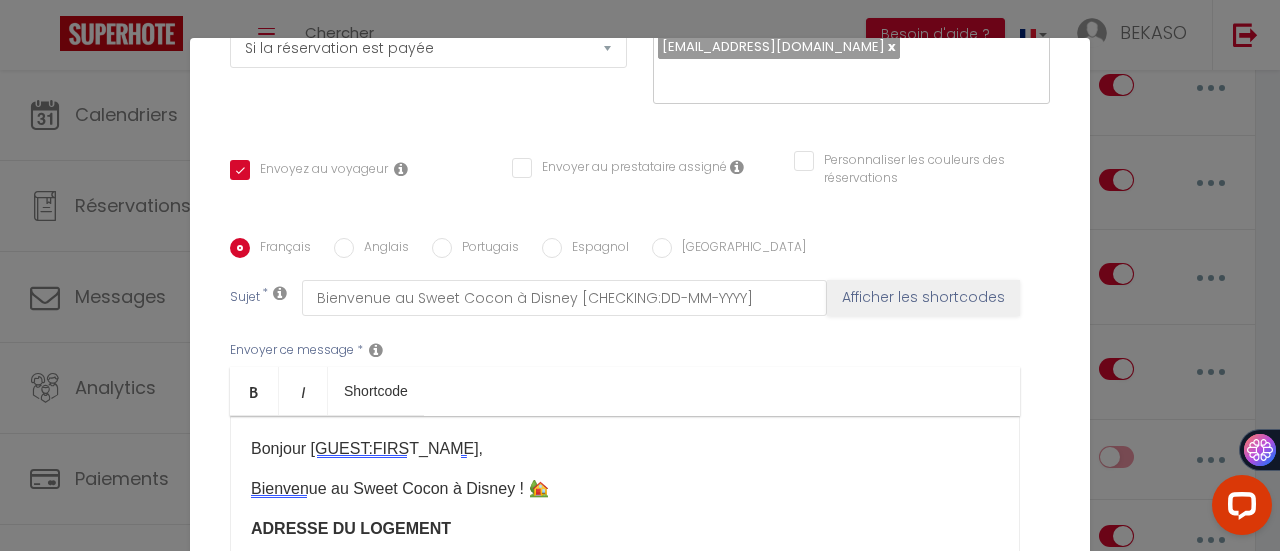 scroll, scrollTop: 538, scrollLeft: 0, axis: vertical 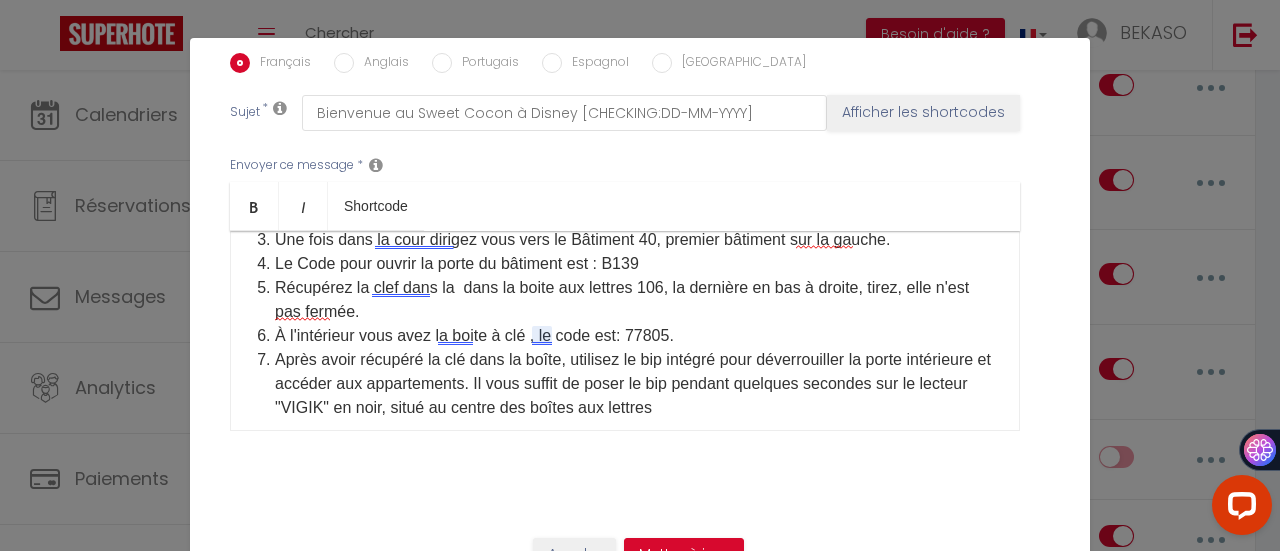 click on "À l'intérieur vous avez la boite à clé , le code est: 77805." at bounding box center (637, 336) 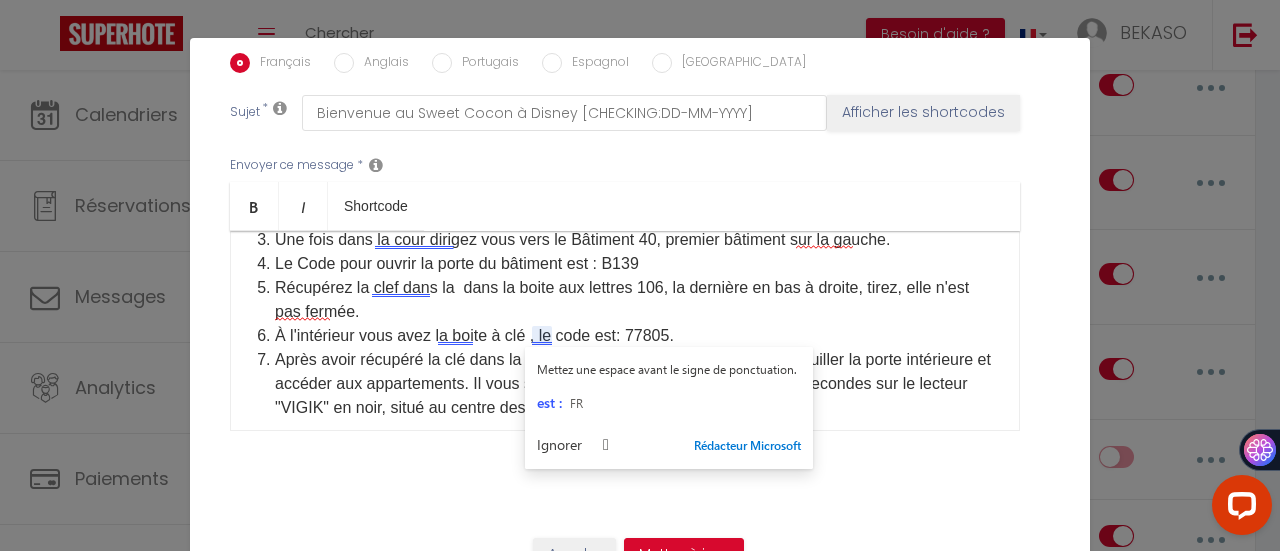 type 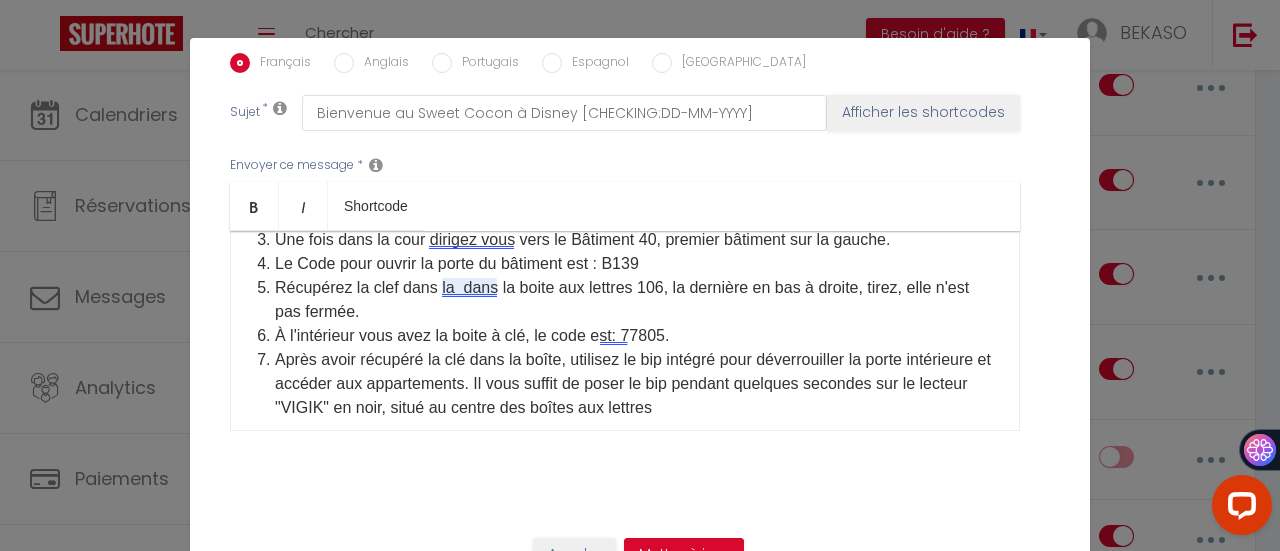 click on "Récupérez la clef dans la    dans la boite aux lettres 106, la dernière en bas à droite, tirez, elle n'est pas fermée." at bounding box center [637, 300] 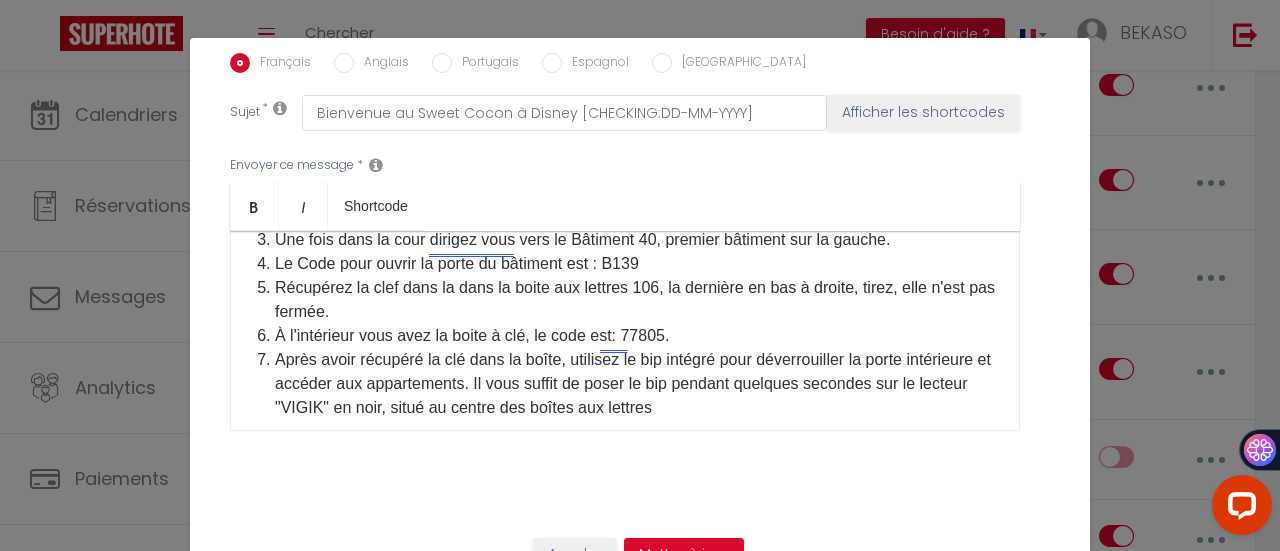 scroll, scrollTop: 435, scrollLeft: 0, axis: vertical 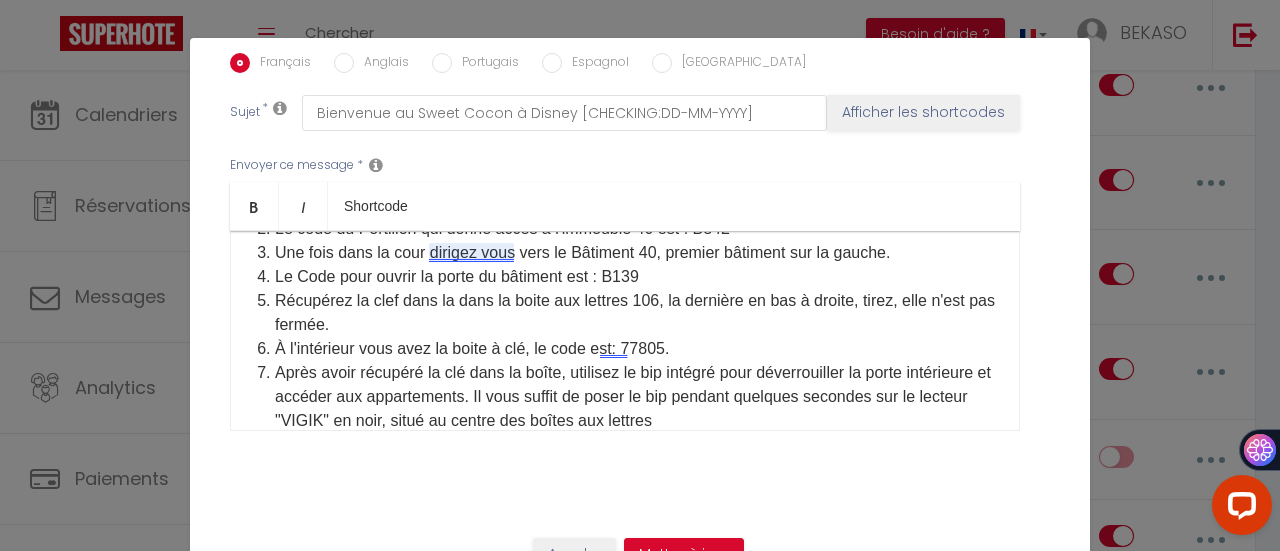 click on "Une fois dans la cour dirigez vous vers le Bâtiment 40, premier bâtiment sur la gauche." at bounding box center [637, 253] 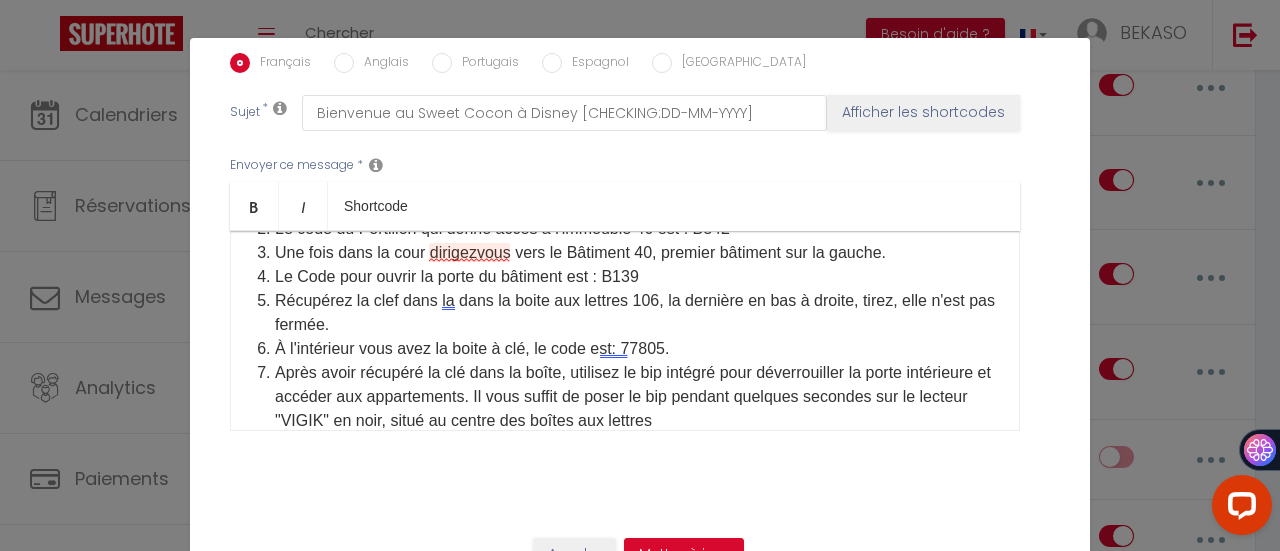 click on "Une fois dans la cour dirigezvous vers le Bâtiment 40, premier bâtiment sur la gauche." at bounding box center (637, 253) 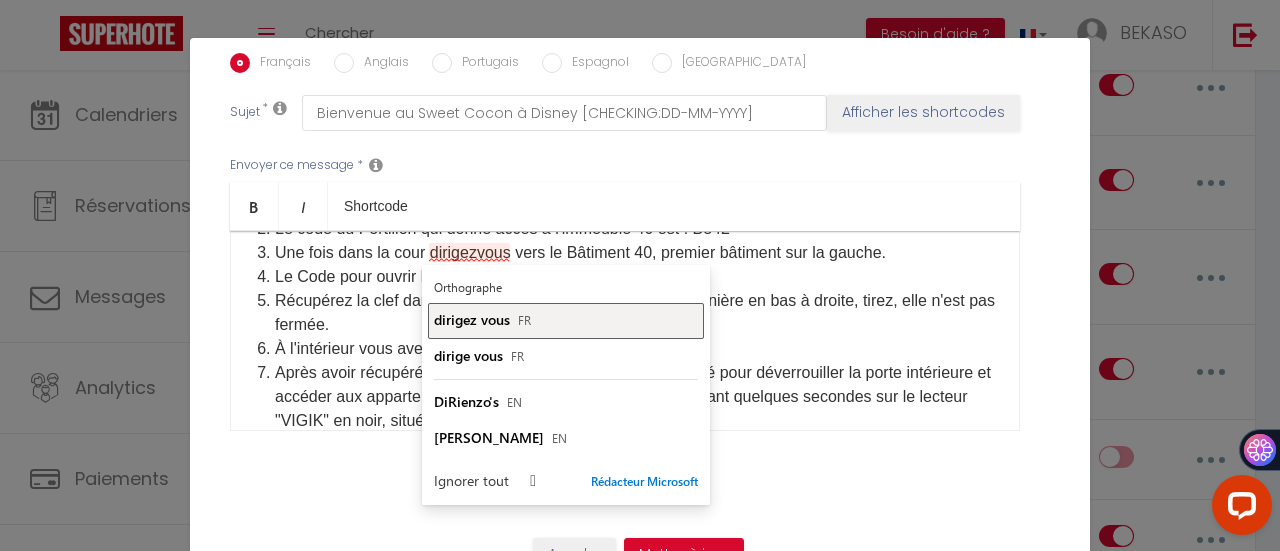 drag, startPoint x: 458, startPoint y: 248, endPoint x: 449, endPoint y: 330, distance: 82.492424 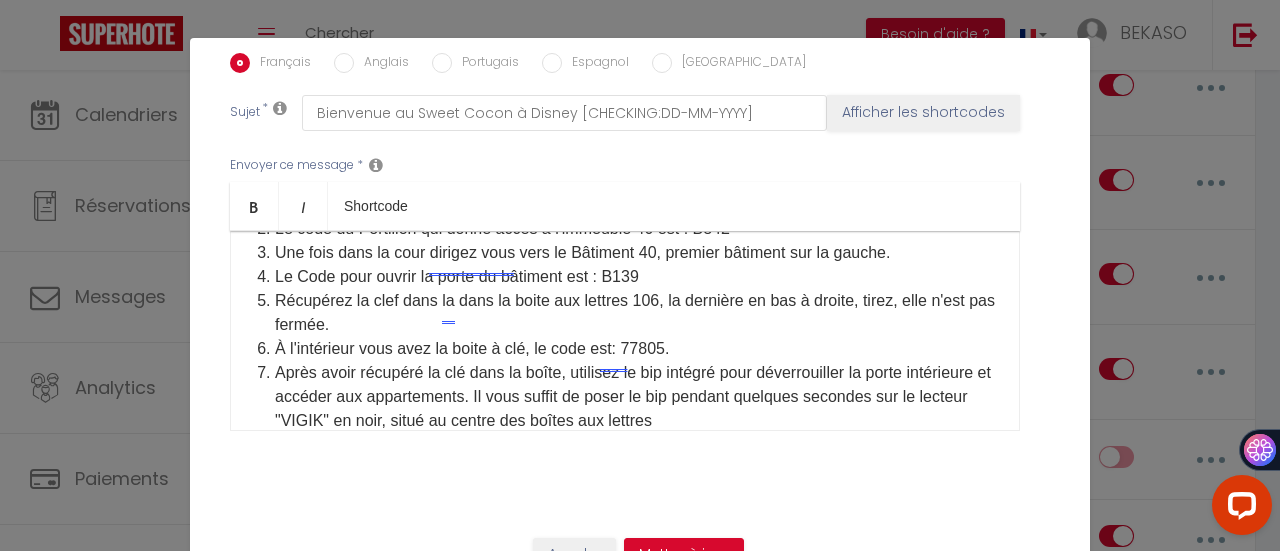 scroll, scrollTop: 396, scrollLeft: 0, axis: vertical 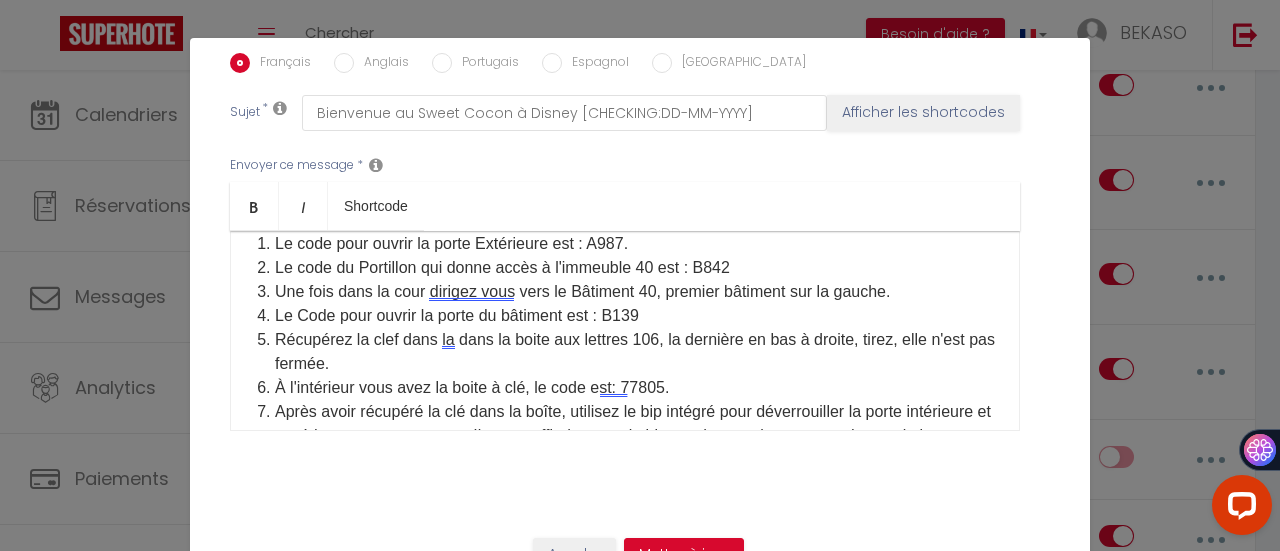 click on "Le code du Portillon qui donne accès à l'immeuble 40 est : B842" at bounding box center [637, 268] 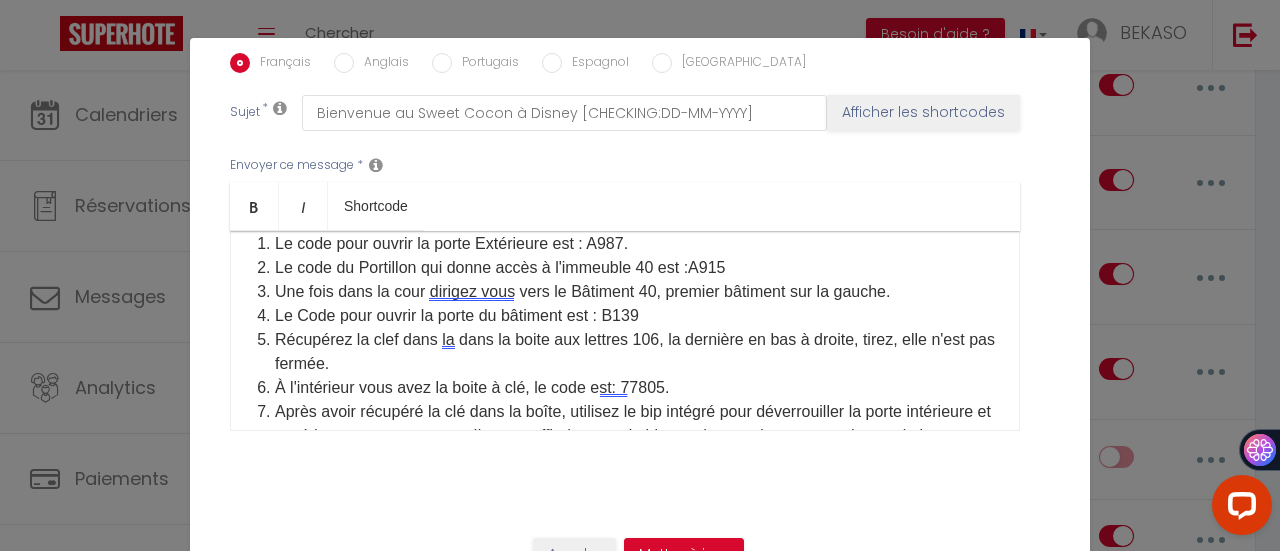 scroll, scrollTop: 396, scrollLeft: 0, axis: vertical 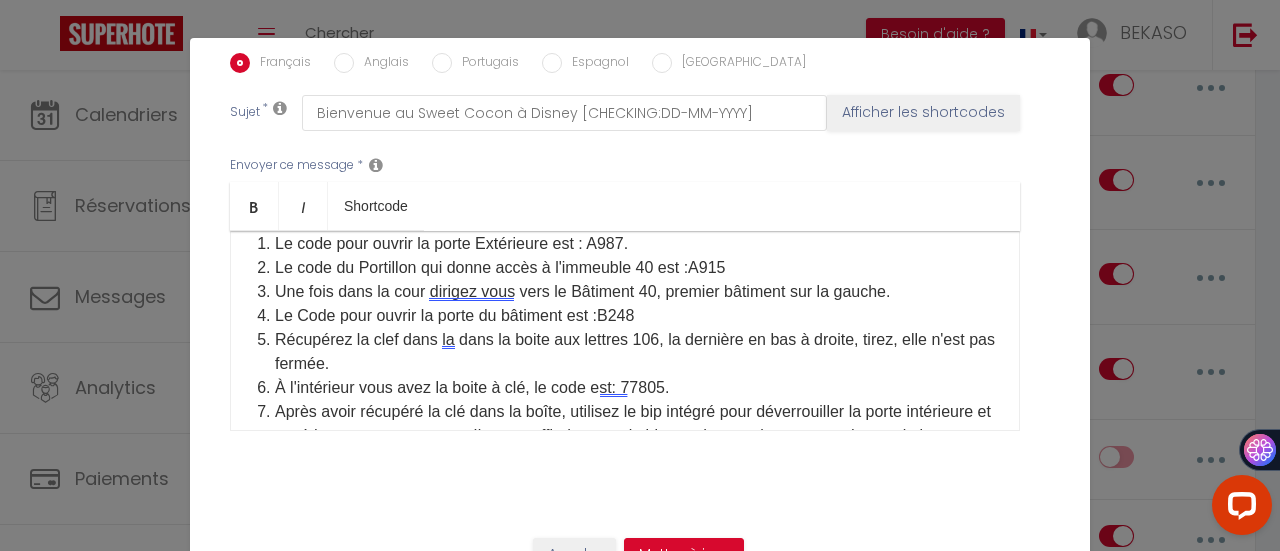 click at bounding box center [457, 339] 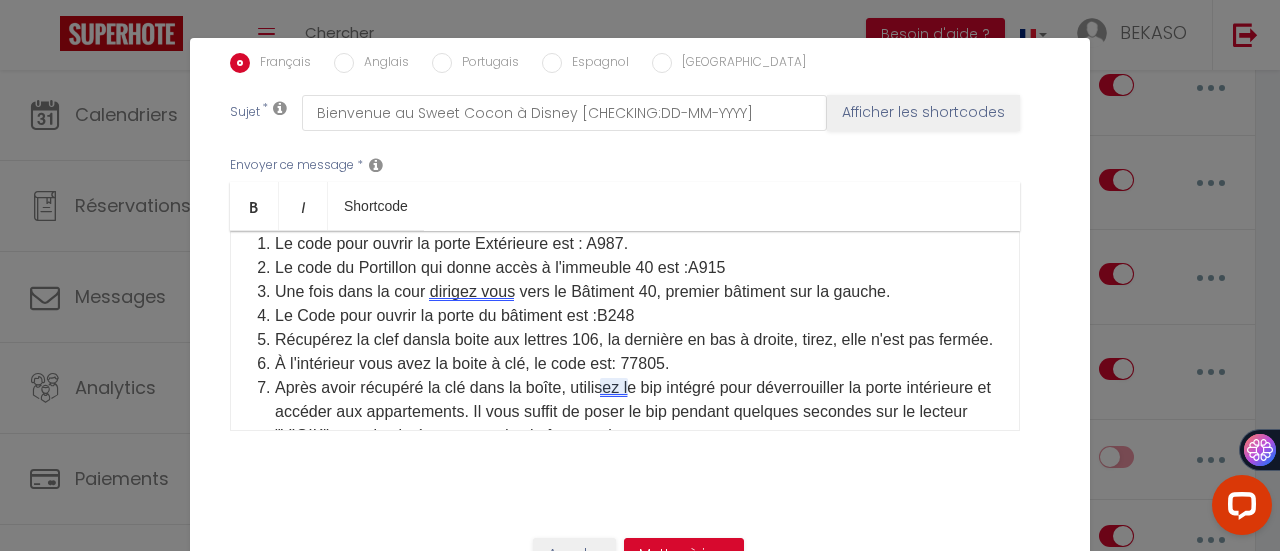 click on "À l'intérieur vous avez la boite à clé, le code est: 77805." at bounding box center [637, 364] 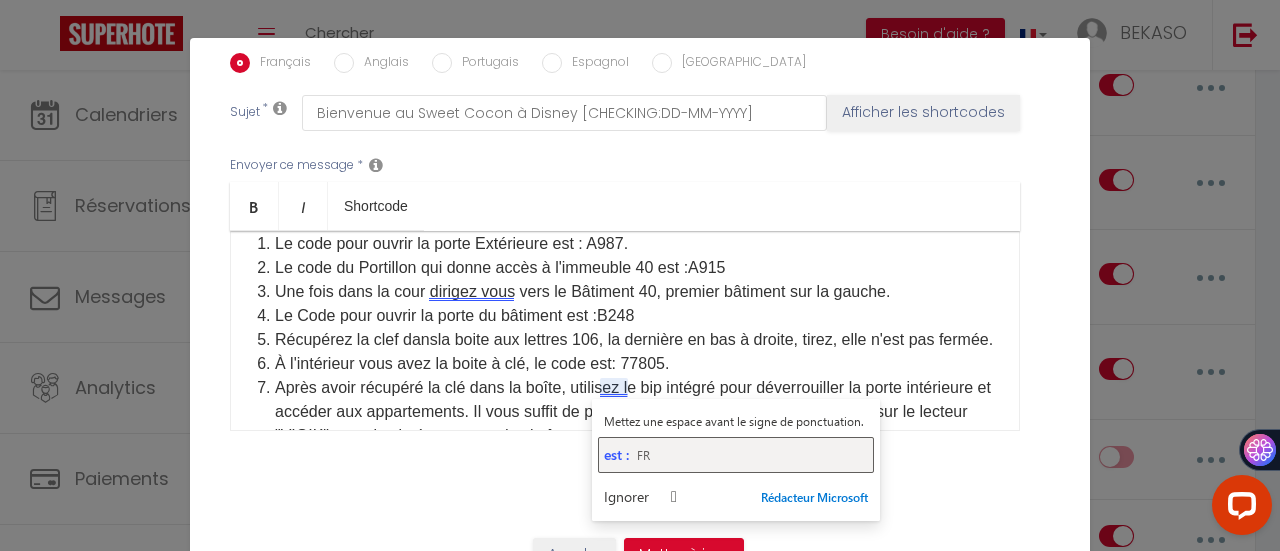 click on "est :" at bounding box center (616, 454) 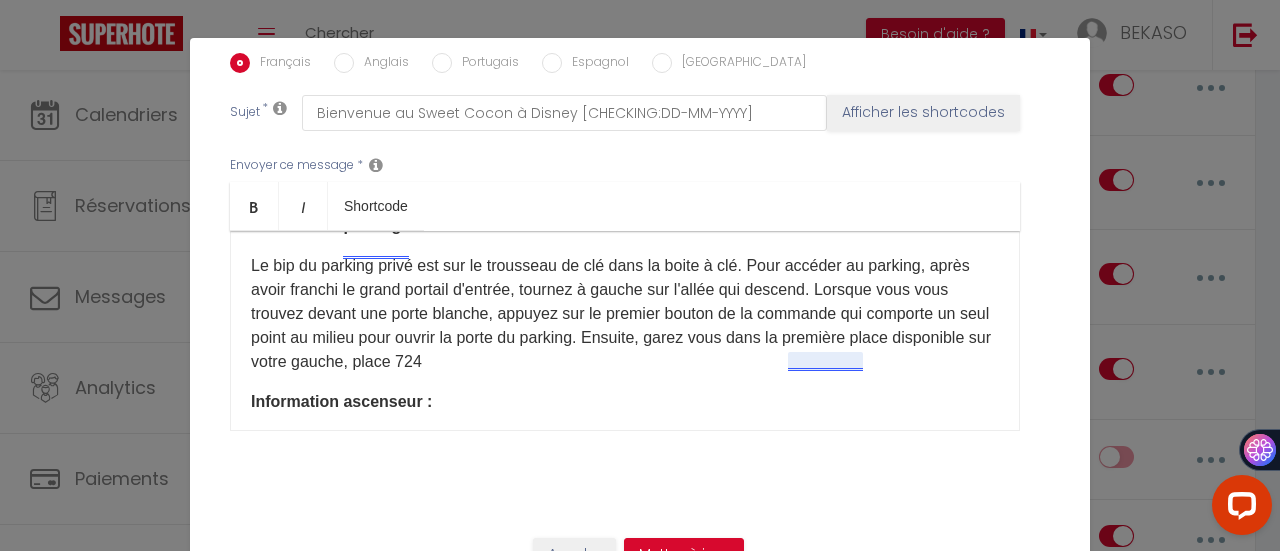 click on "Le bip du parking privé est sur le trousseau de clé dans la boite à clé. Pour accéder au parking, après avoir franchi le grand portail d'entrée, tournez à gauche sur l'allée qui descend. Lorsque vous vous trouvez devant une porte blanche, appuyez sur le premier bouton de la commande qui comporte un seul point au milieu pour ouvrir la porte du parking. Ensuite, garez vous dans la première place disponible sur votre gauche, place 724" at bounding box center (625, 314) 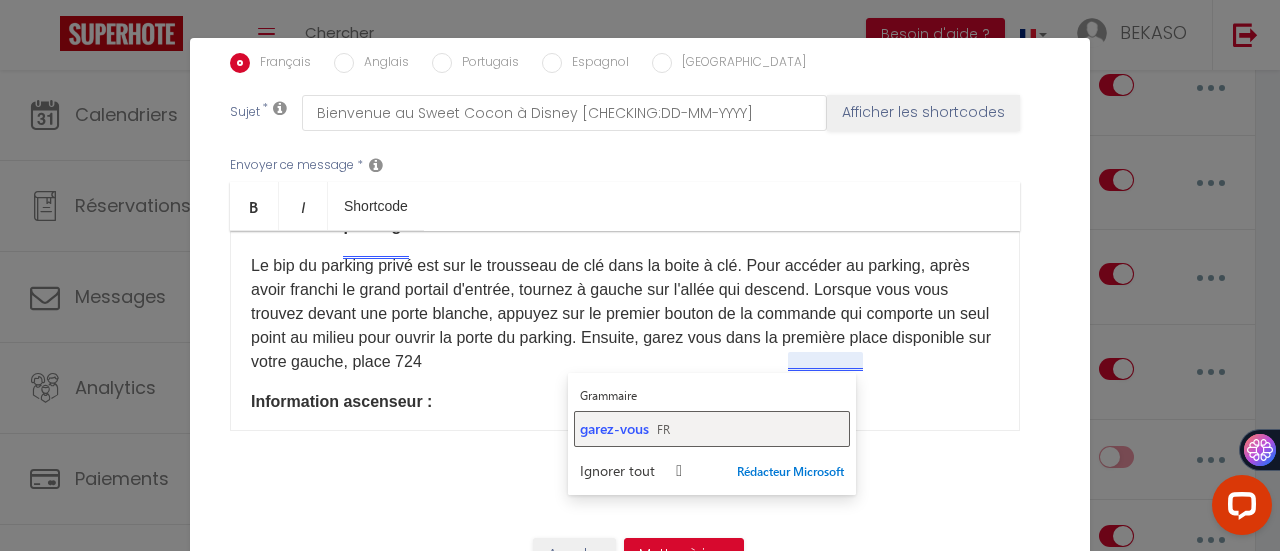 click on "garez-vous FR" at bounding box center (712, 429) 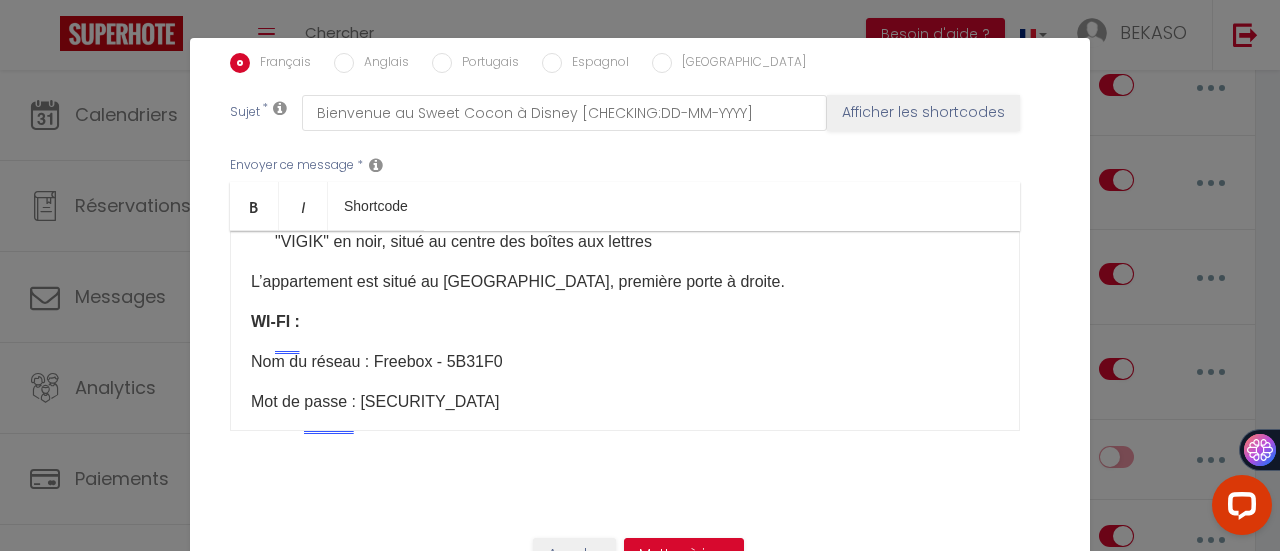 scroll, scrollTop: 591, scrollLeft: 0, axis: vertical 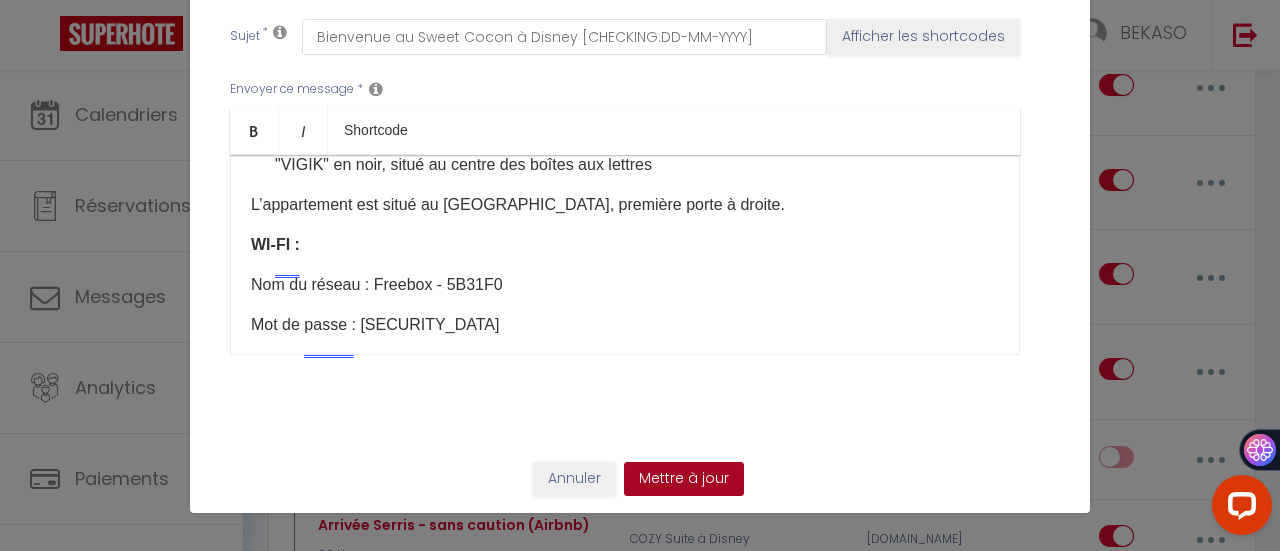 click on "Mettre à jour" at bounding box center [684, 479] 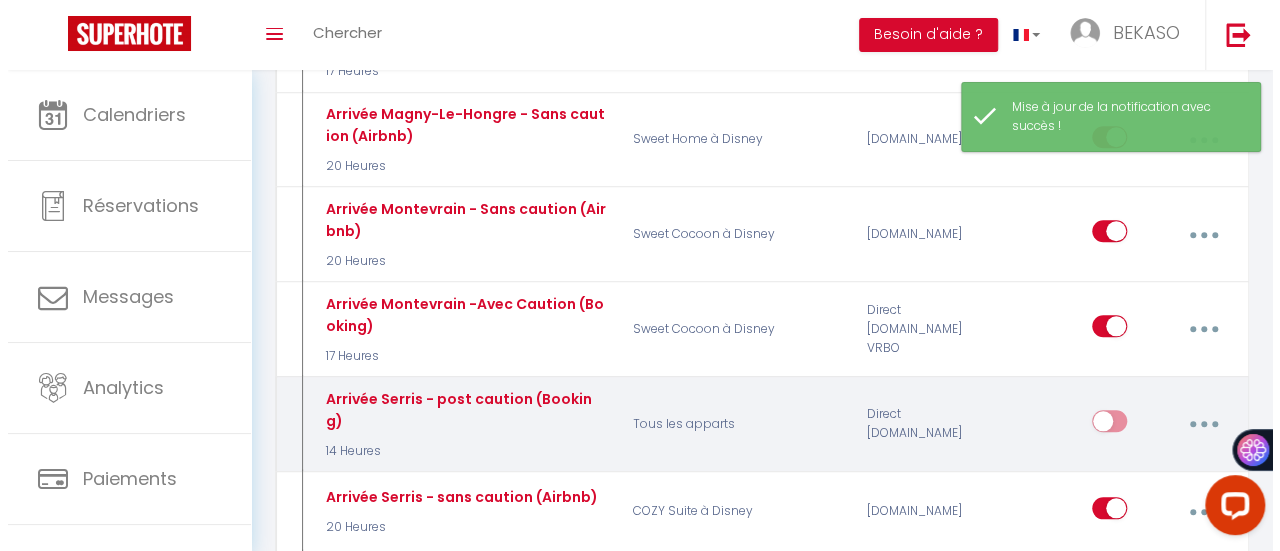 scroll, scrollTop: 841, scrollLeft: 0, axis: vertical 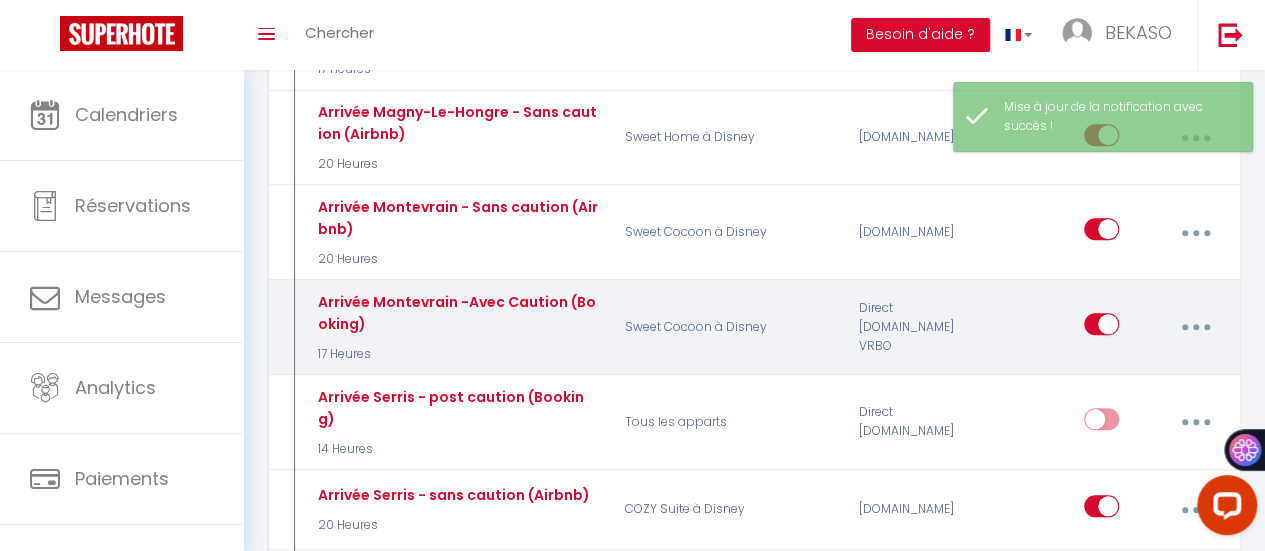 click at bounding box center [1195, 327] 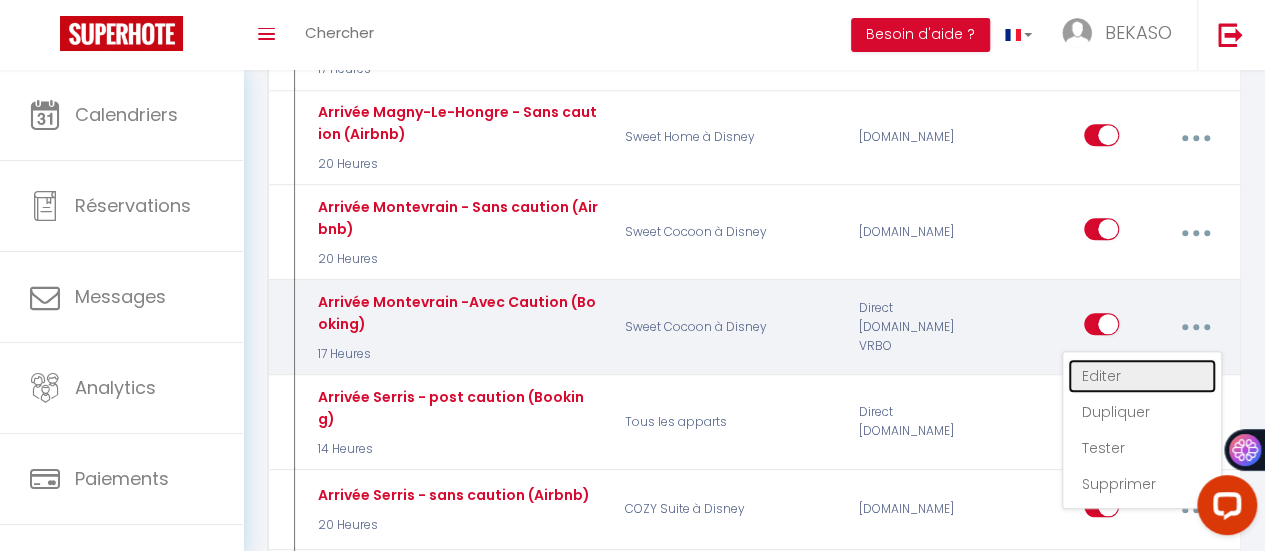 click on "Editer" at bounding box center (1142, 376) 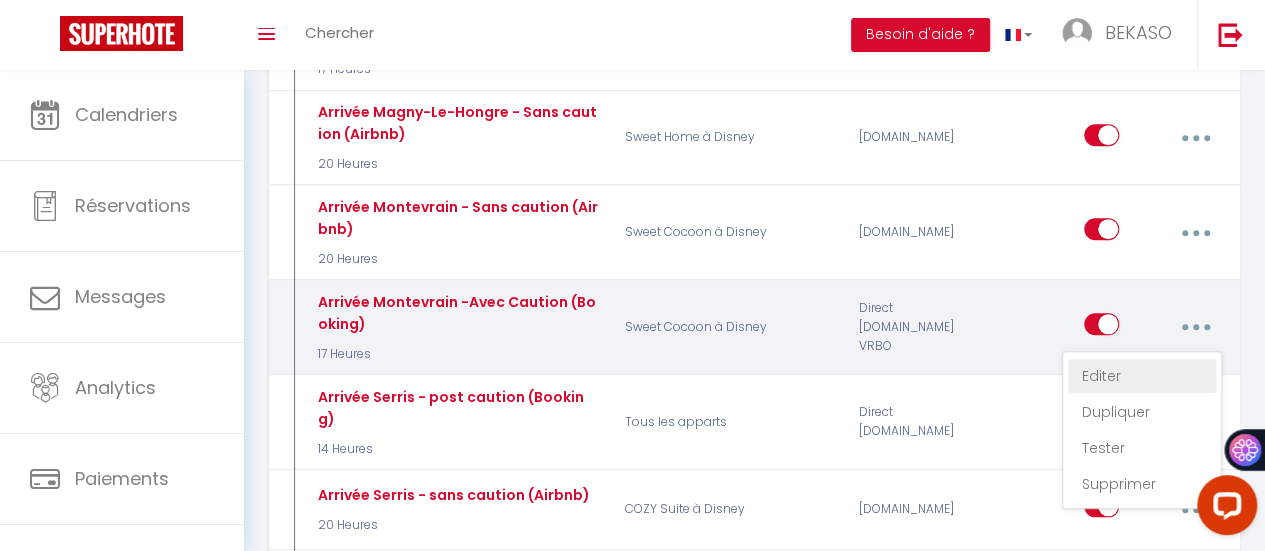 type on "Arrivée Montevrain -Avec Caution (Booking)" 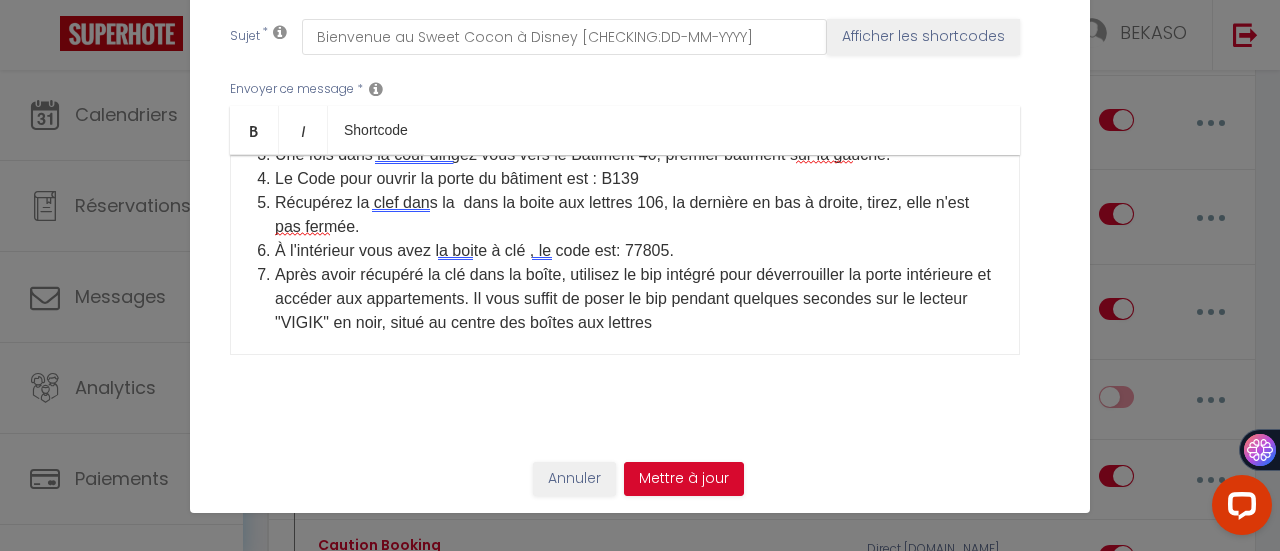 scroll, scrollTop: 456, scrollLeft: 0, axis: vertical 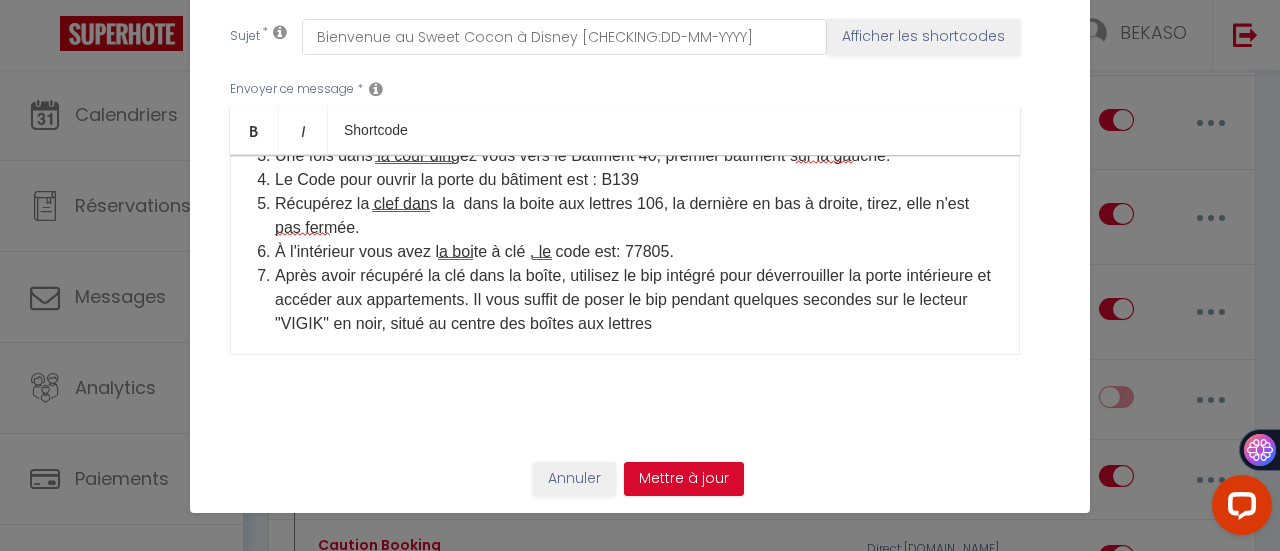 click on "À l'intérieur vous avez la boite à clé , le code est: 77805." at bounding box center (637, 252) 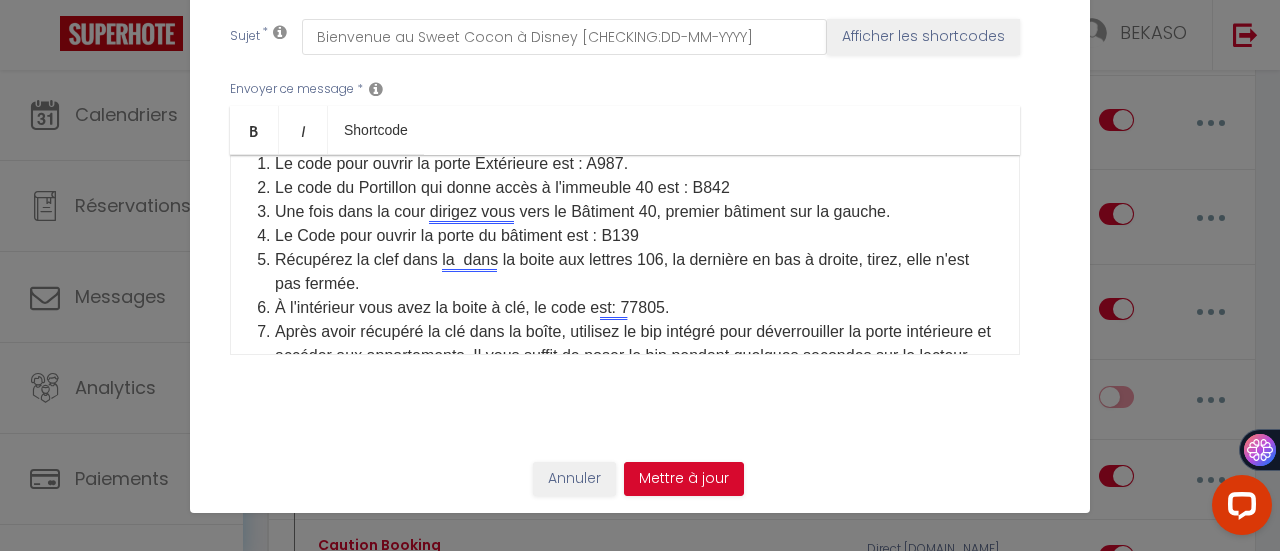 scroll, scrollTop: 396, scrollLeft: 0, axis: vertical 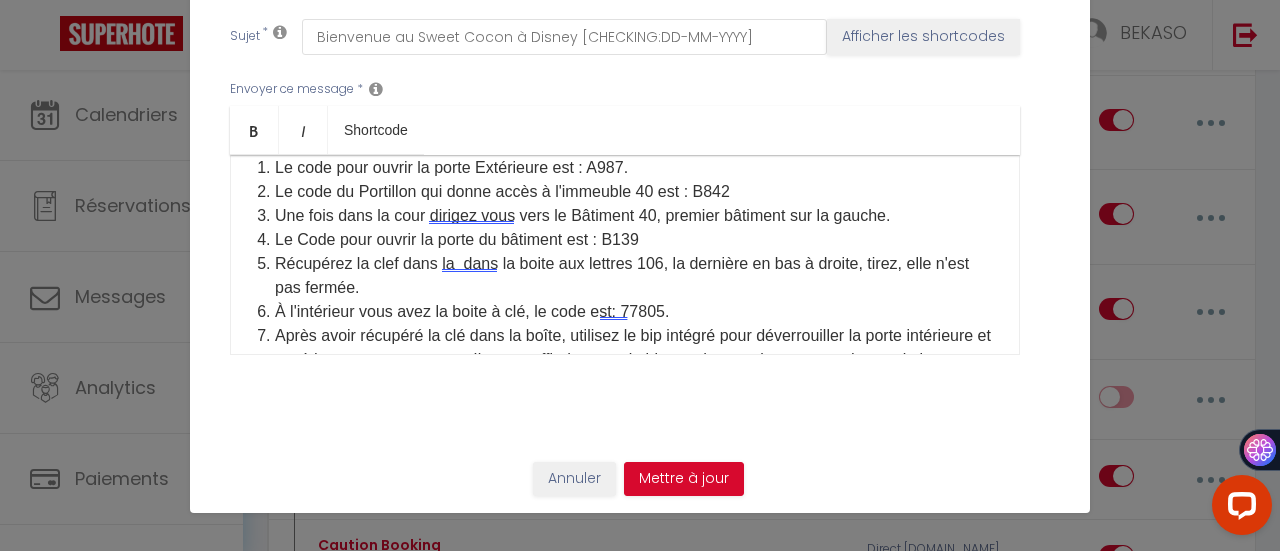 click on "Le Code pour ouvrir la porte du bâtiment est : B139" at bounding box center (637, 240) 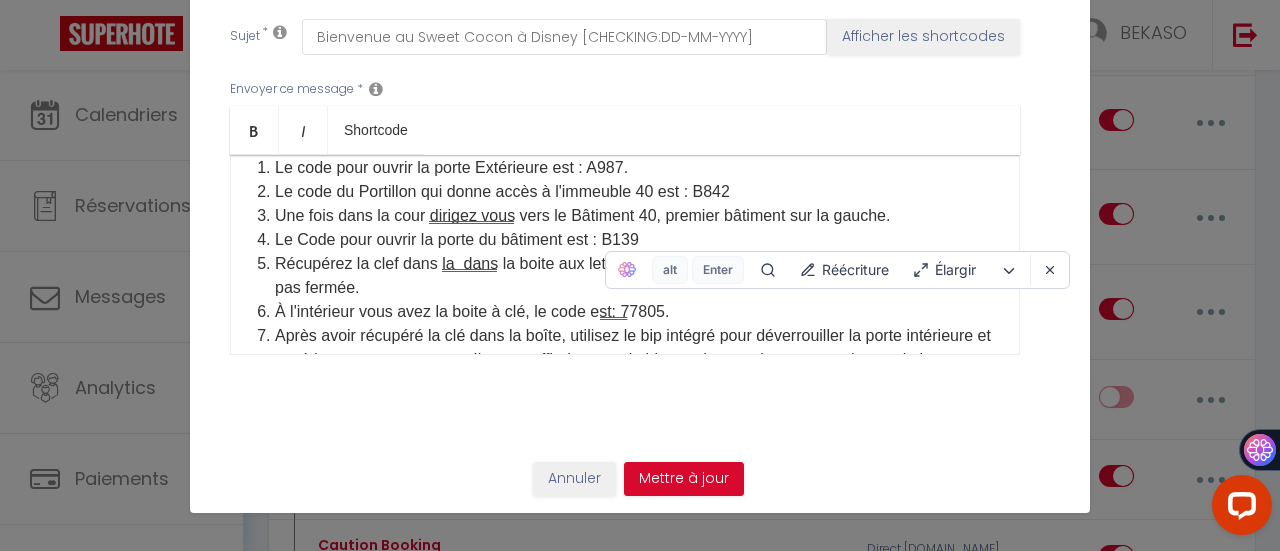 scroll, scrollTop: 396, scrollLeft: 0, axis: vertical 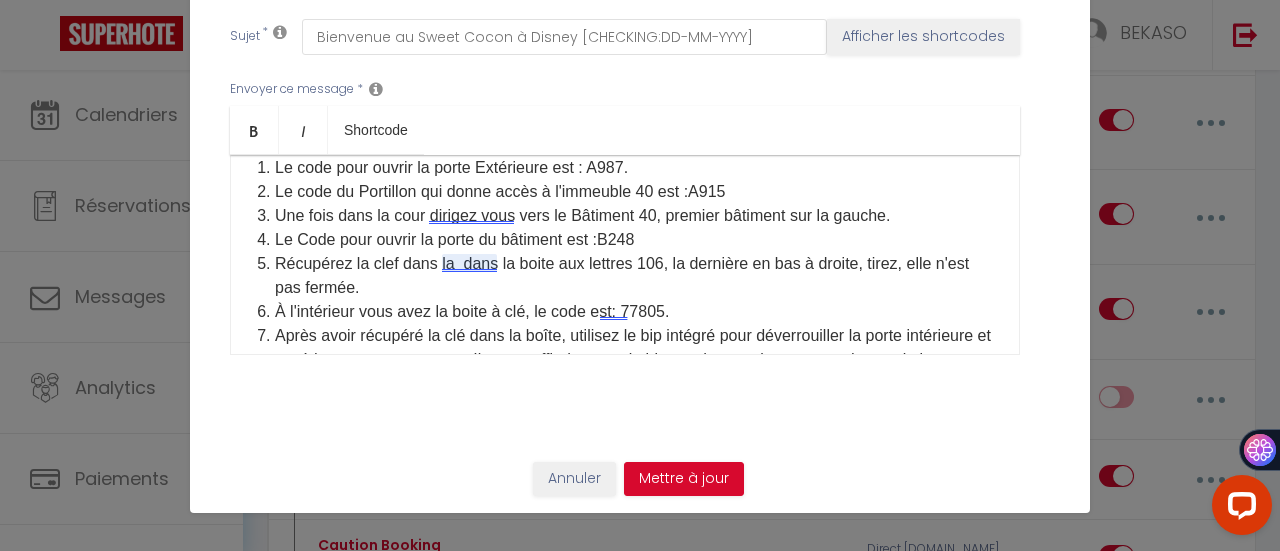 click on "Récupérez la clef dans la    dans la boite aux lettres 106, la dernière en bas à droite, tirez, elle n'est pas fermée." at bounding box center (637, 276) 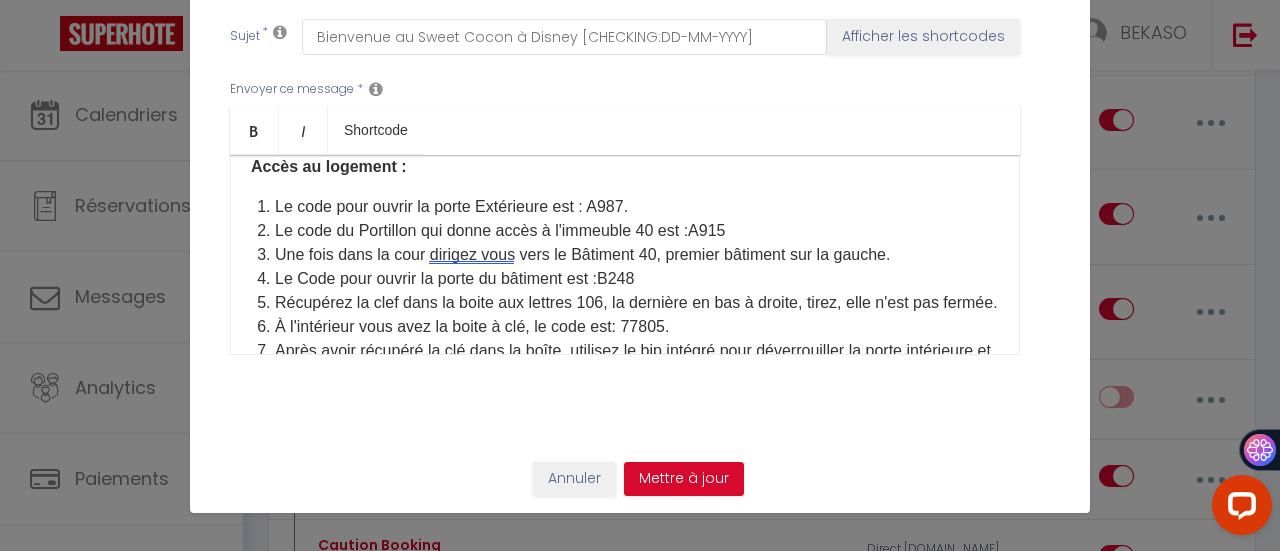 scroll, scrollTop: 358, scrollLeft: 0, axis: vertical 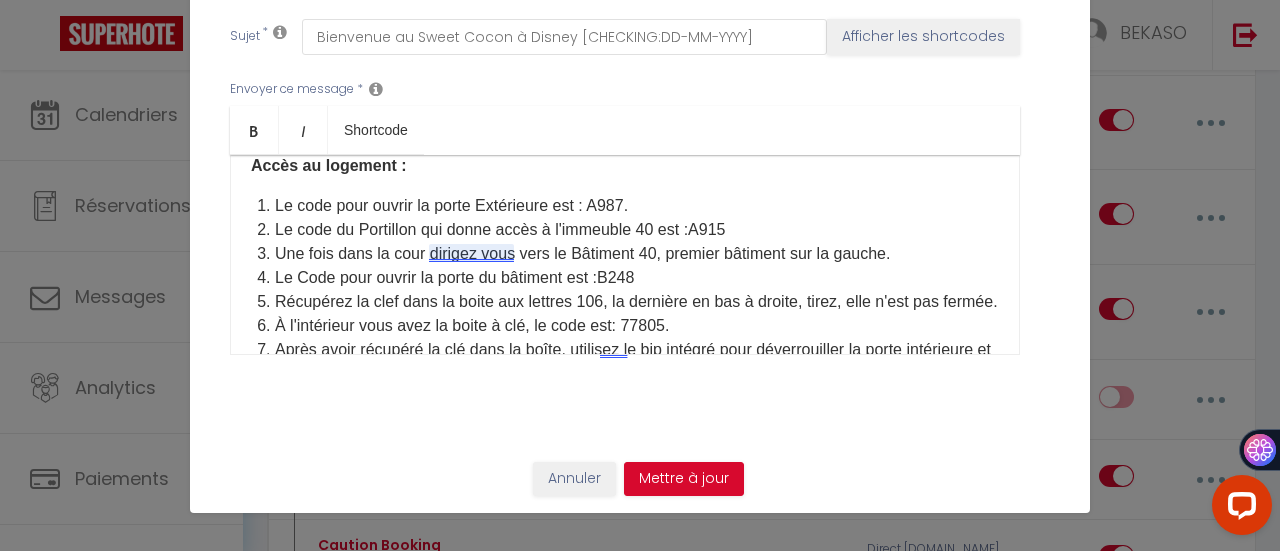 click on "Une fois dans la cour dirigez vous vers le Bâtiment 40, premier bâtiment sur la gauche." at bounding box center (637, 254) 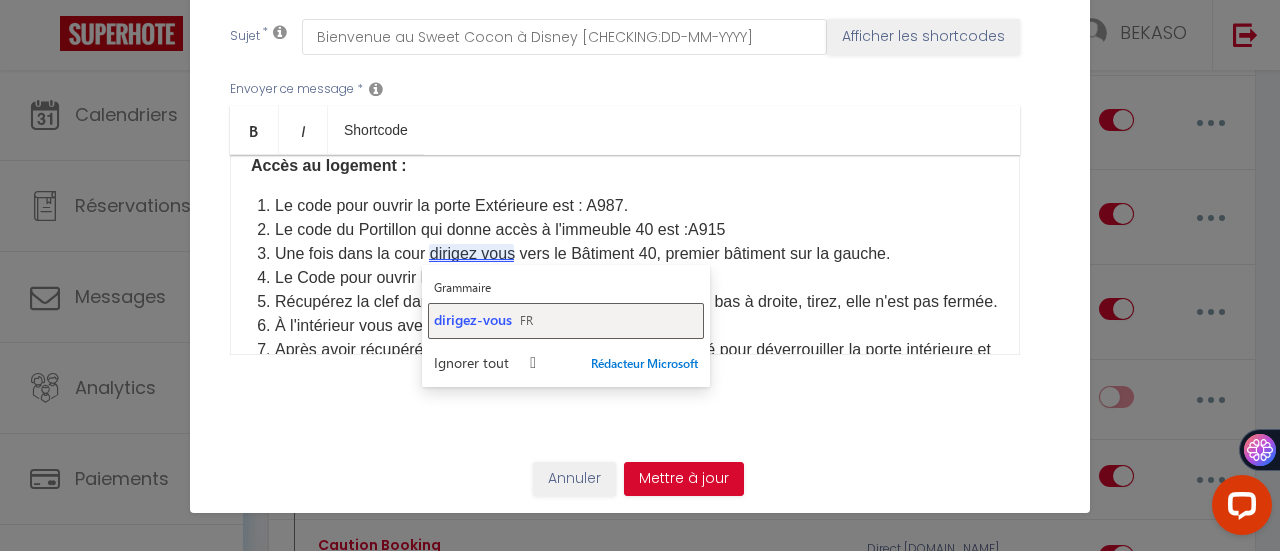 click on "dirigez-vous" at bounding box center [473, 319] 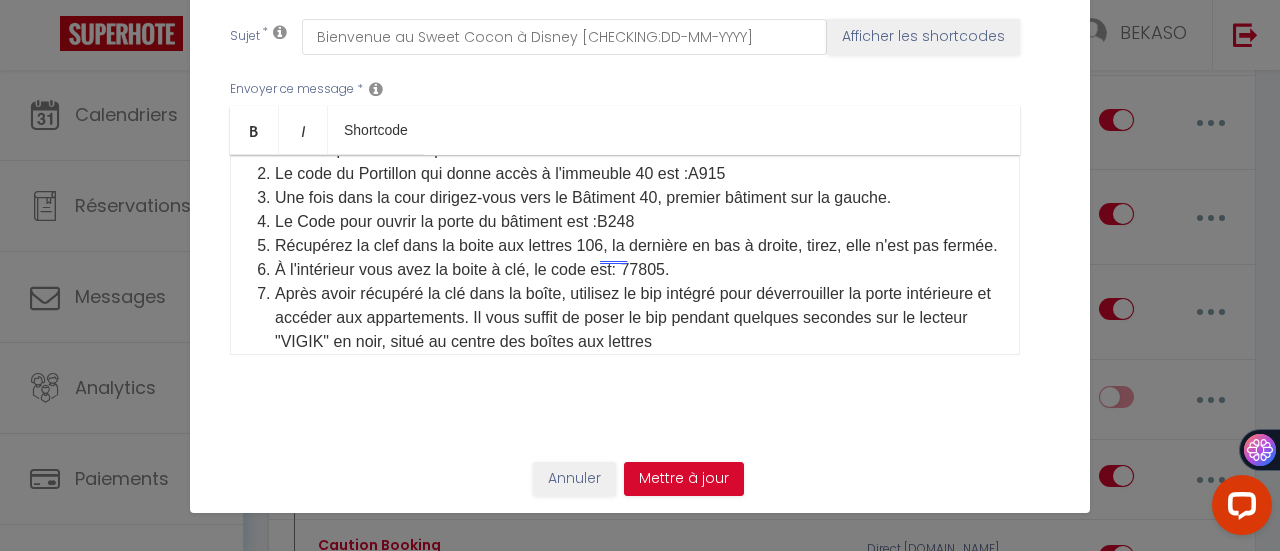 scroll, scrollTop: 477, scrollLeft: 0, axis: vertical 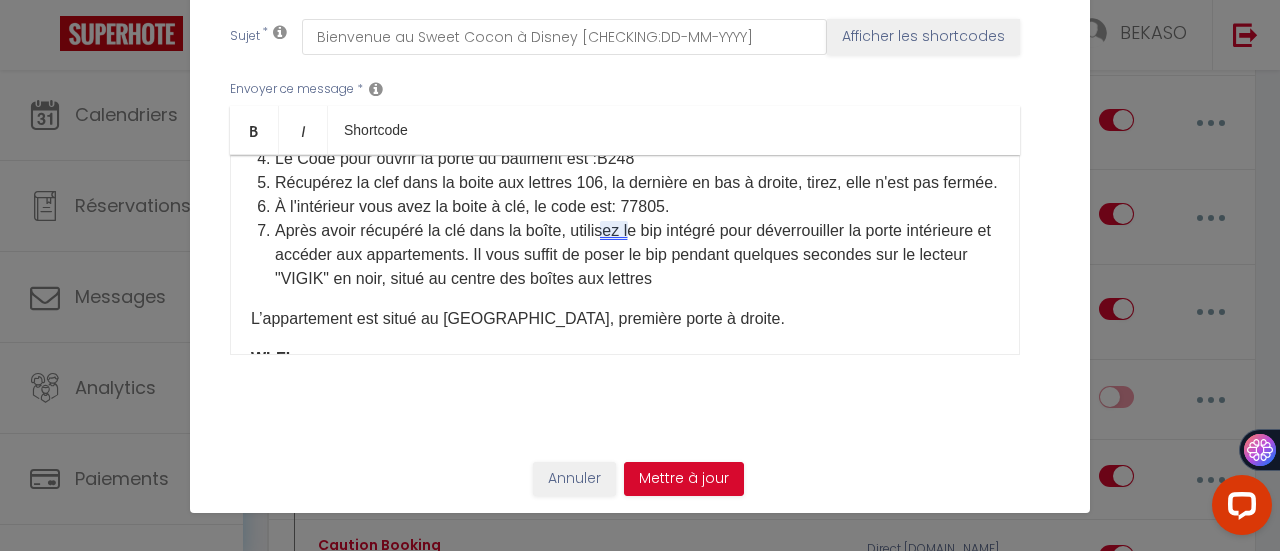click on "À l'intérieur vous avez la boite à clé, le code est: 77805." at bounding box center (637, 207) 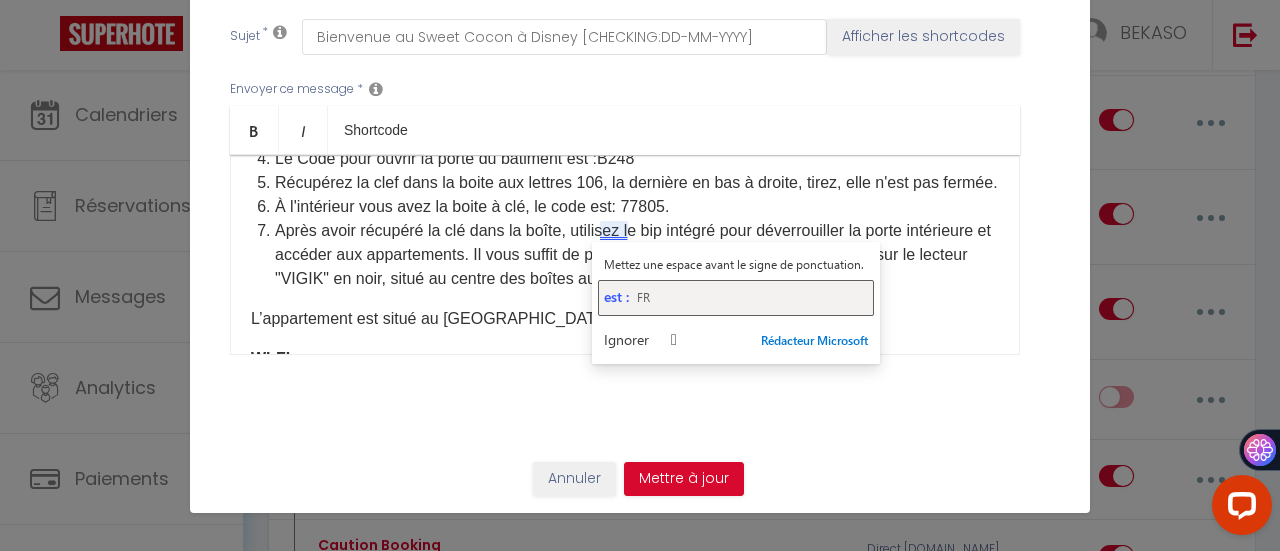 click on "est :" at bounding box center [616, 296] 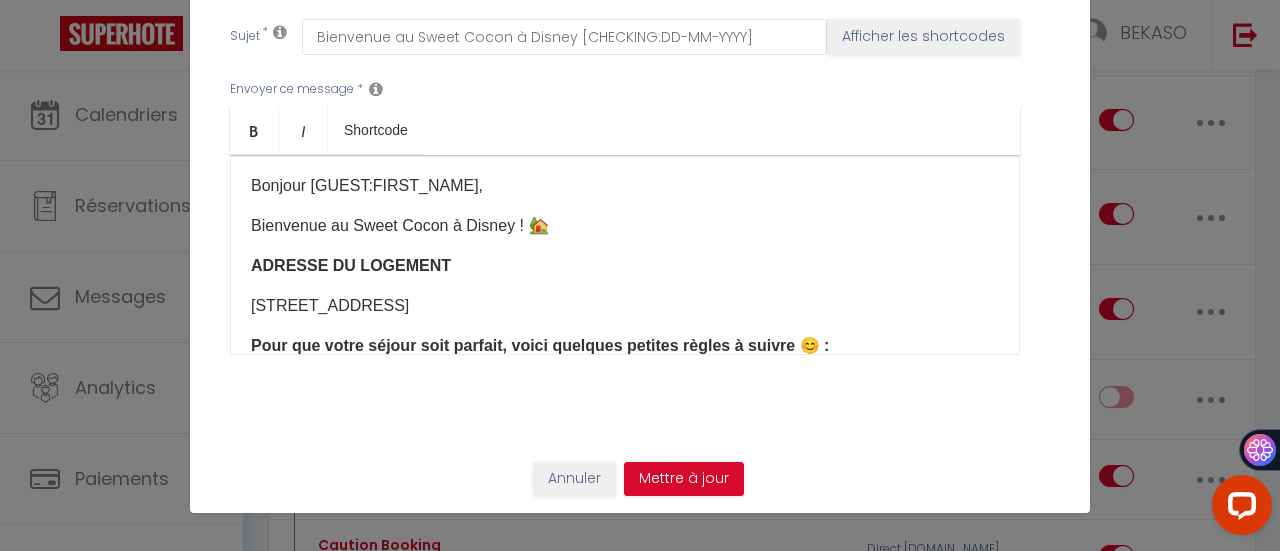 scroll, scrollTop: 0, scrollLeft: 0, axis: both 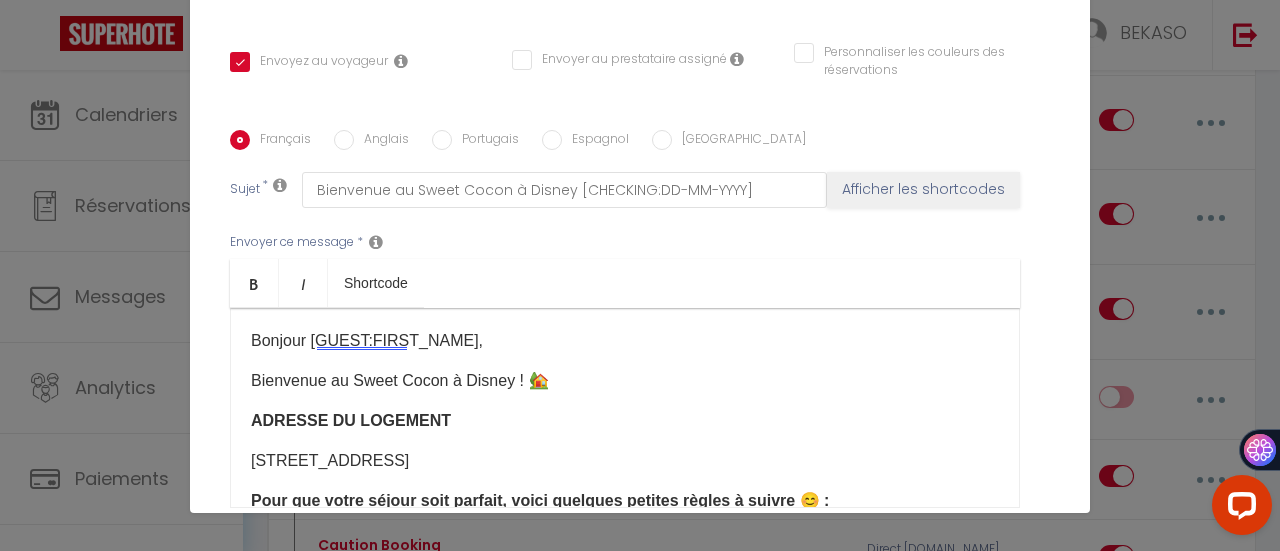 click on "Anglais" at bounding box center [344, 140] 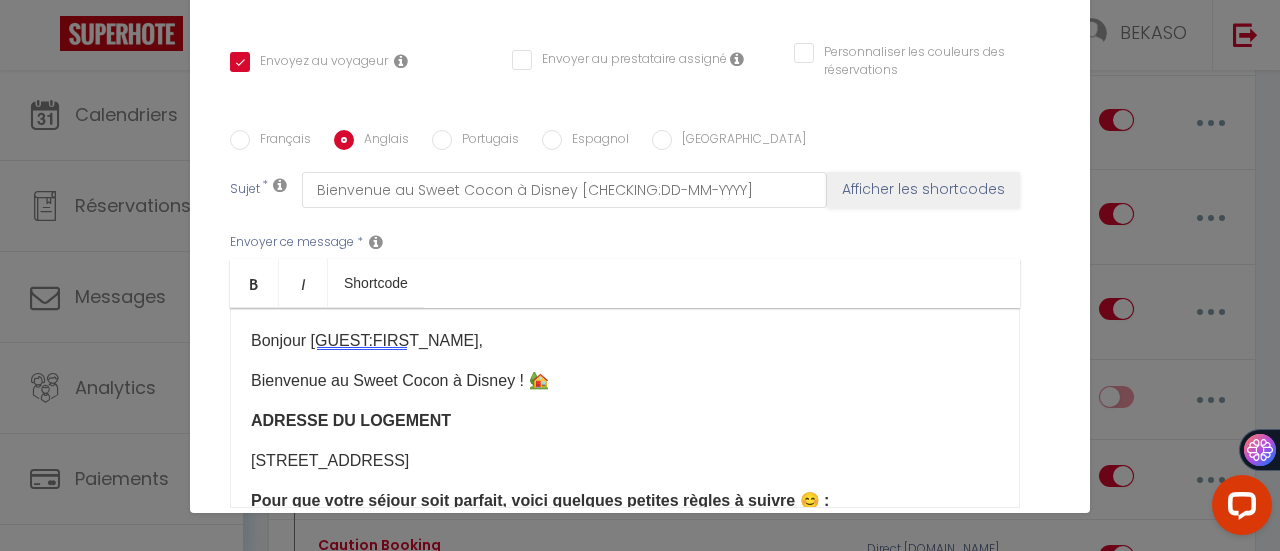 checkbox on "true" 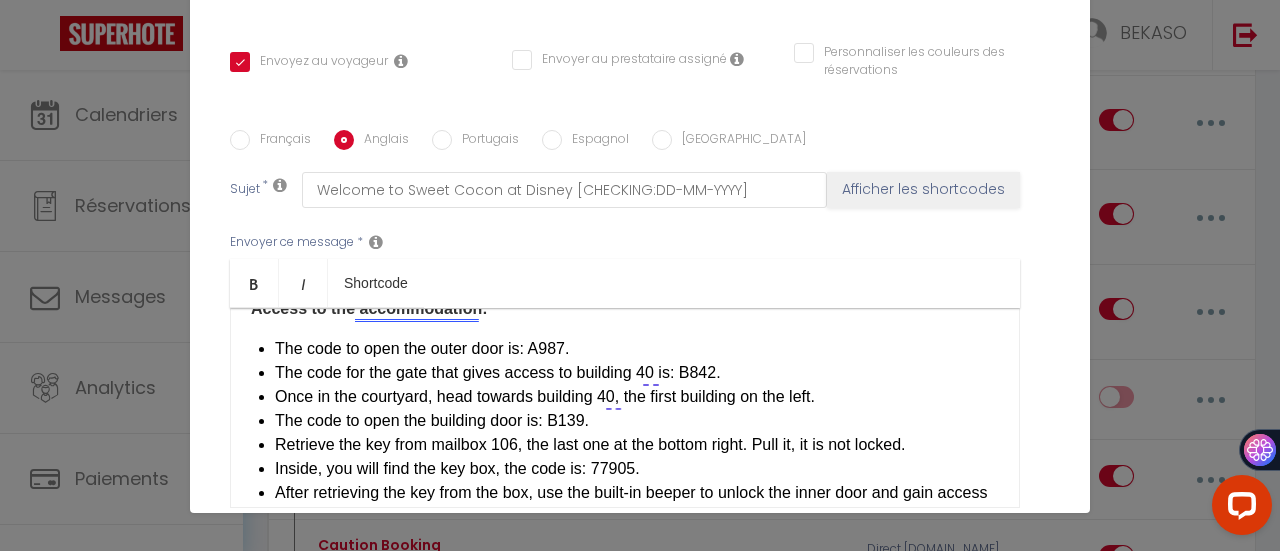 scroll, scrollTop: 346, scrollLeft: 0, axis: vertical 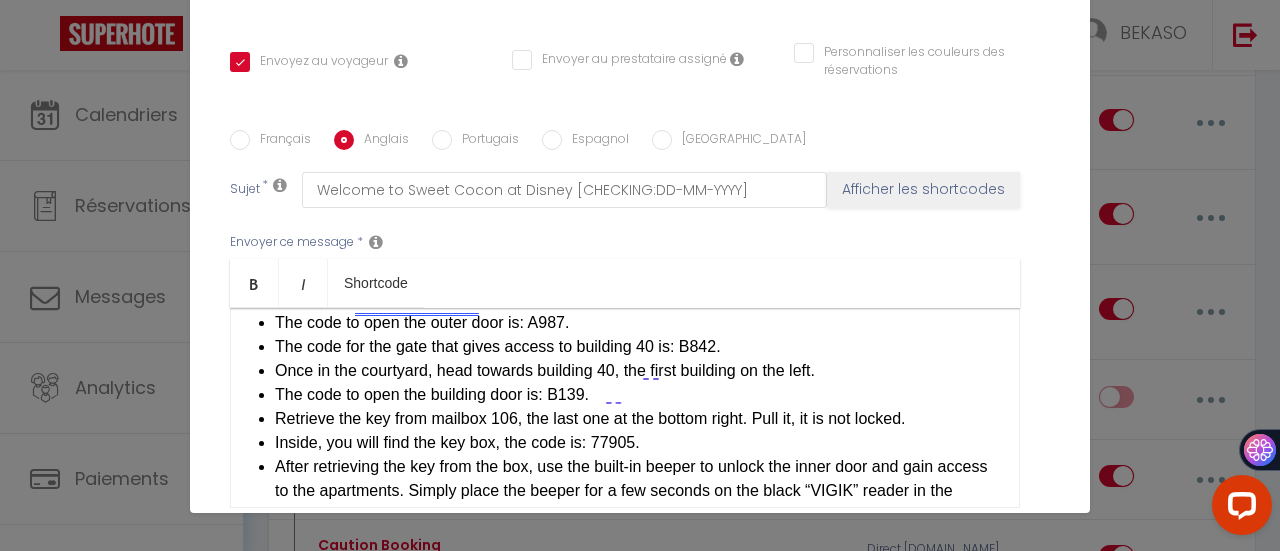 click on "Inside, you will find the key box, the code is: 77905​." at bounding box center [637, 443] 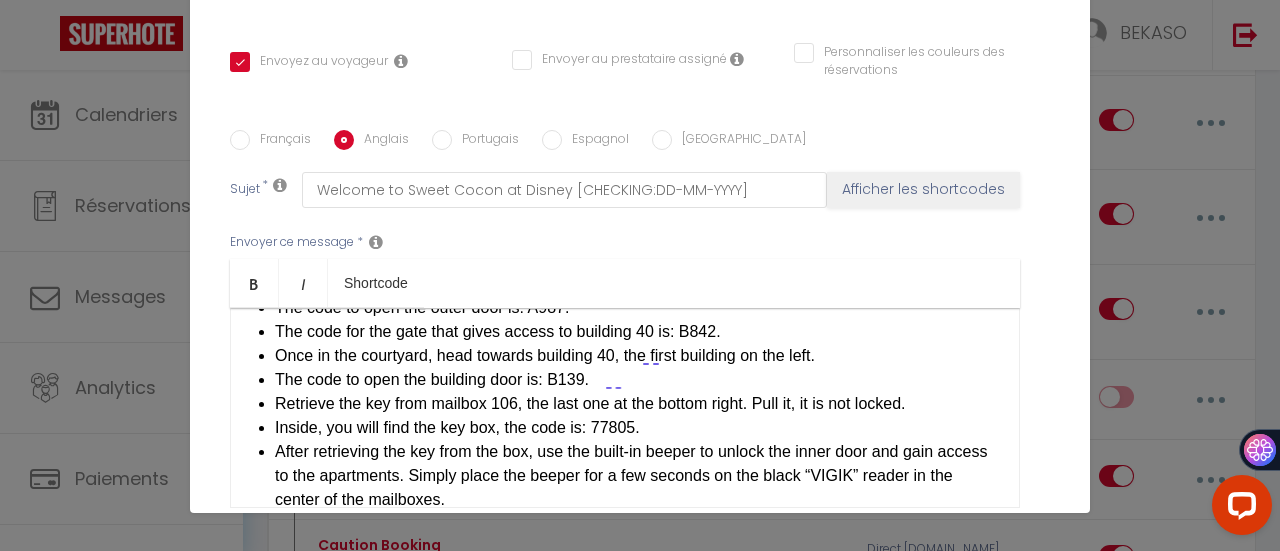 scroll, scrollTop: 355, scrollLeft: 0, axis: vertical 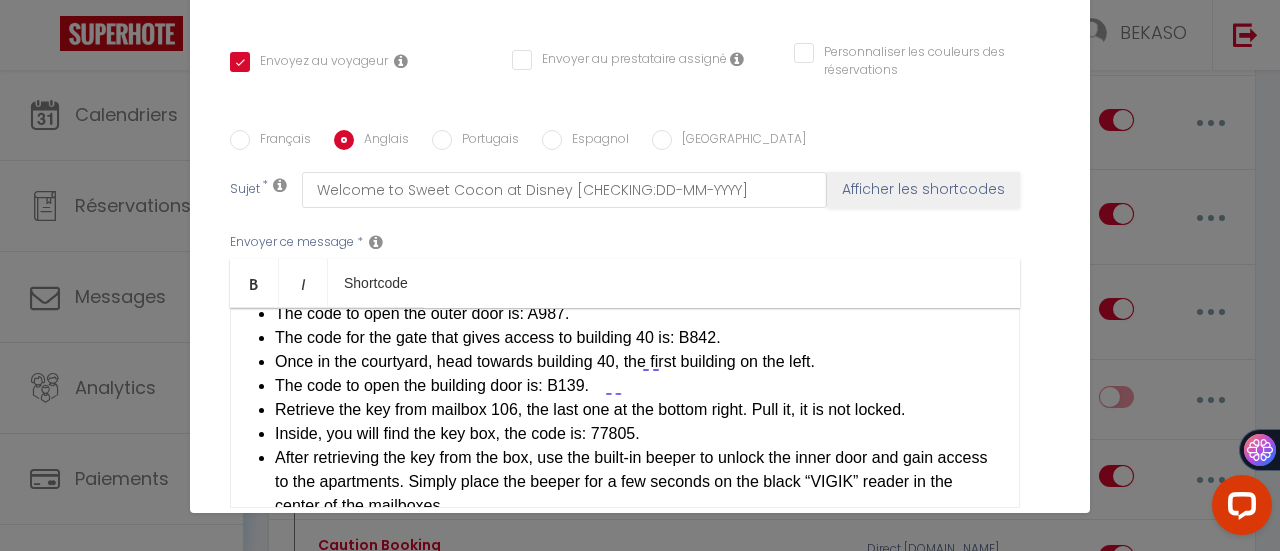 click on "The code for the gate that gives access to building 40 is: B842." at bounding box center [637, 338] 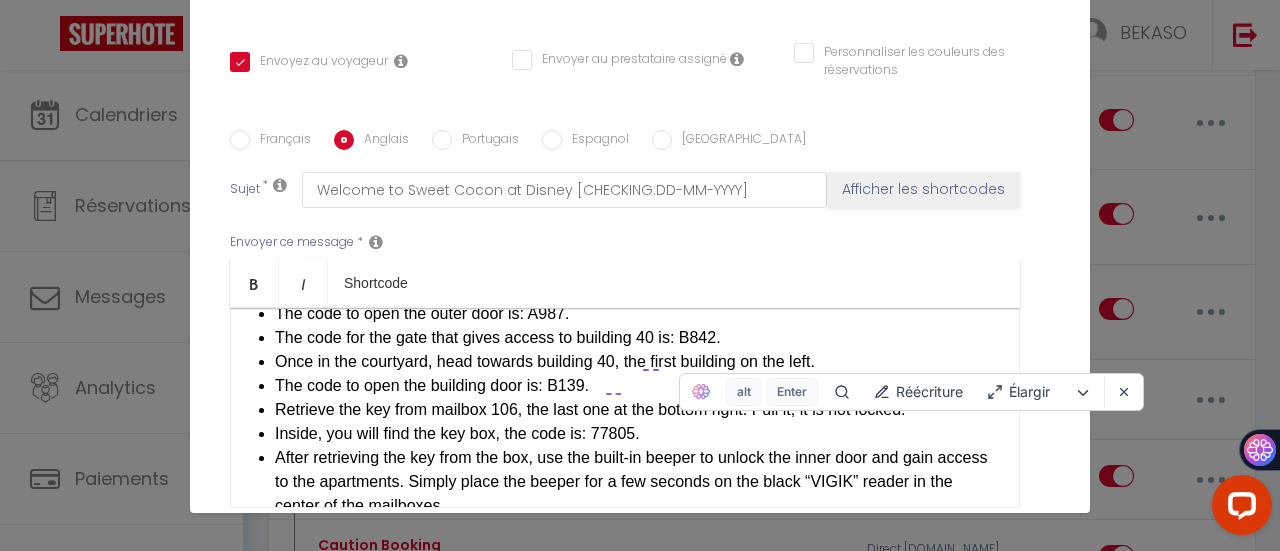 scroll, scrollTop: 355, scrollLeft: 0, axis: vertical 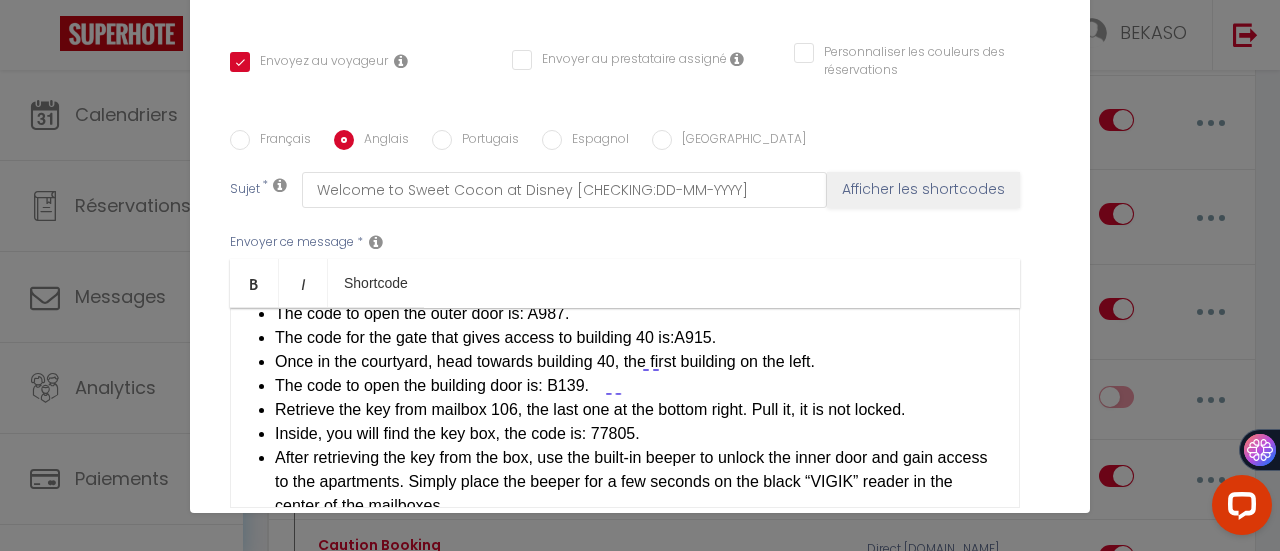 click on "The code to open the building door is: B139." at bounding box center [637, 386] 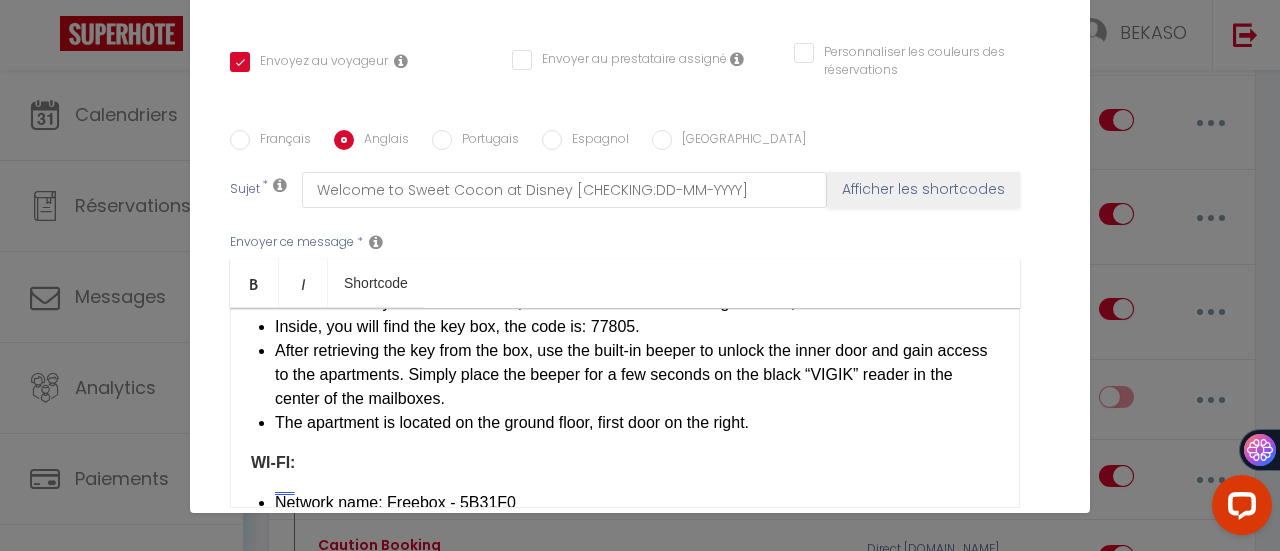 scroll, scrollTop: 461, scrollLeft: 0, axis: vertical 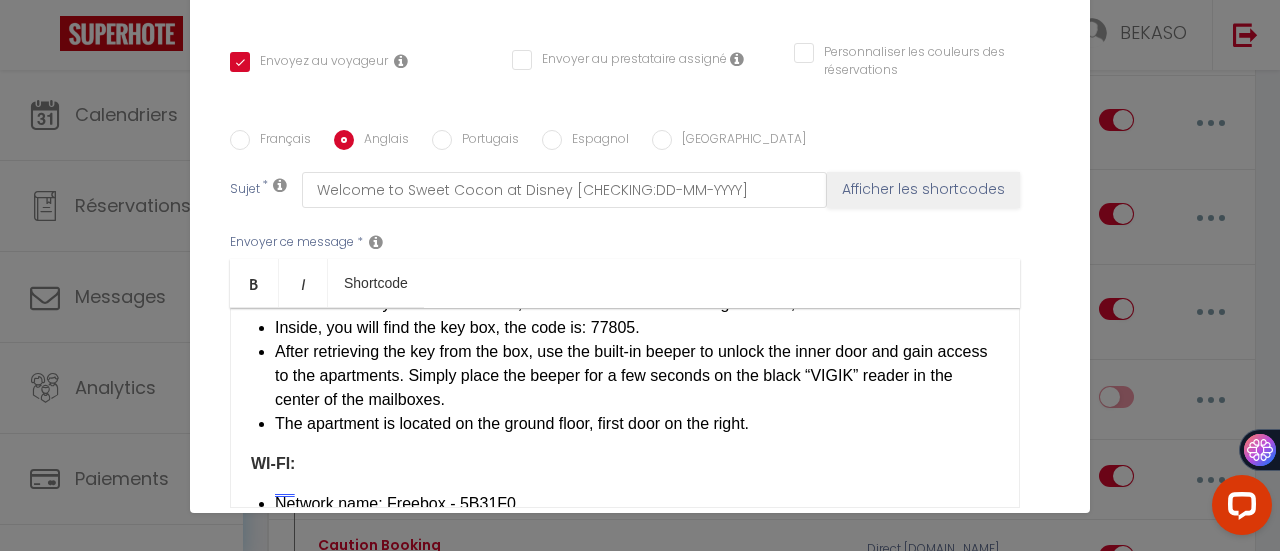 click on "Espagnol" at bounding box center [552, 140] 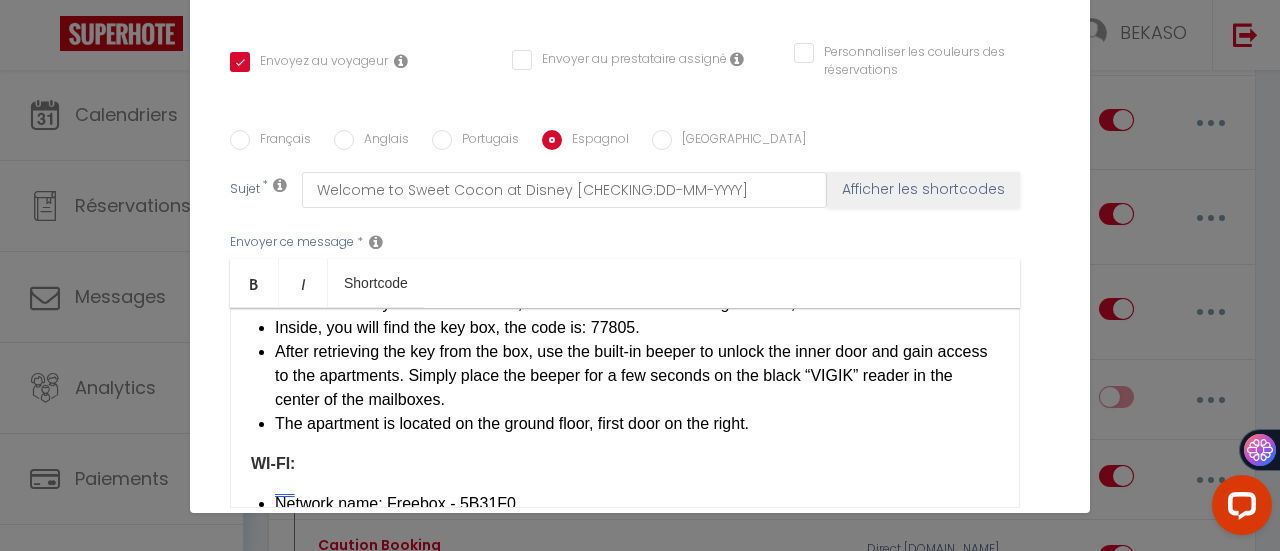 checkbox on "true" 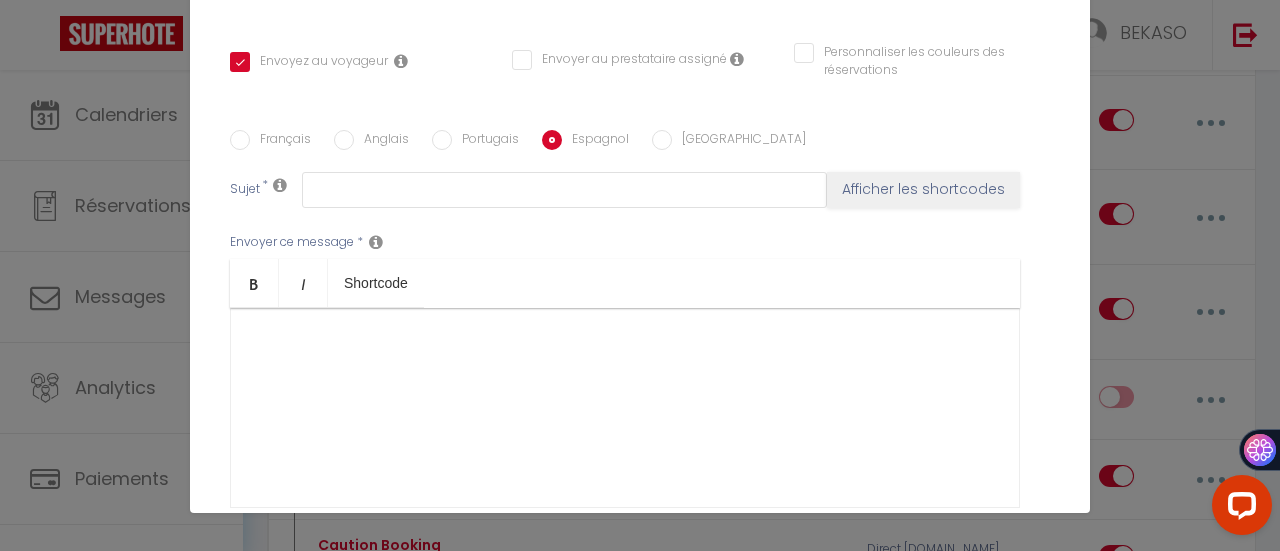 scroll, scrollTop: 0, scrollLeft: 0, axis: both 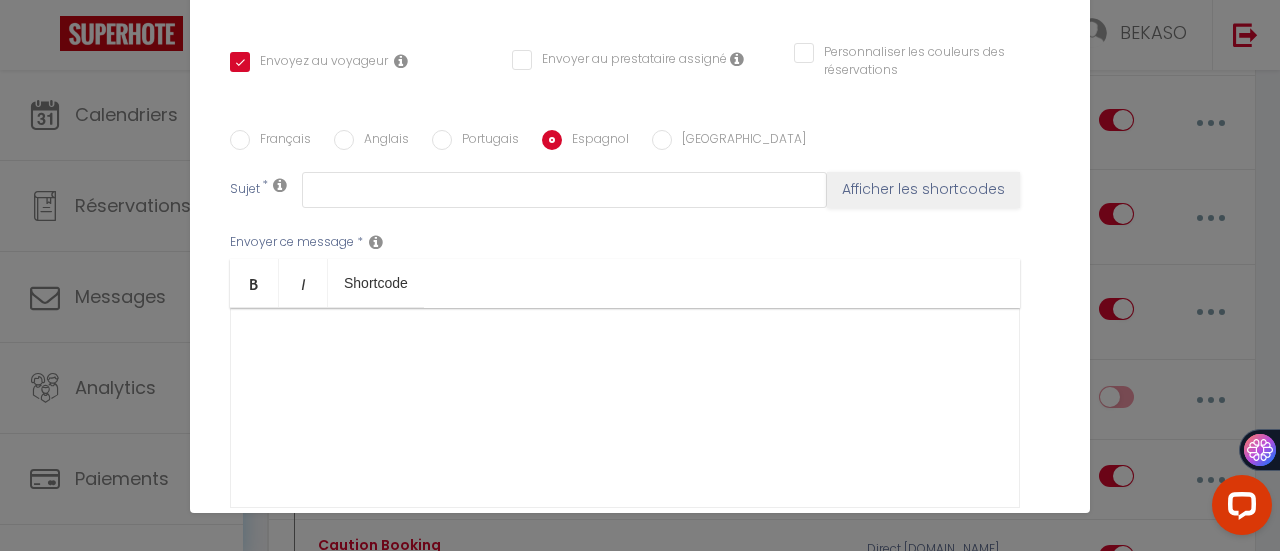 click on "Portugais" at bounding box center [442, 140] 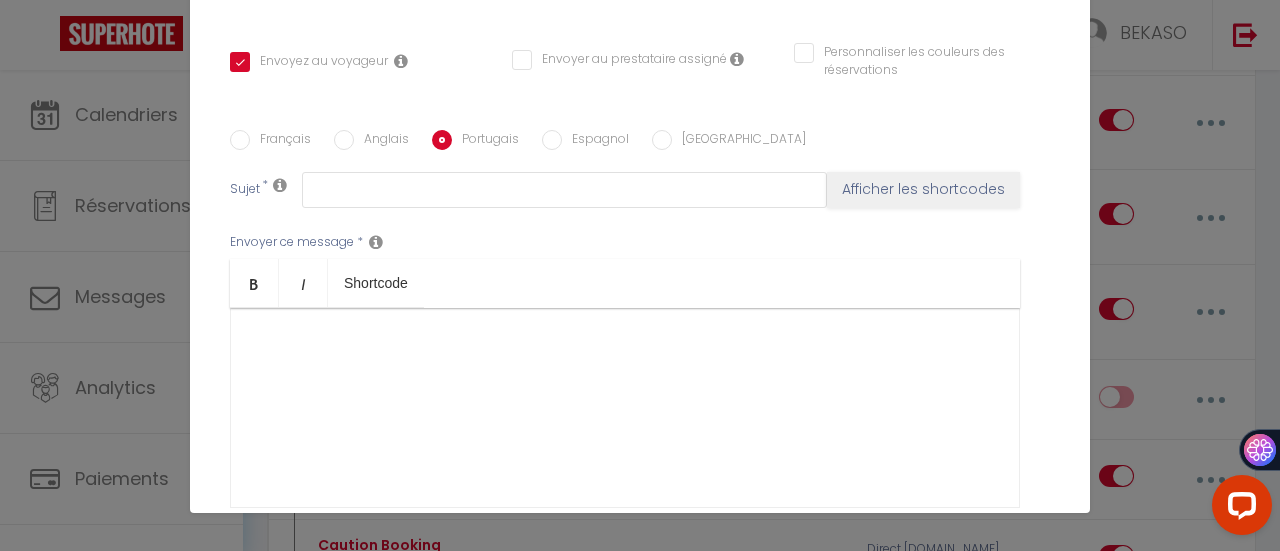 checkbox on "true" 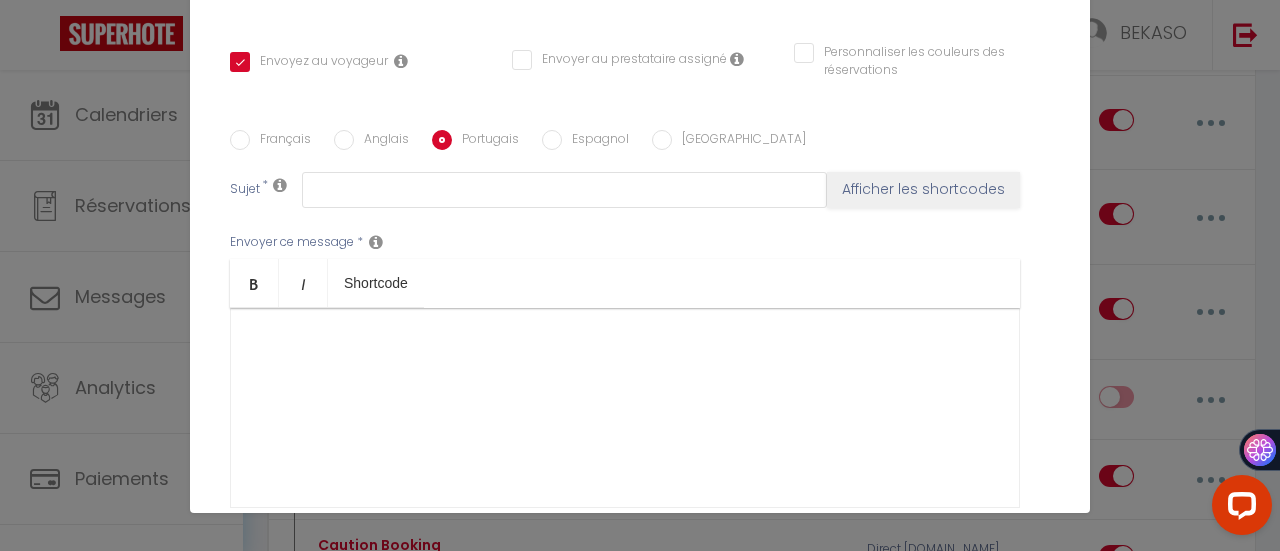 click on "[GEOGRAPHIC_DATA]" at bounding box center [662, 140] 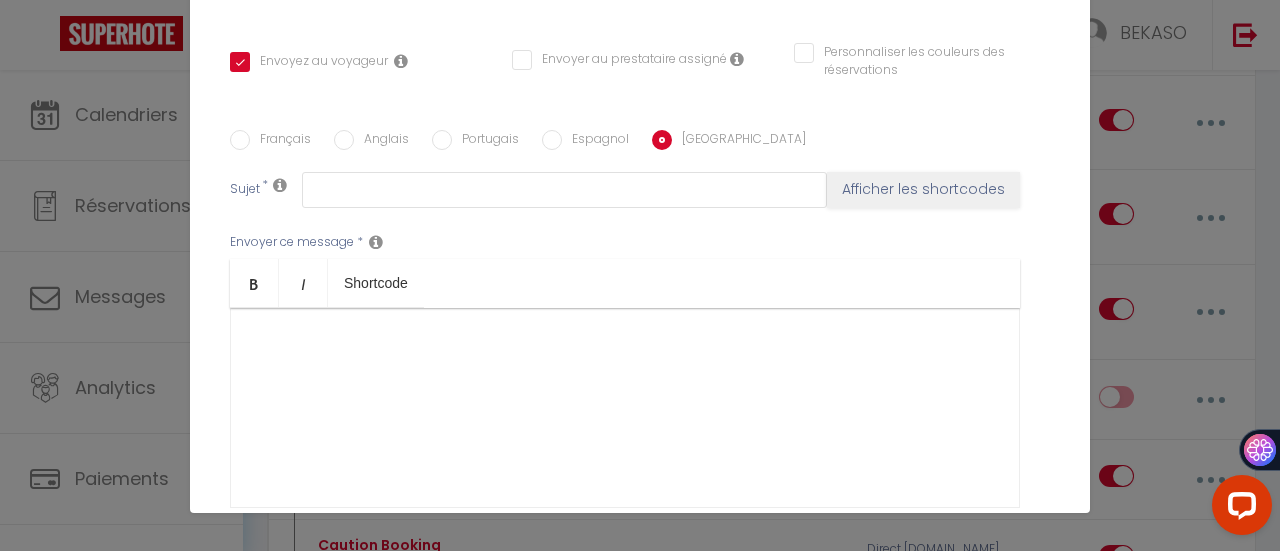 checkbox on "true" 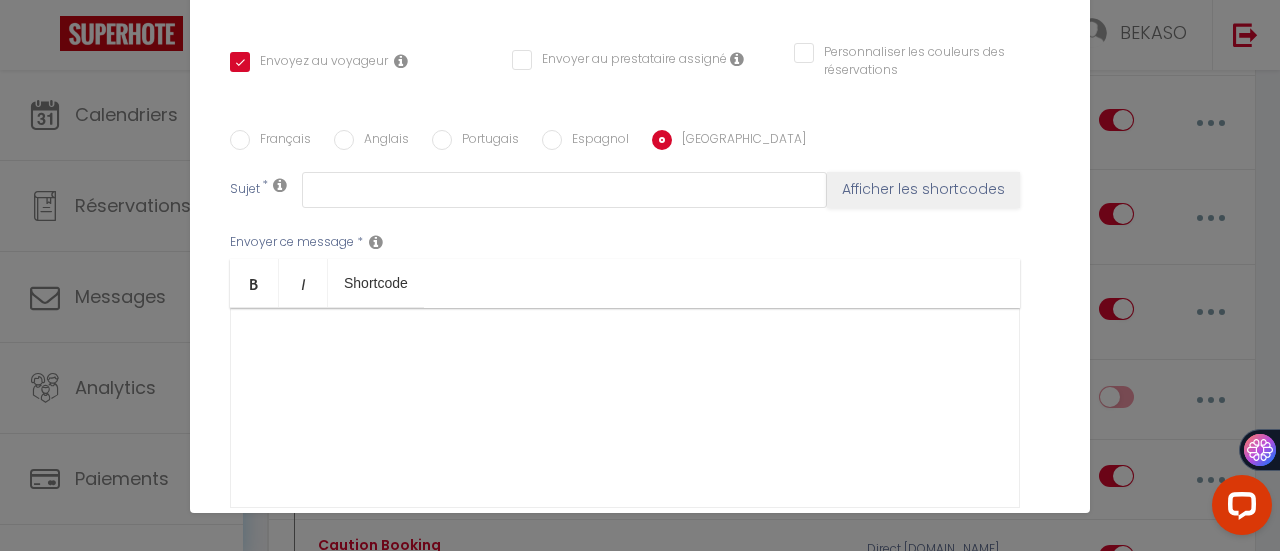 click on "Anglais" at bounding box center [344, 140] 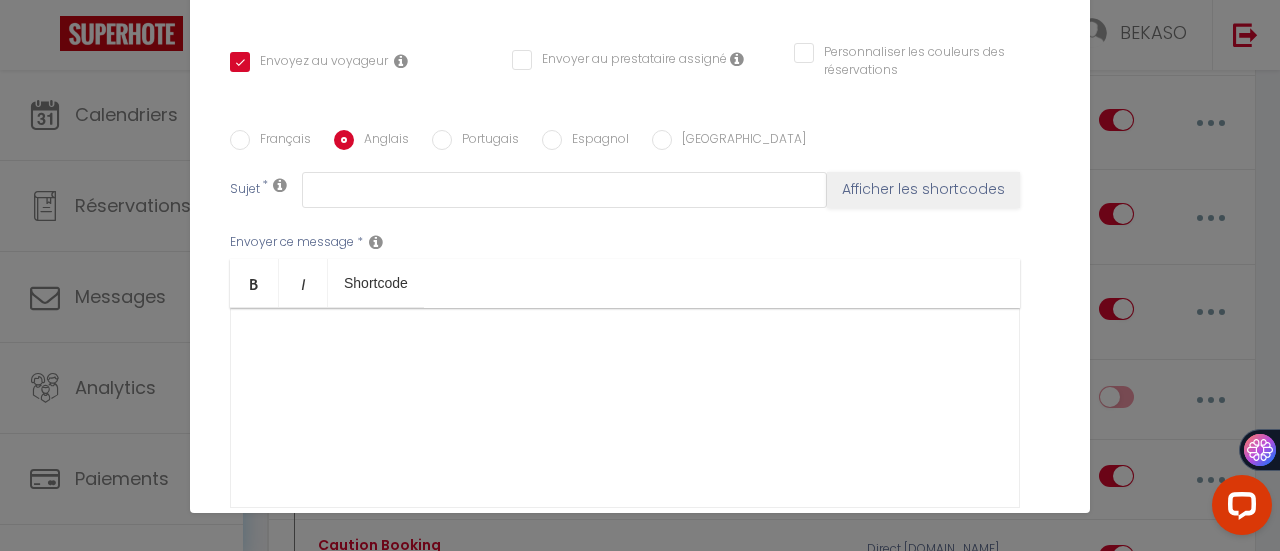 checkbox on "true" 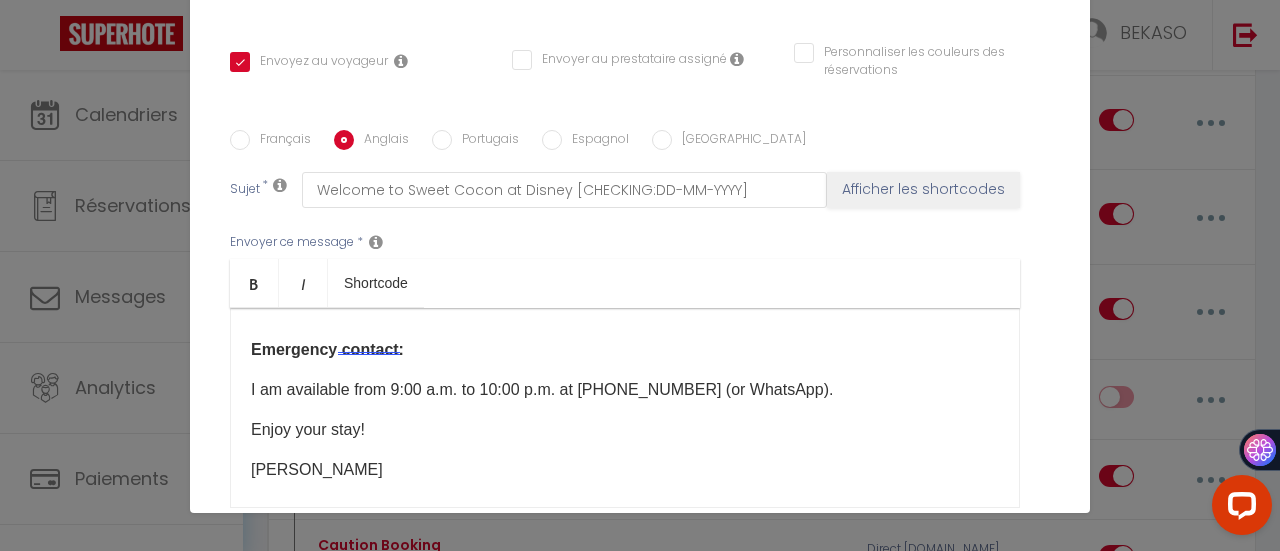 scroll, scrollTop: 1061, scrollLeft: 0, axis: vertical 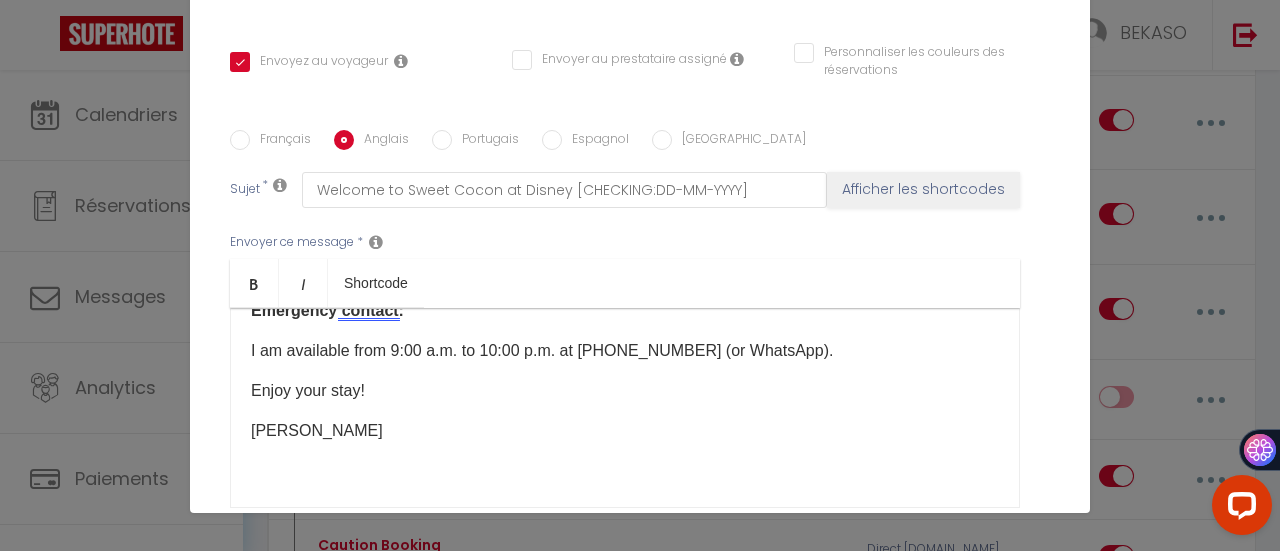 click on "[PERSON_NAME]" at bounding box center [625, 431] 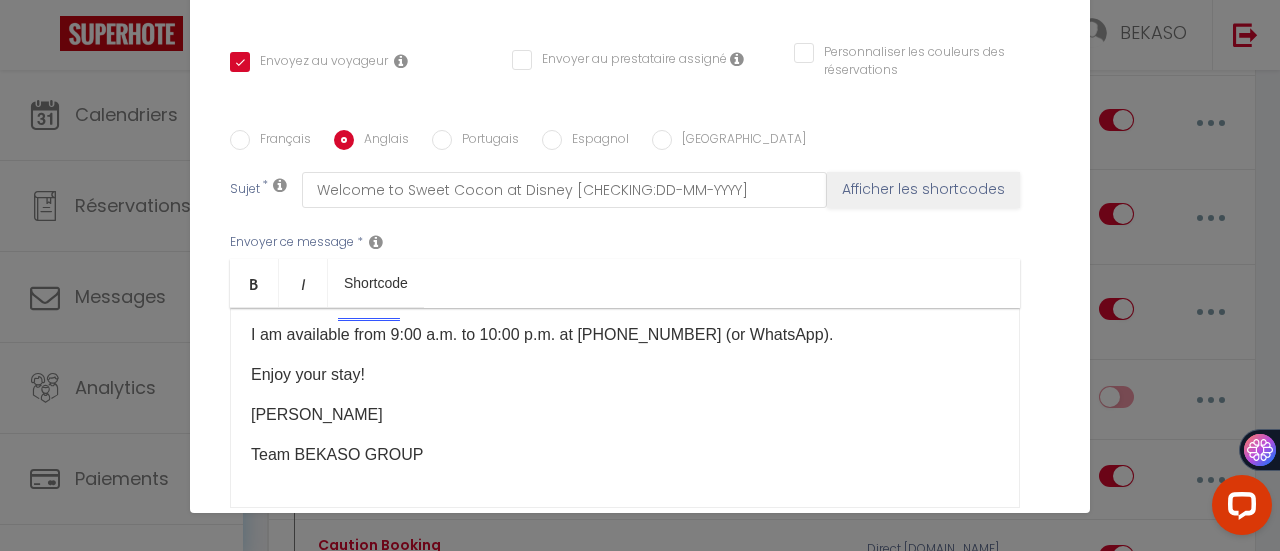 click on "Français" at bounding box center [280, 141] 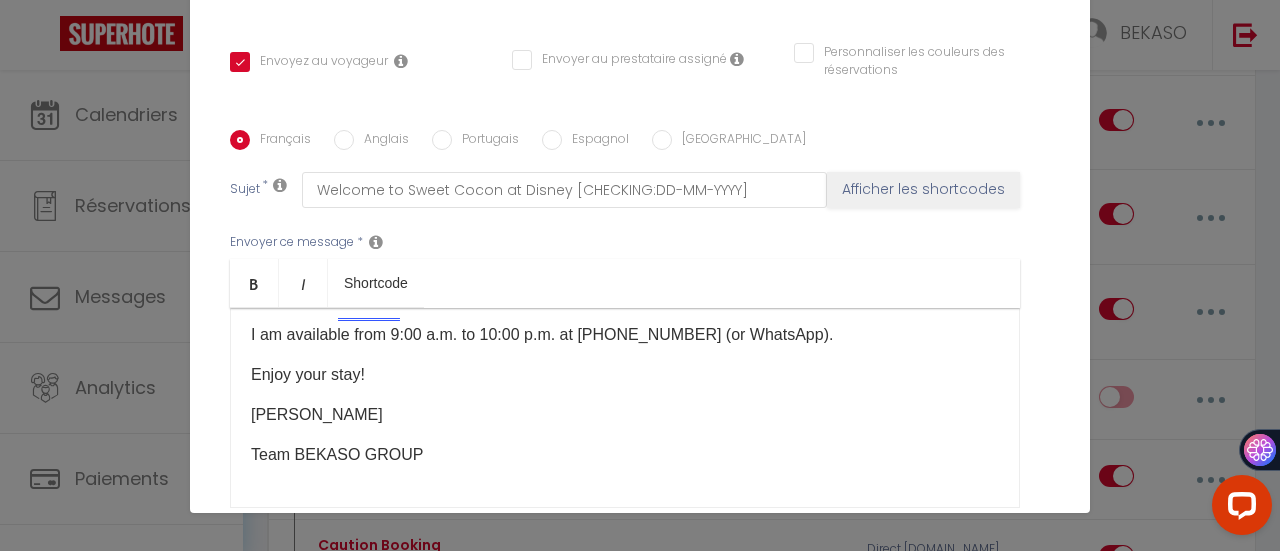 checkbox on "true" 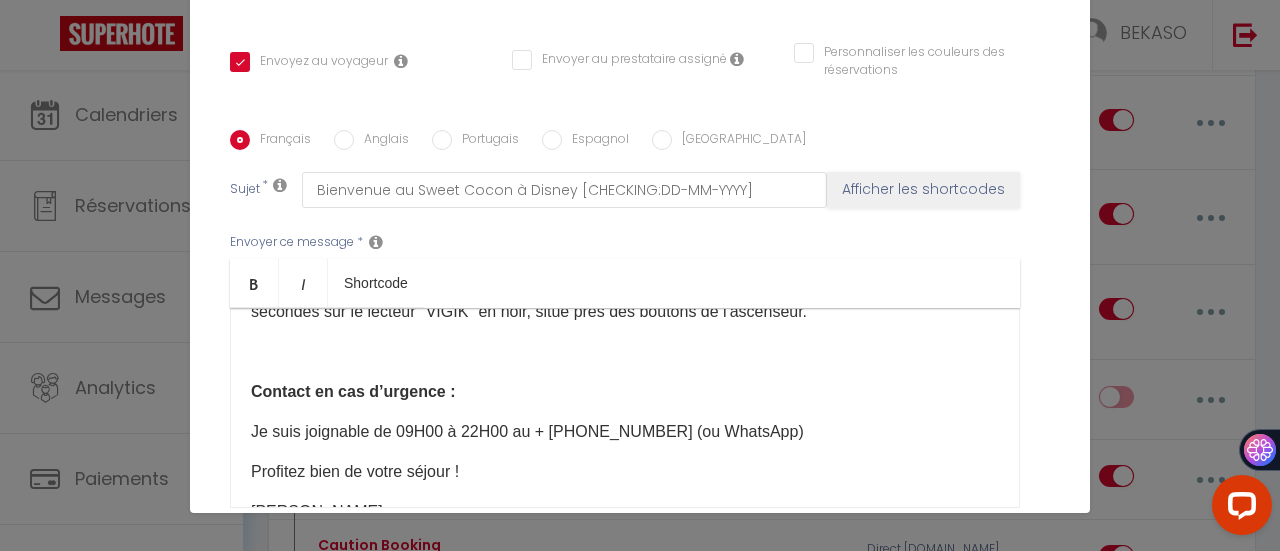 scroll, scrollTop: 1141, scrollLeft: 0, axis: vertical 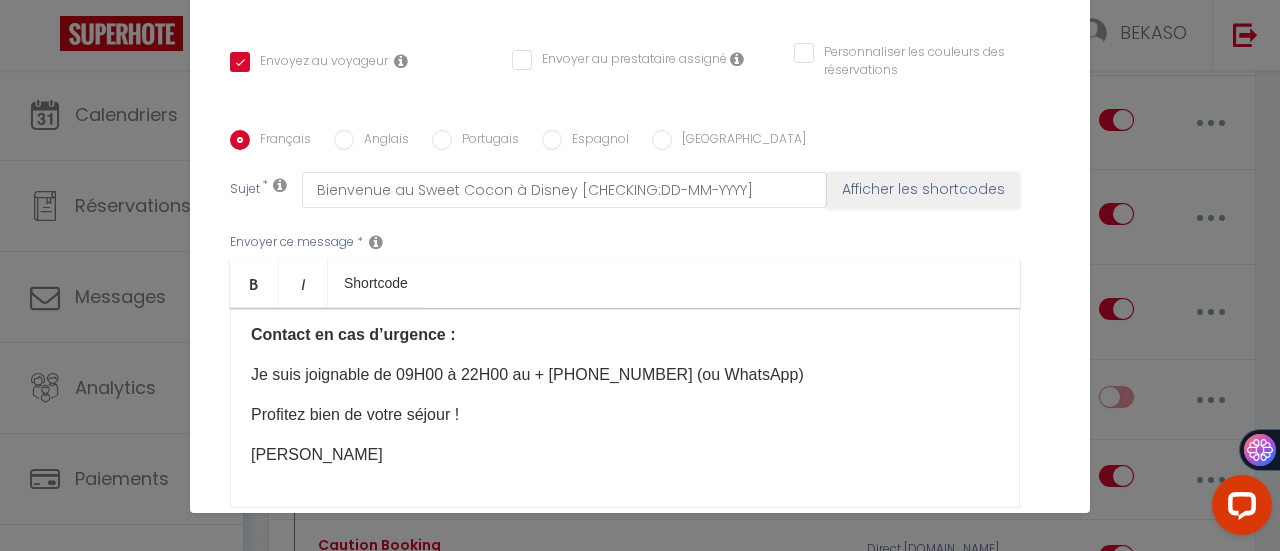 click on "Bonjour [GUEST:FIRST_NAME]​, Bienvenue au Sweet Cocon à Disney ! 🏡 ADRESSE DU LOGEMENT
[STREET_ADDRESS]
Pour que votre séjour soit parfait, voici quelques petites règles à suivre 😊 :
Respectez le silence : On aime tous la tranquillité.   Merci de garder le volume bas, surtout le soir. Pas de fêtes : Les fêtes et la musique forte sont interdites.   On privilégie une ambiance paisible. Non-fumeur à l'intérieur : Si vous avez besoin de fumer, merci de le faire à l'extérieur.
Accès au logement :
Le code pour ouvrir la porte Extérieure est : A987.    Le code du Portillon qui donne accès à l'immeuble 40 est : A915​ Une fois dans la cour dirigez-vous vers le Bâtiment 40, premier bâtiment sur la gauche. Le Code pour ouvrir la porte du bâtiment est : B248​ Récupérez la clef dans la   boite aux lettres 106, la dernière en bas à droite, tirez, elle n'est pas fermée. À l'intérieur vous avez la boite à clé, le code est : 77805.  WI-FI :" at bounding box center [625, 408] 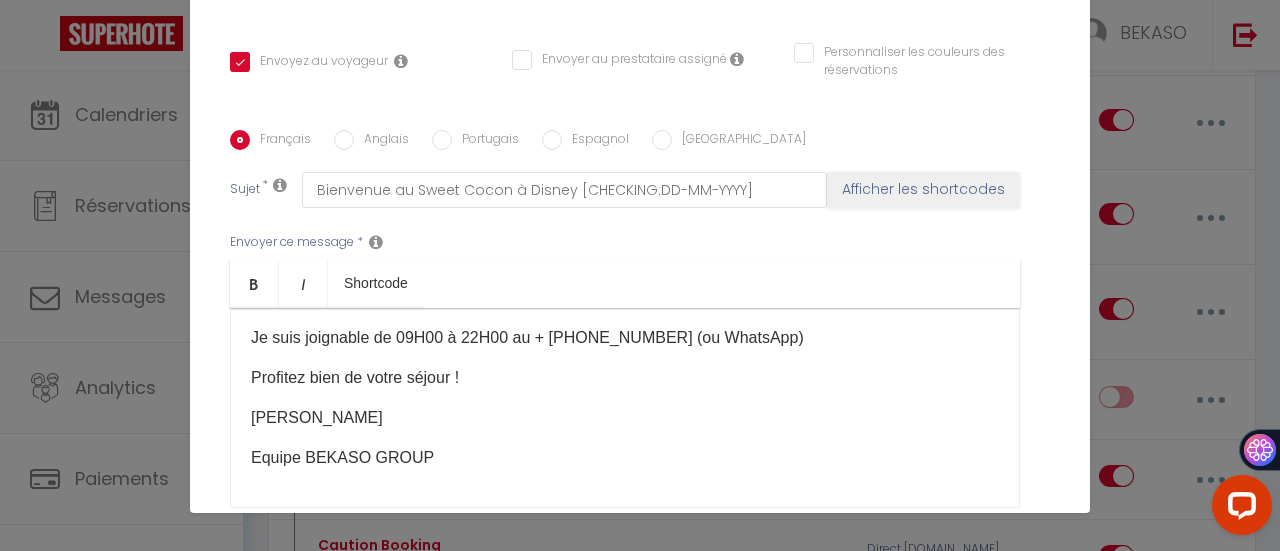 scroll, scrollTop: 1164, scrollLeft: 0, axis: vertical 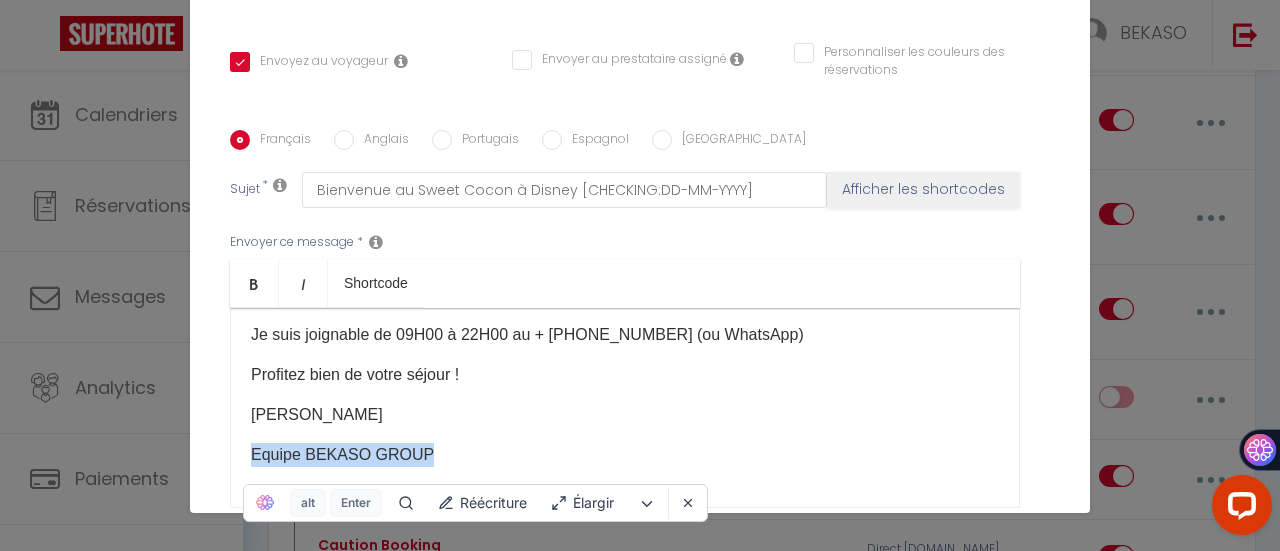 copy on "Equipe BEKASO GROUP" 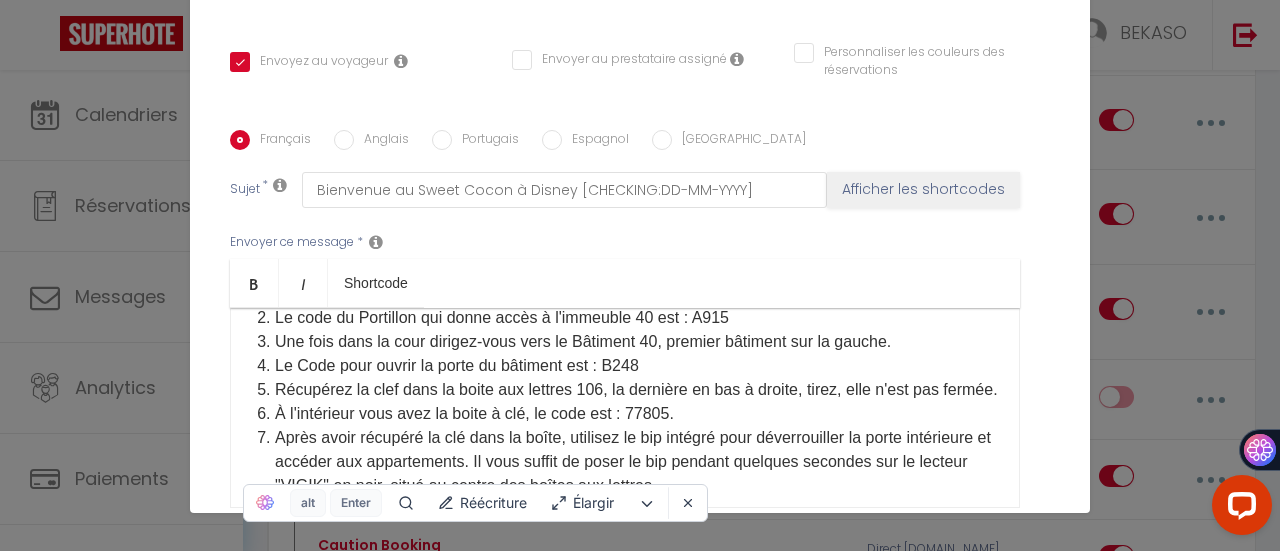 scroll, scrollTop: 476, scrollLeft: 0, axis: vertical 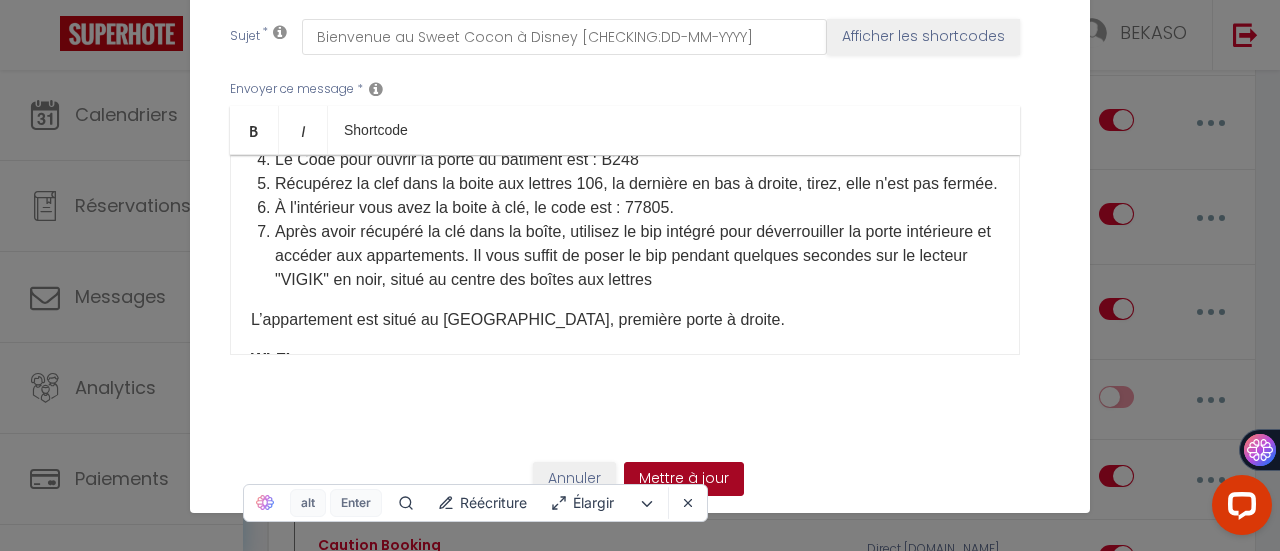 click on "Mettre à jour" at bounding box center (684, 479) 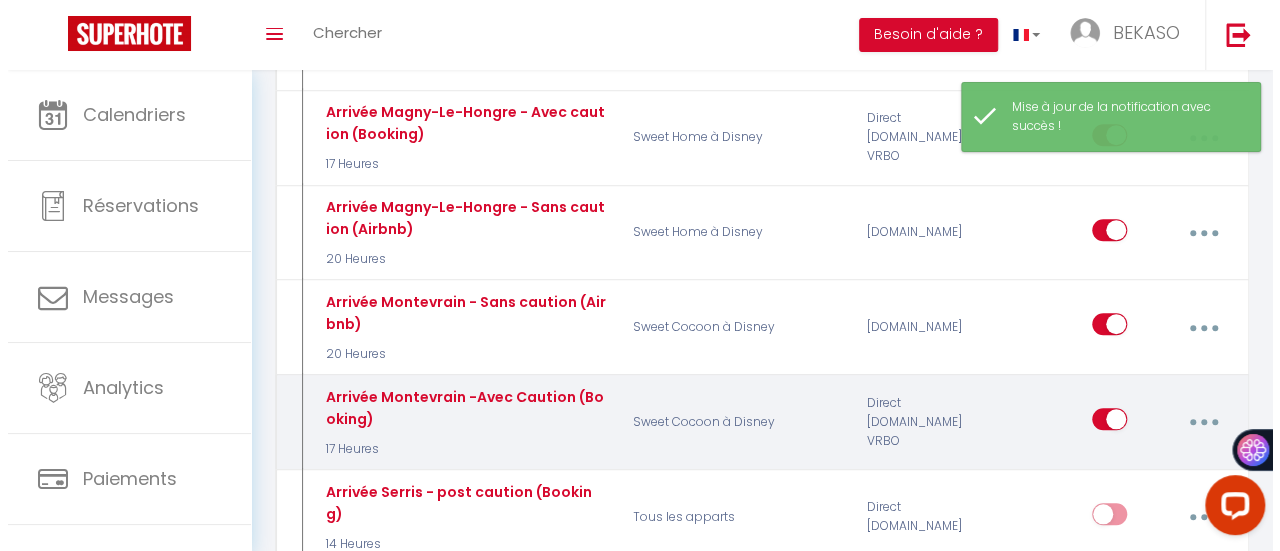 scroll, scrollTop: 740, scrollLeft: 0, axis: vertical 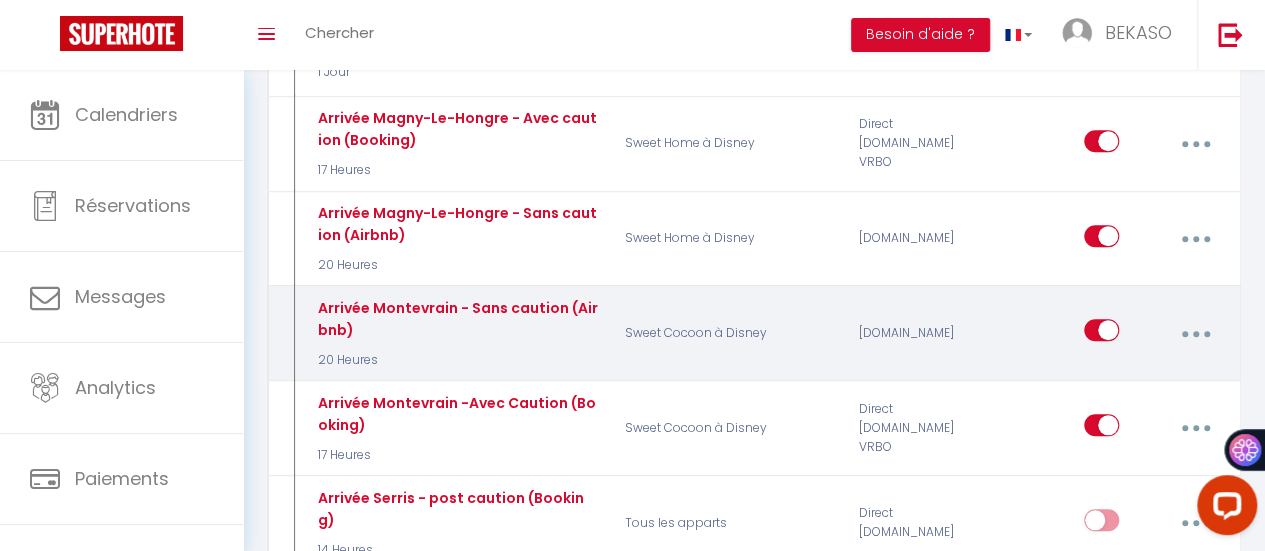 click at bounding box center (1195, 333) 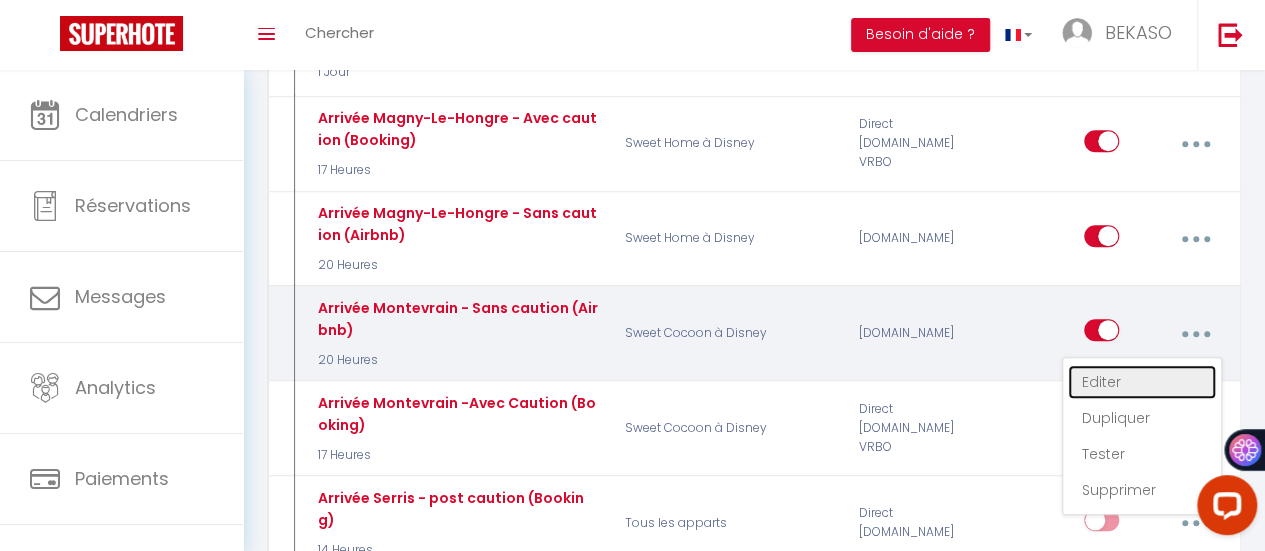 click on "Editer" at bounding box center (1142, 382) 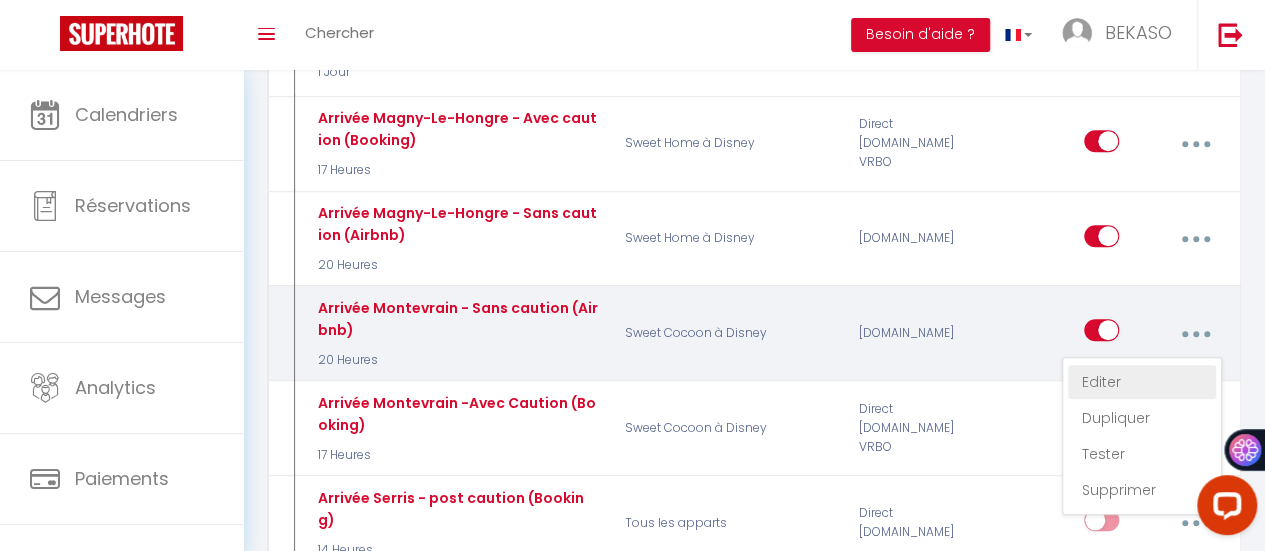 type on "Arrivée Montevrain - Sans caution (Airbnb)" 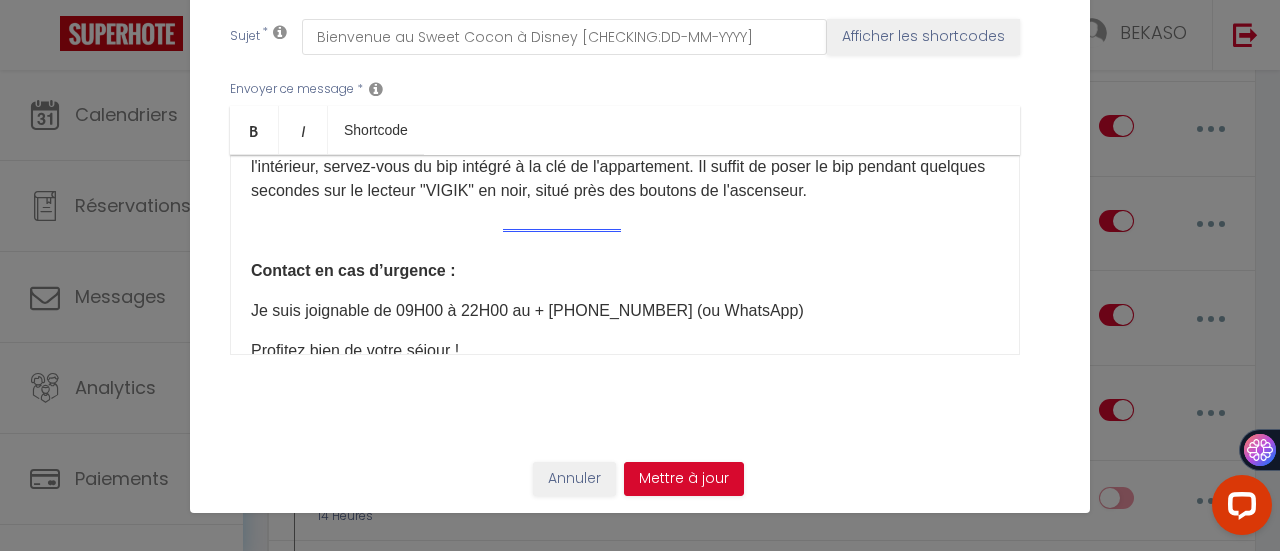 scroll, scrollTop: 1141, scrollLeft: 0, axis: vertical 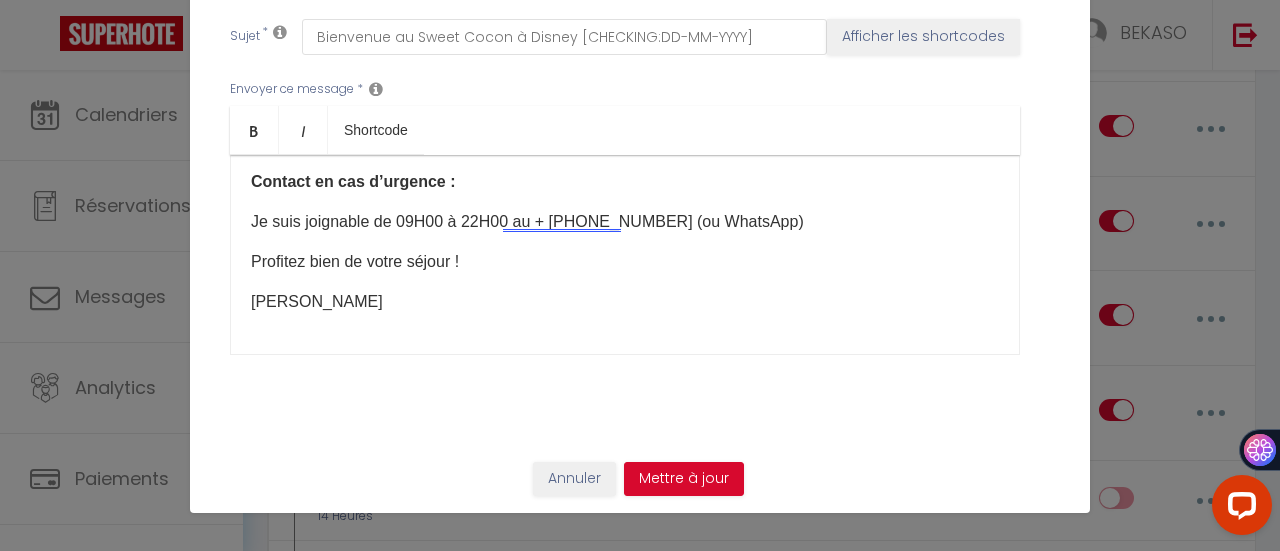 click on "[PERSON_NAME]" at bounding box center [625, 302] 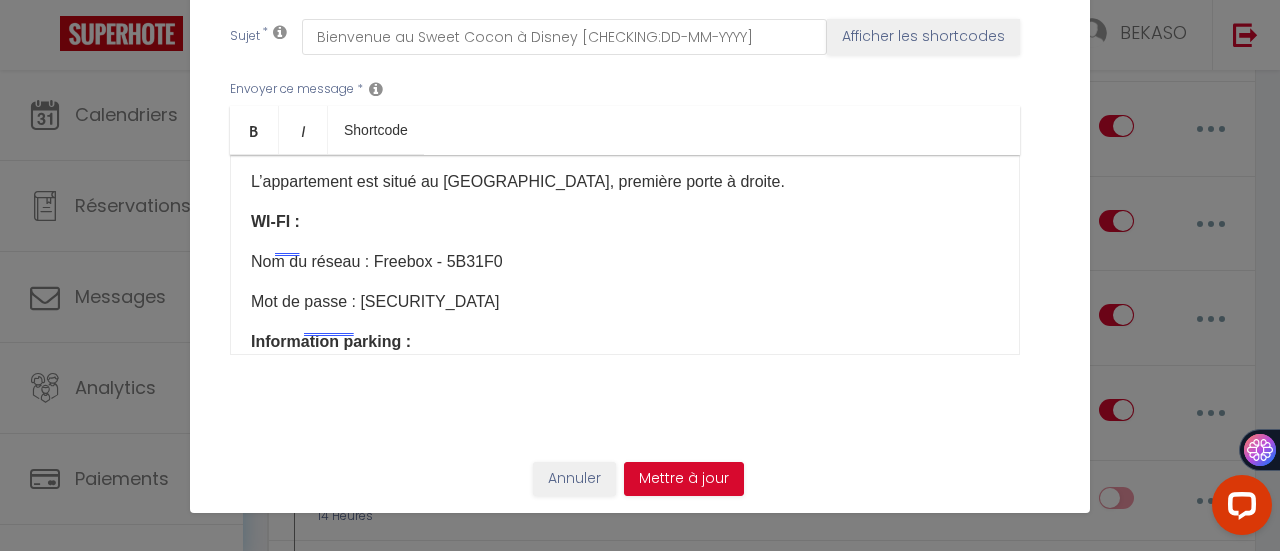 scroll, scrollTop: 613, scrollLeft: 0, axis: vertical 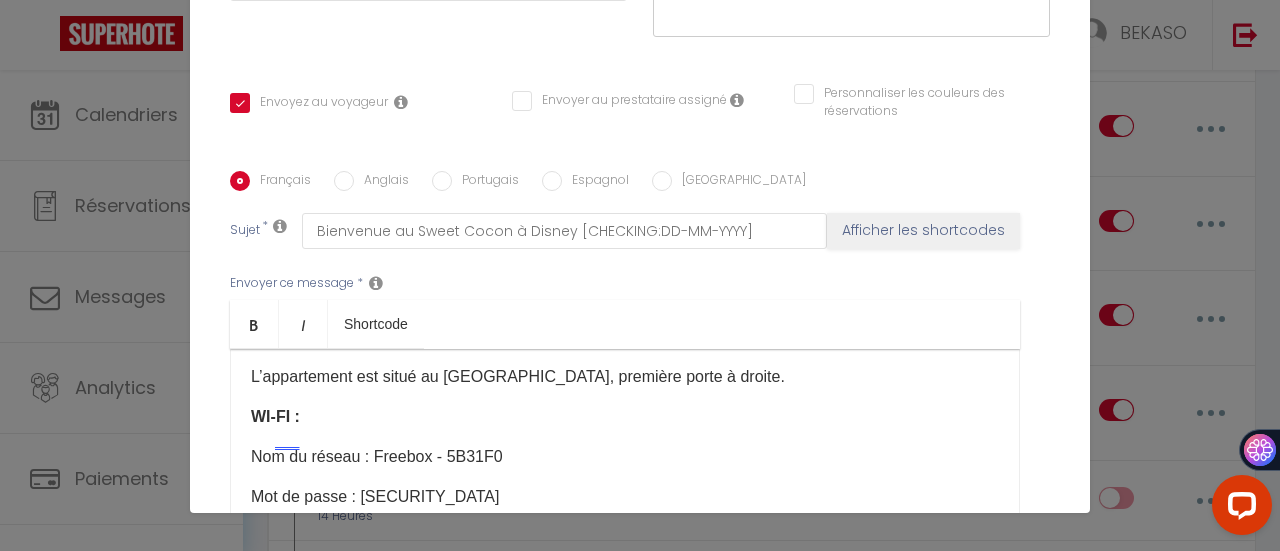 click on "Anglais" at bounding box center (344, 181) 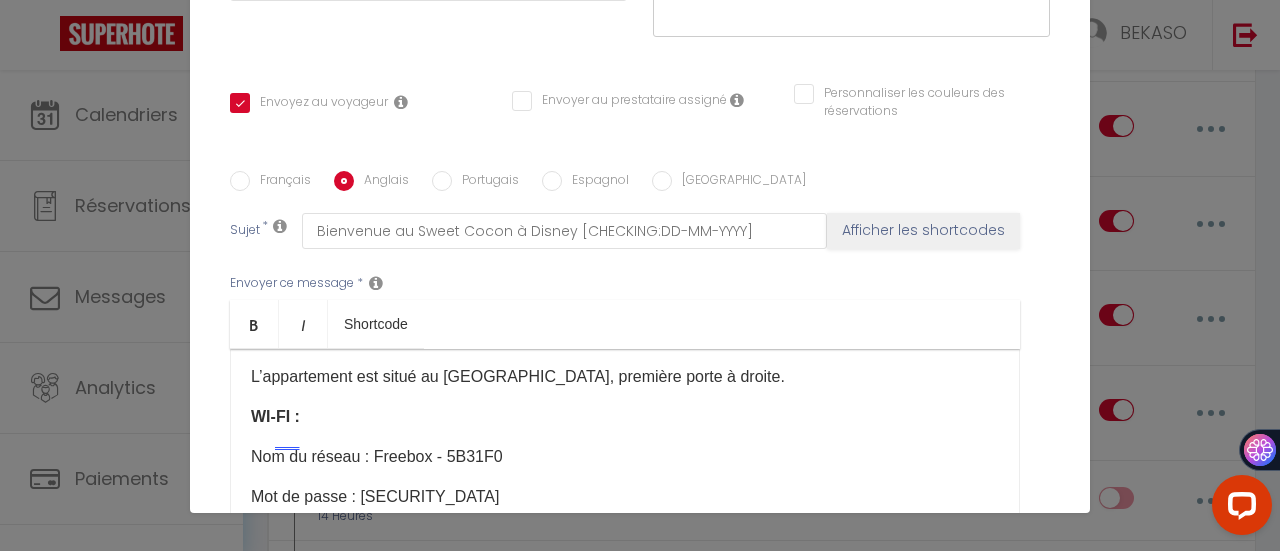 checkbox on "true" 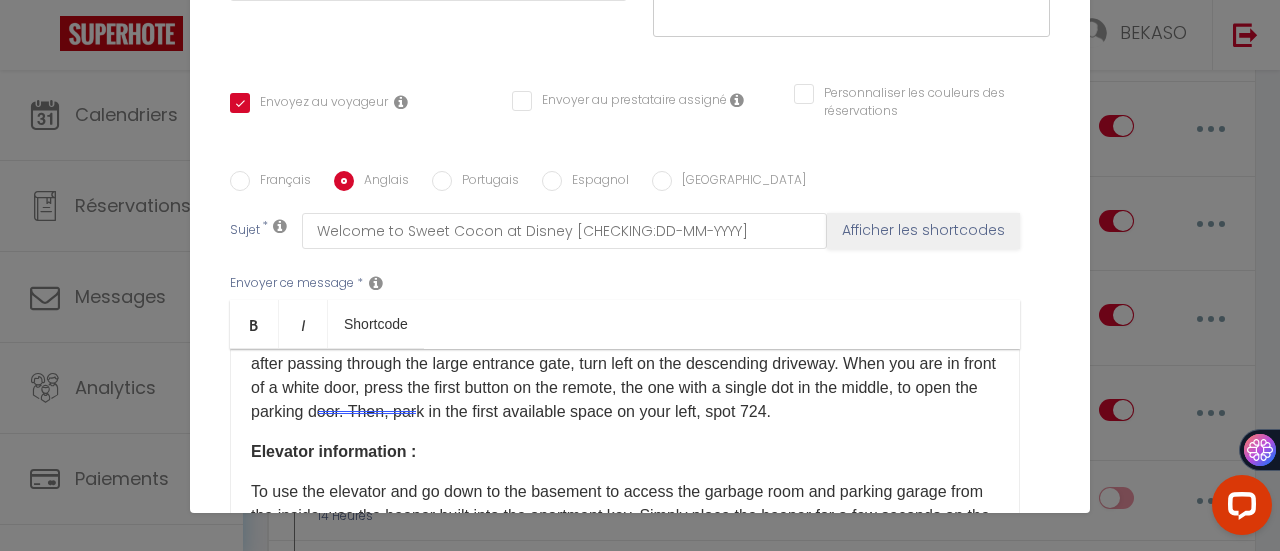 scroll, scrollTop: 1061, scrollLeft: 0, axis: vertical 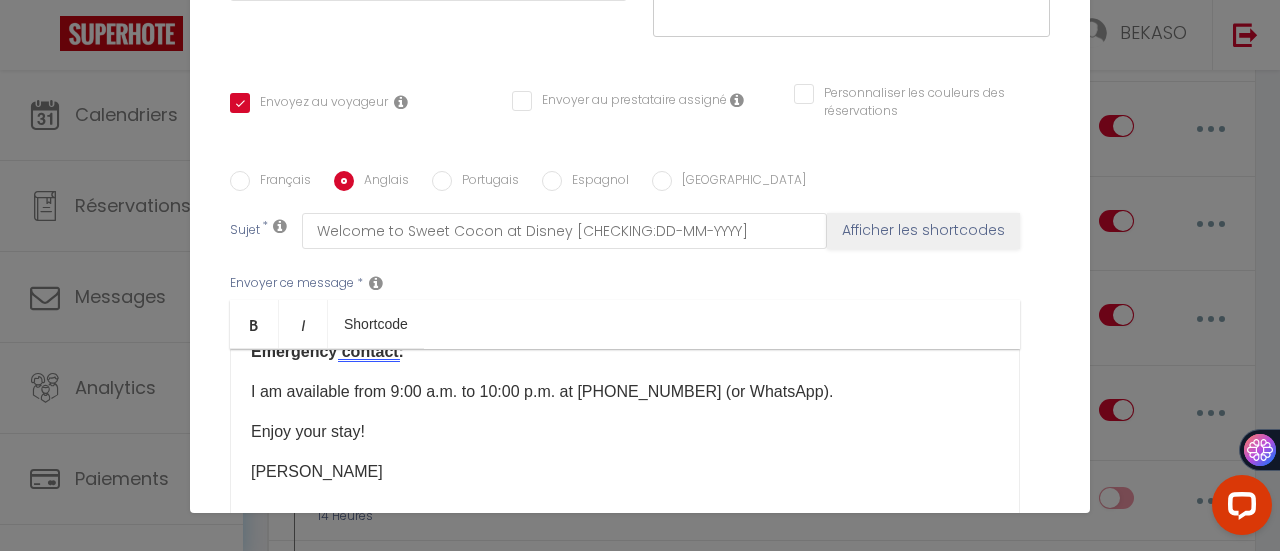 click on "[PERSON_NAME]" at bounding box center [625, 472] 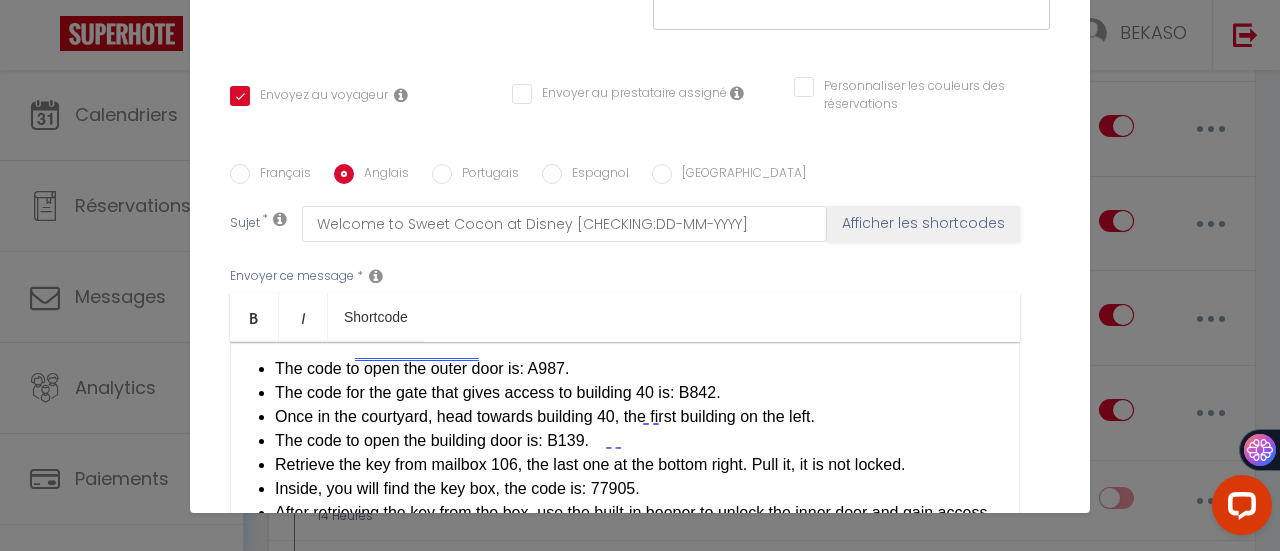 scroll, scrollTop: 334, scrollLeft: 0, axis: vertical 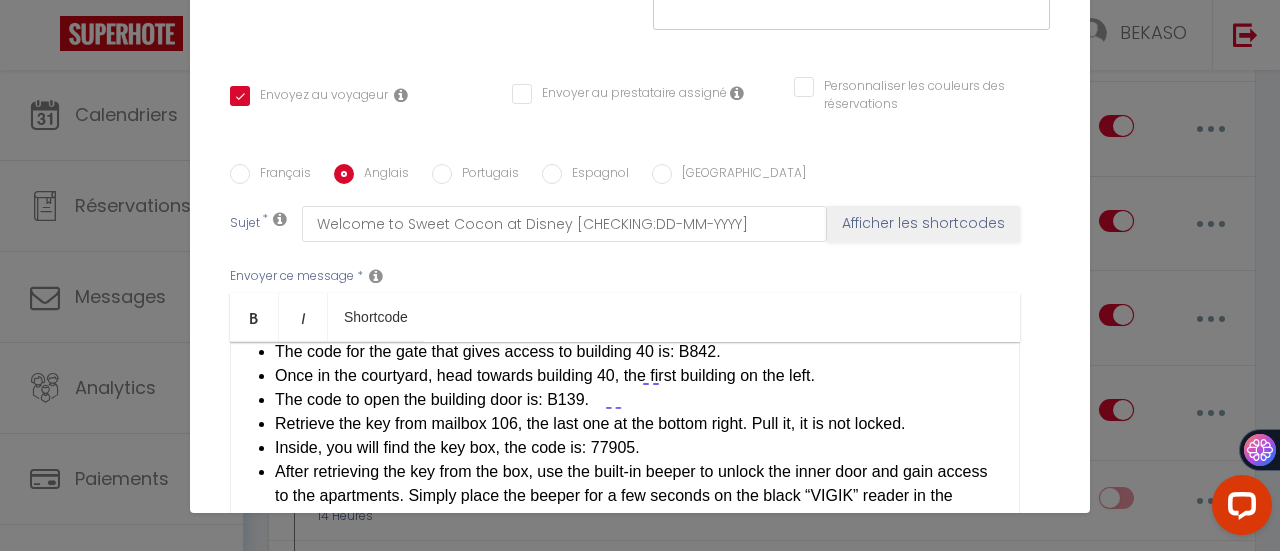 click on "Inside, you will find the key box, the code is: 77905​." at bounding box center [637, 448] 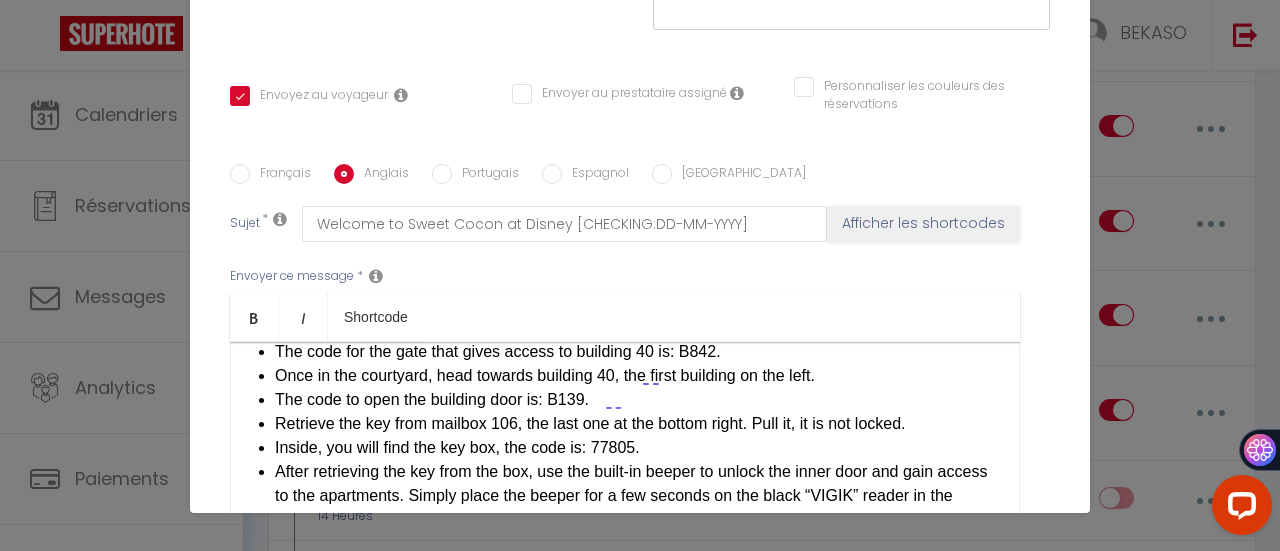 click on "The code to open the building door is: B139." at bounding box center [637, 400] 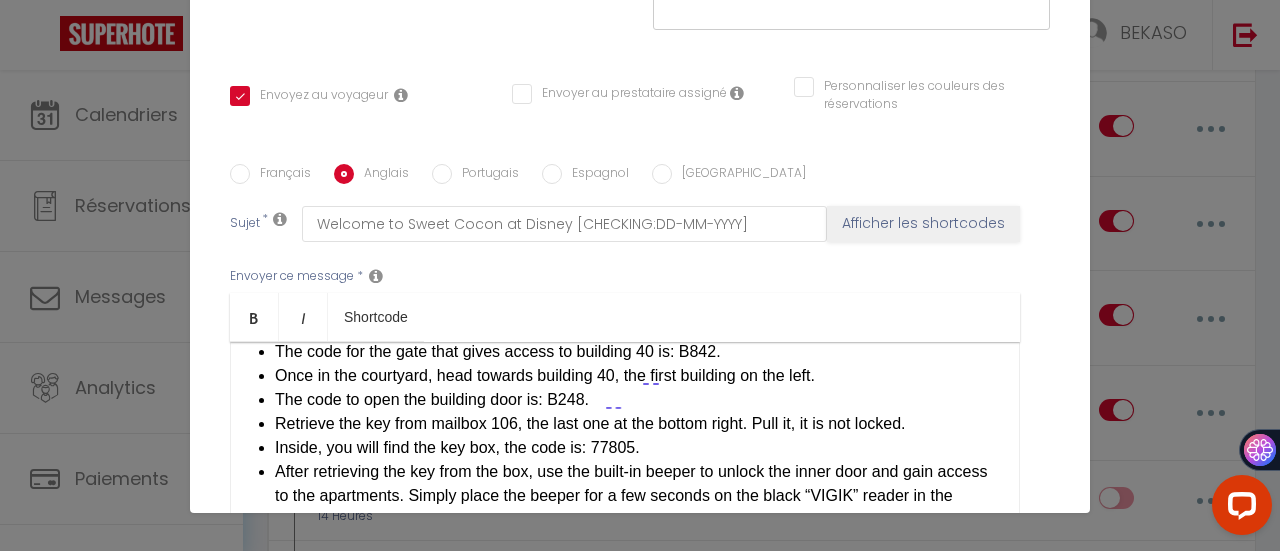 click on "The code for the gate that gives access to building 40 is: B842." at bounding box center [637, 352] 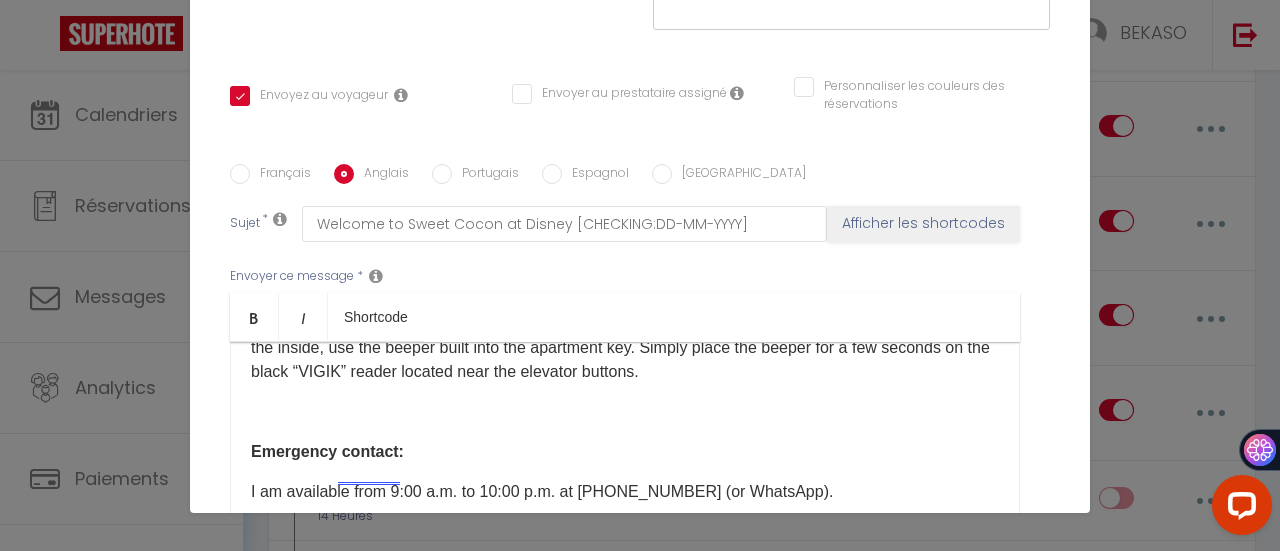 scroll, scrollTop: 1101, scrollLeft: 0, axis: vertical 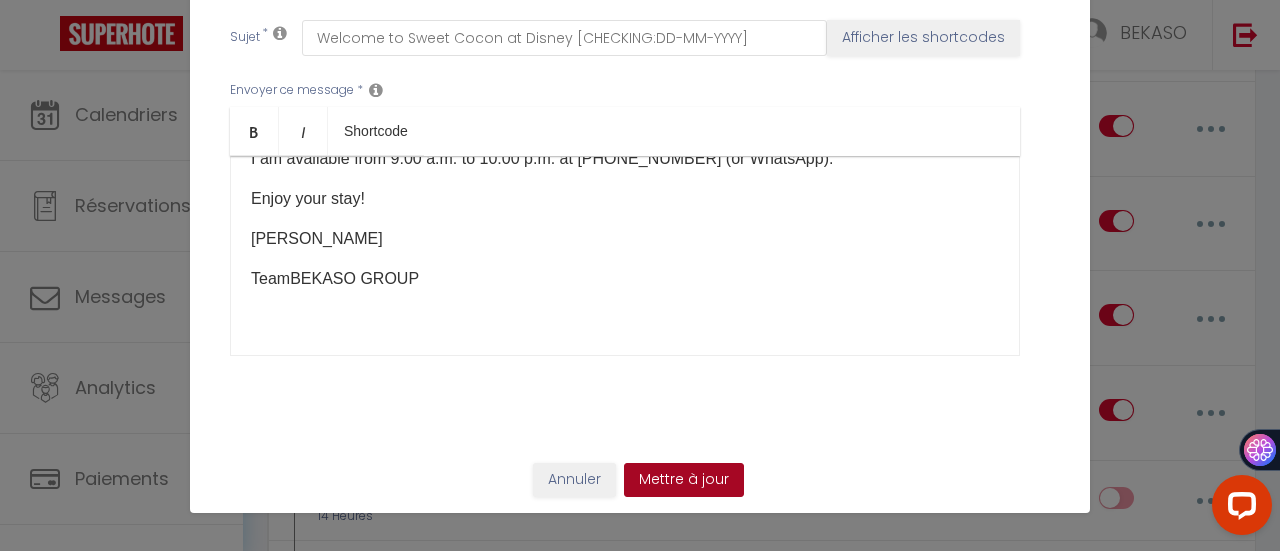 click on "Mettre à jour" at bounding box center (684, 480) 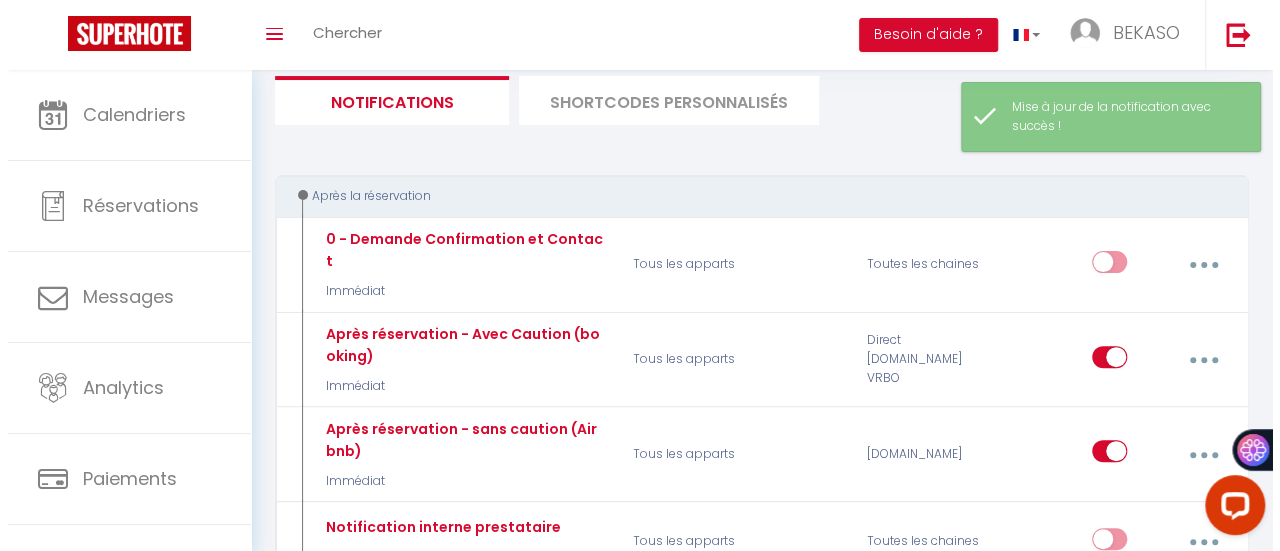 scroll, scrollTop: 130, scrollLeft: 0, axis: vertical 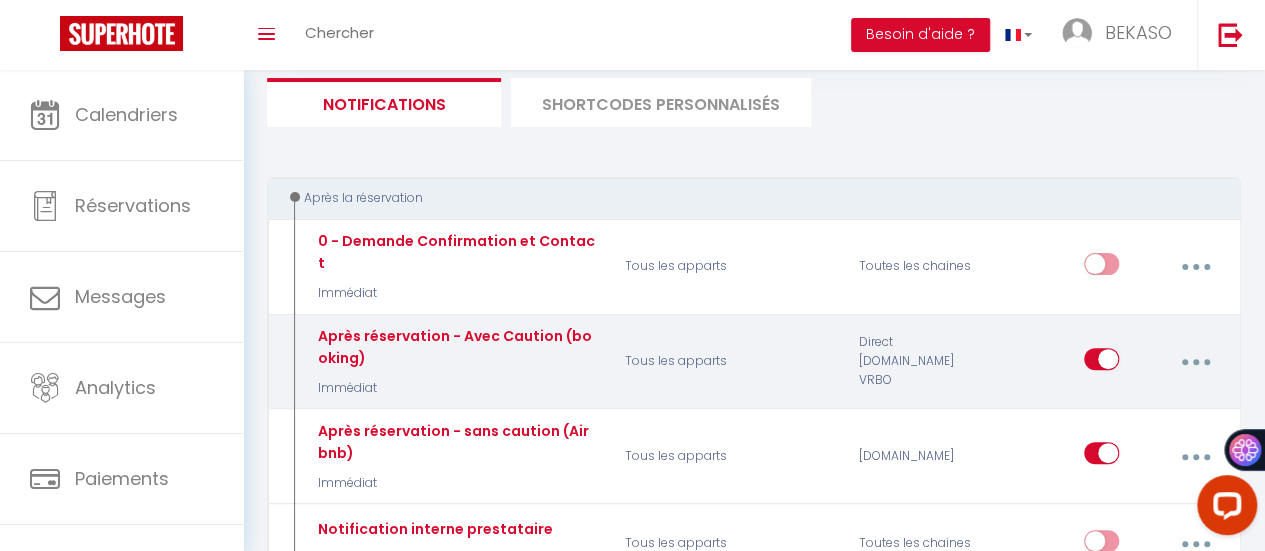 click at bounding box center (1195, 362) 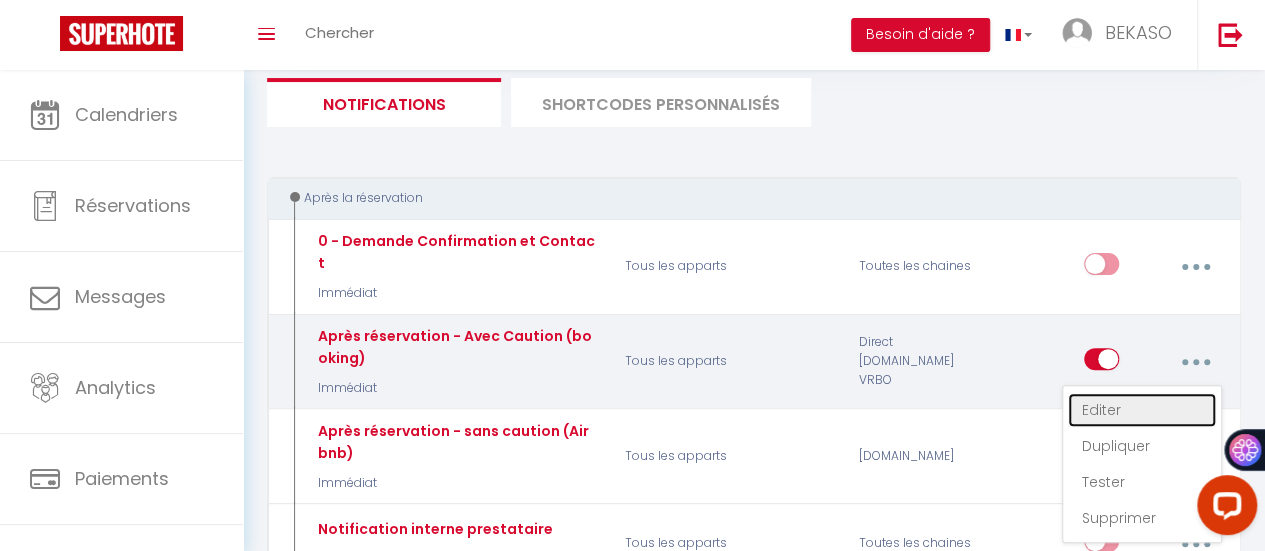 click on "Editer" at bounding box center [1142, 410] 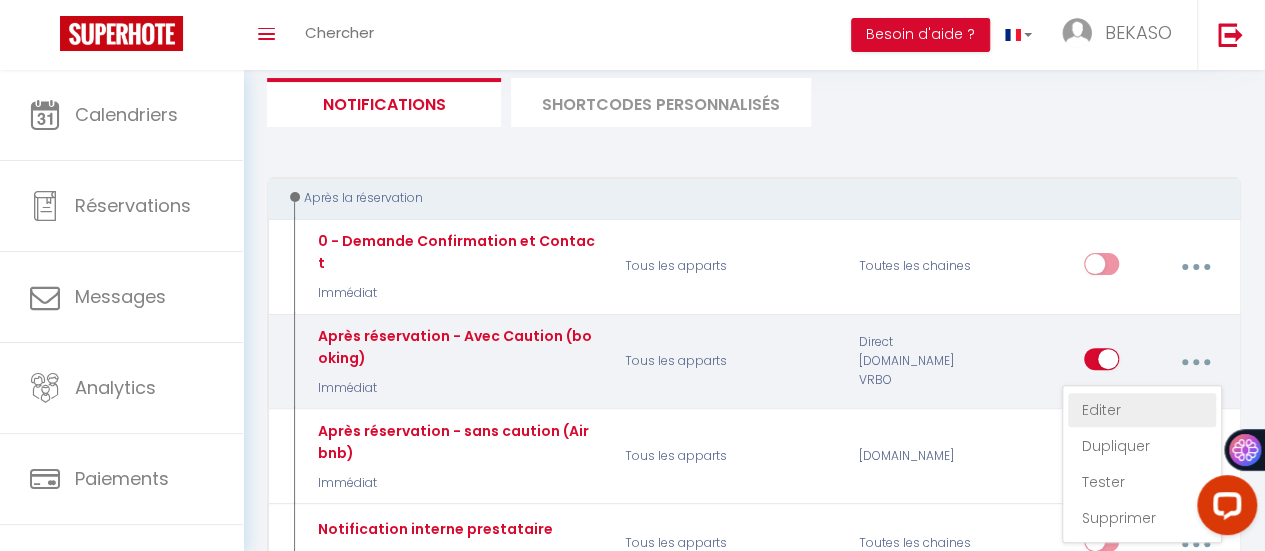 type on "Après réservation - Avec Caution (booking)" 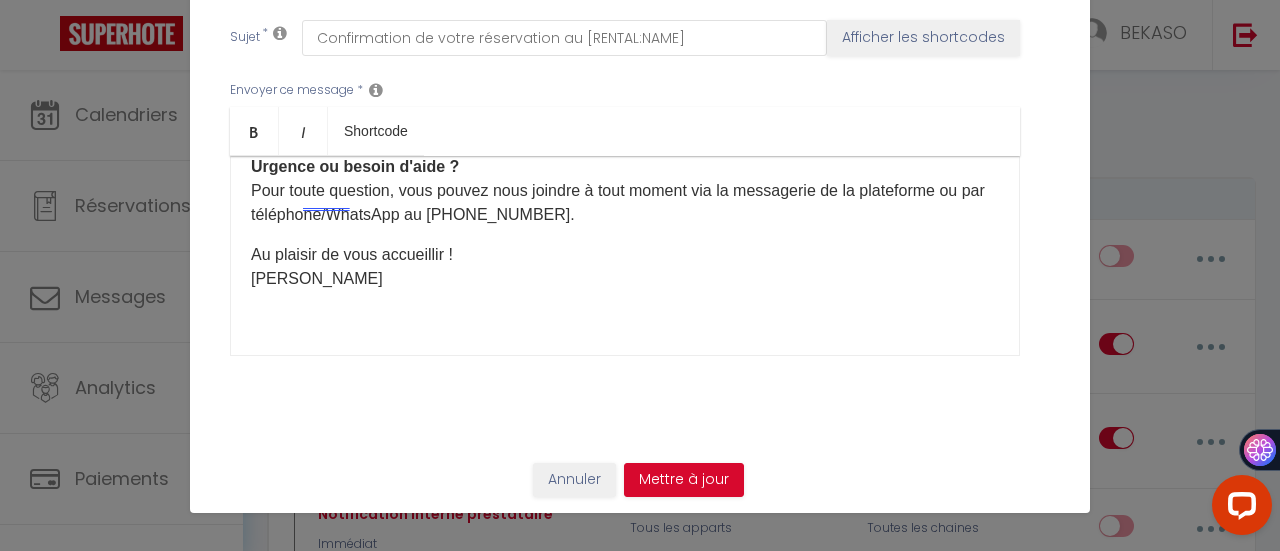 scroll, scrollTop: 609, scrollLeft: 0, axis: vertical 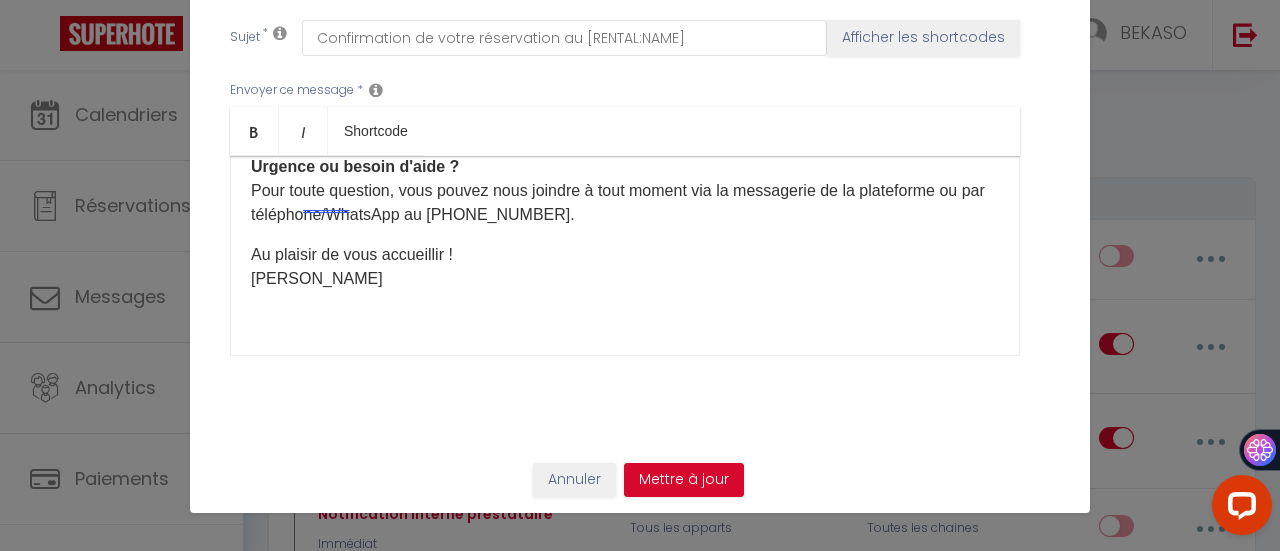 click on "Au plaisir de vous accueillir !  [PERSON_NAME]" at bounding box center (625, 267) 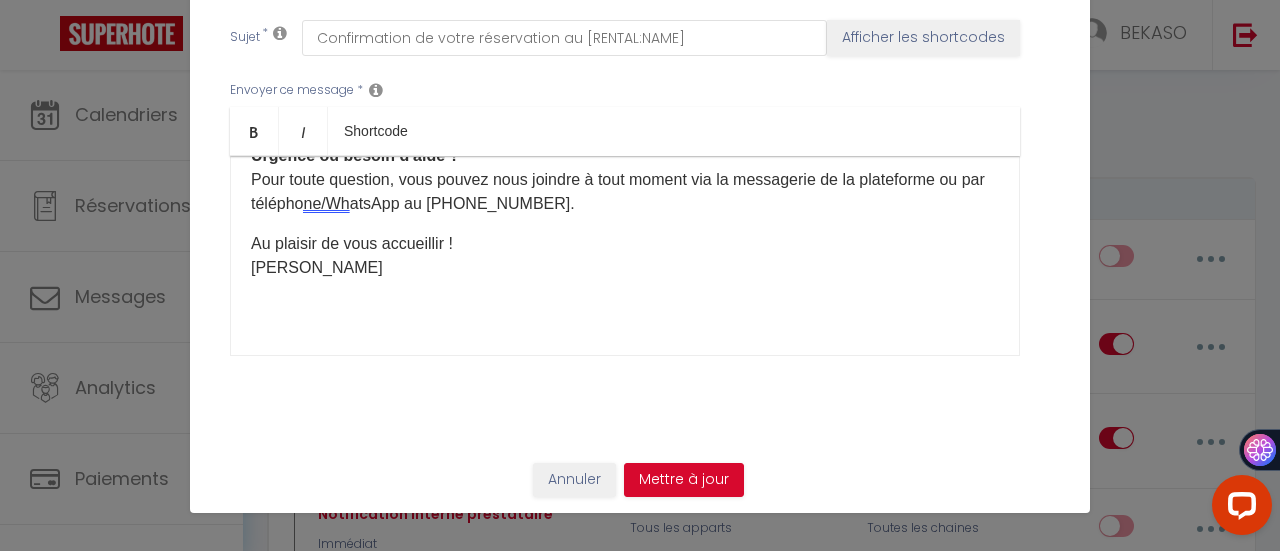 scroll, scrollTop: 619, scrollLeft: 0, axis: vertical 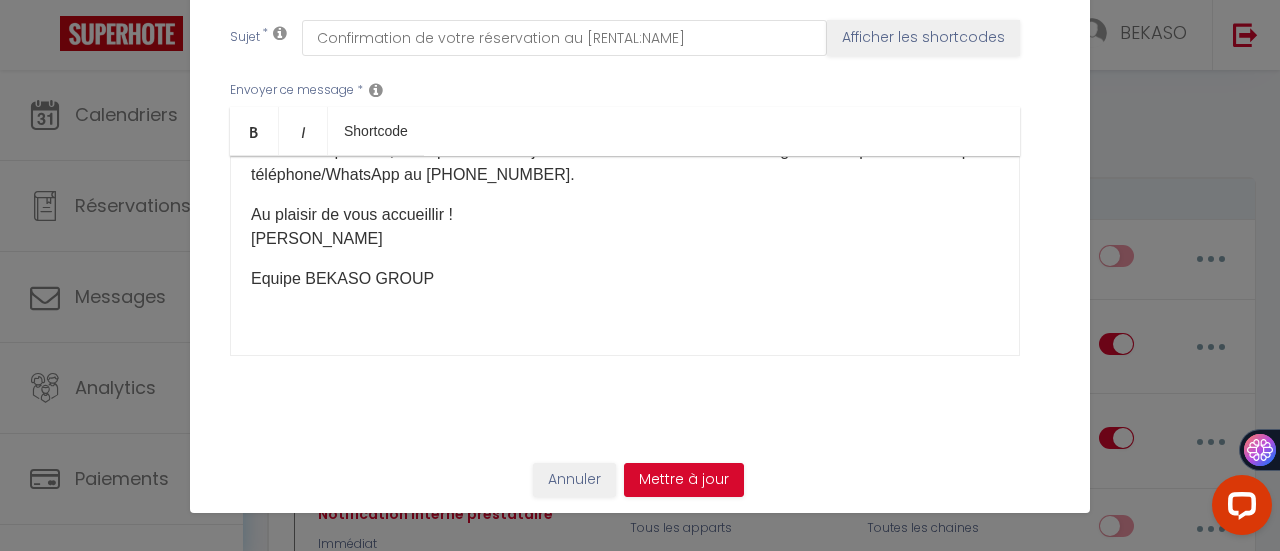 click on "Bonjour [GUEST:FIRST_NAME]​,
Merci beaucoup pour votre réservation ! Nous sommes ravis de vous accueillir bientôt au [RENTAL:NAME]​.
Votre arrivée : L'entrée dans l'appartement se fait de manière autonome pour plus de flexibilité.
Informations importantes : • Heure d'arrivée : à partir de 16h00 • Heure de départ : avant 11h00 • Tout est prêt pour votre confort : draps, serviettes, café, thé, etc. Vous n'aurez qu'à poser vos valises ! Enregistrement d'une caution bancaire :  Dans le cadre de votre réservation, une empreinte bancaire est demandée en guise de  caution . Il s'agit d'une simple  pré-autorisation bancaire en général pour nos clients.  En effet,  d ans la majorité des cas, le montant n'est pas débité, sauf si notre fournisseur de paiement Stripe n'arrive pas à juste faire une empreinte bancaire soit à cause de la banque ou du type de carte utilisée.  Une fois la caution enregistrée vous recevrez toutes les informations de check-in. ​
[PERSON_NAME] ​" at bounding box center (625, 256) 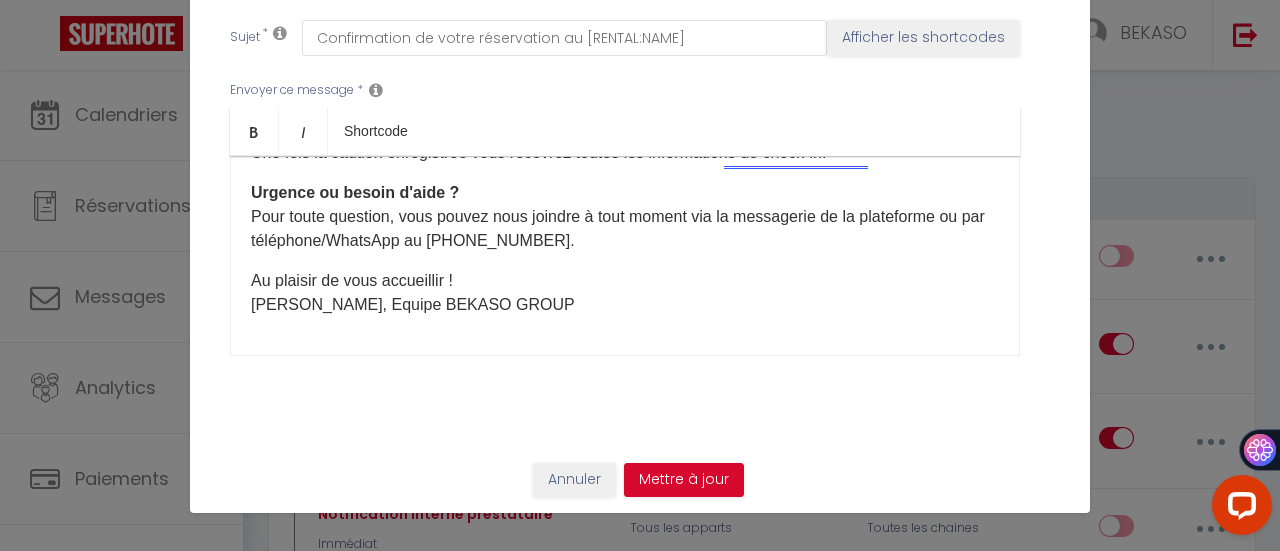 scroll, scrollTop: 571, scrollLeft: 0, axis: vertical 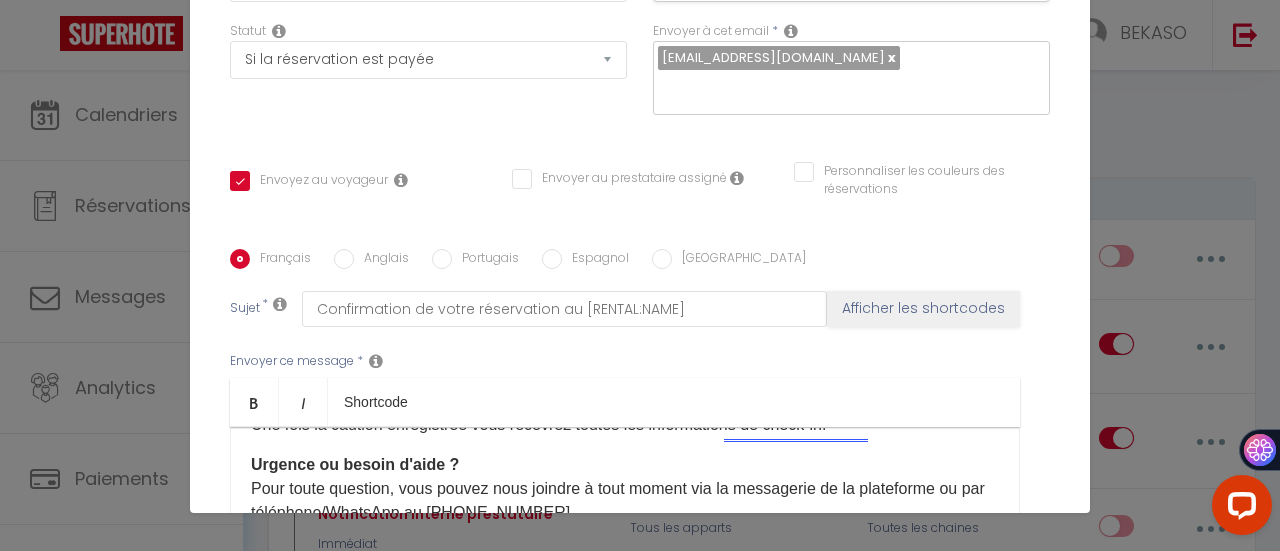 click on "Anglais" at bounding box center [344, 259] 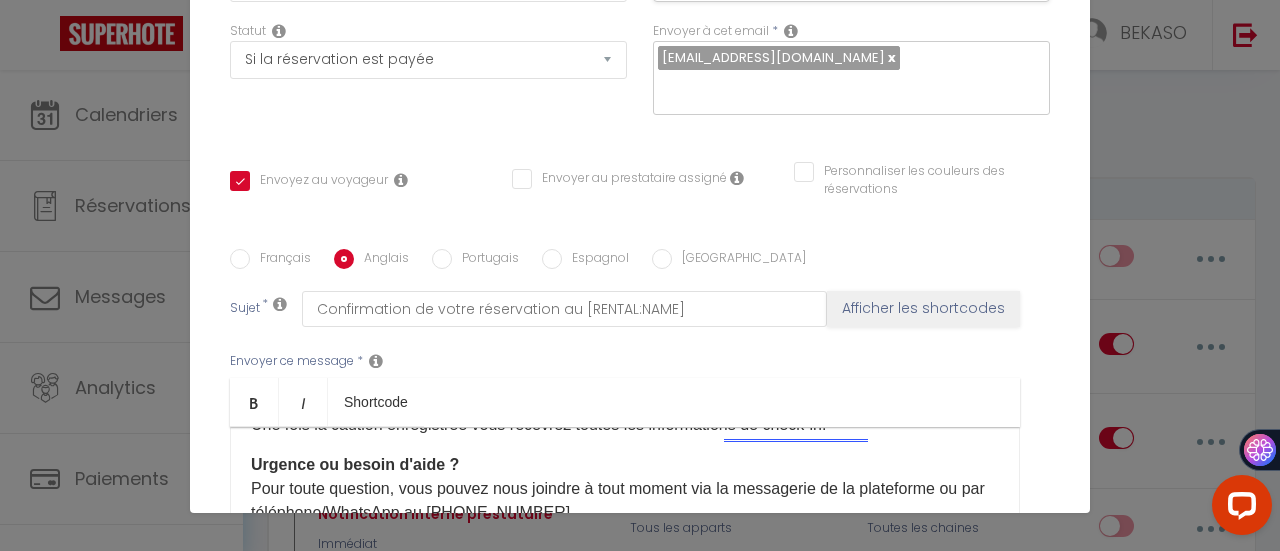 checkbox on "true" 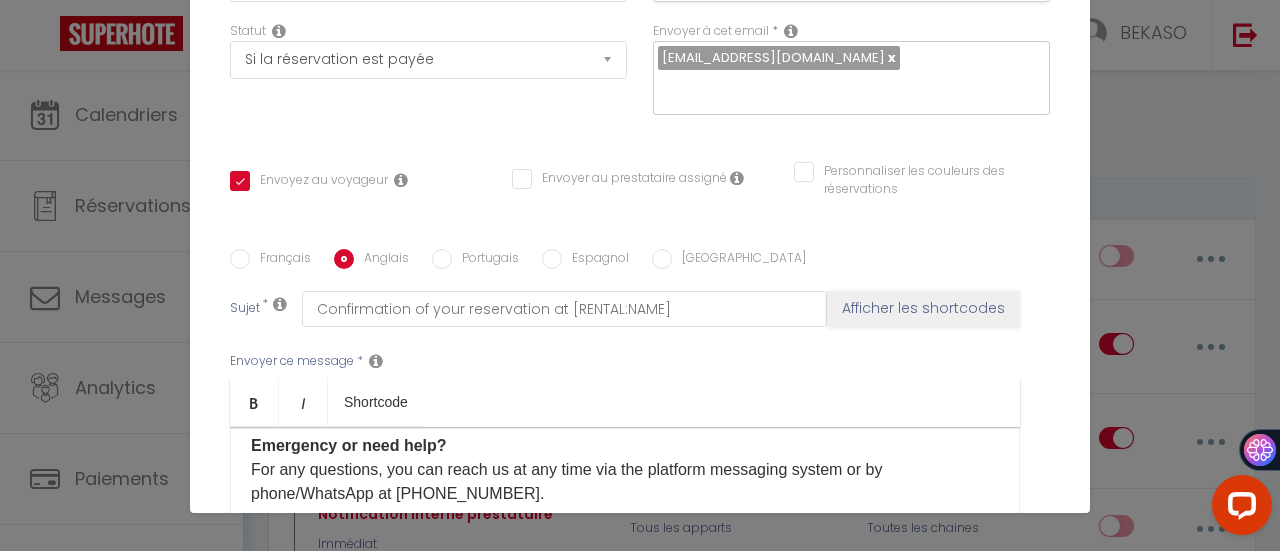 scroll, scrollTop: 549, scrollLeft: 0, axis: vertical 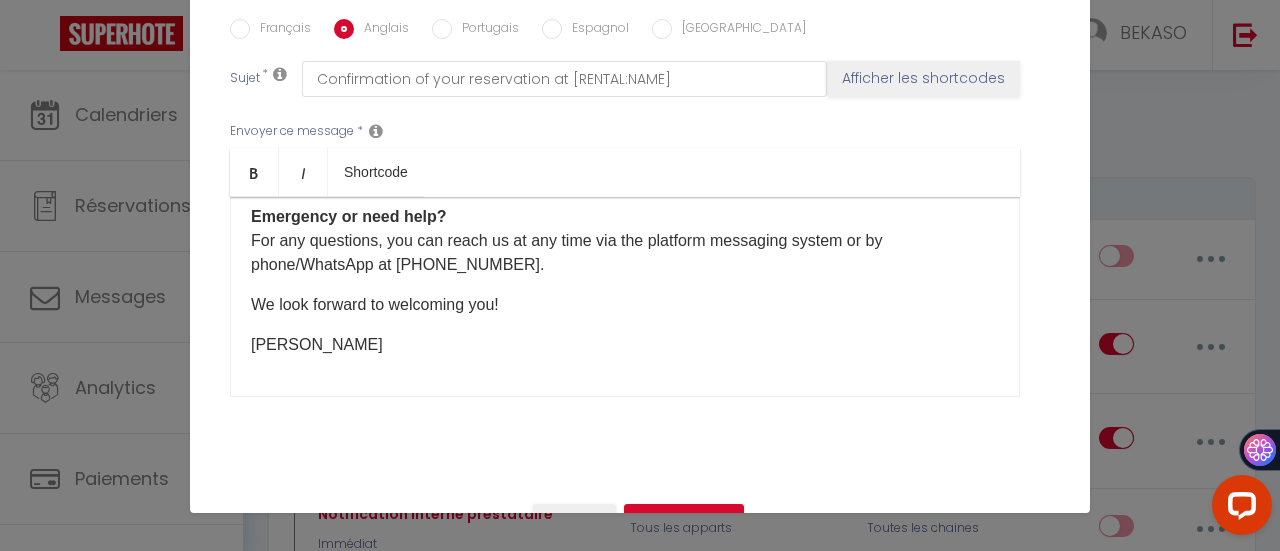 click on "[PERSON_NAME]" at bounding box center [625, 345] 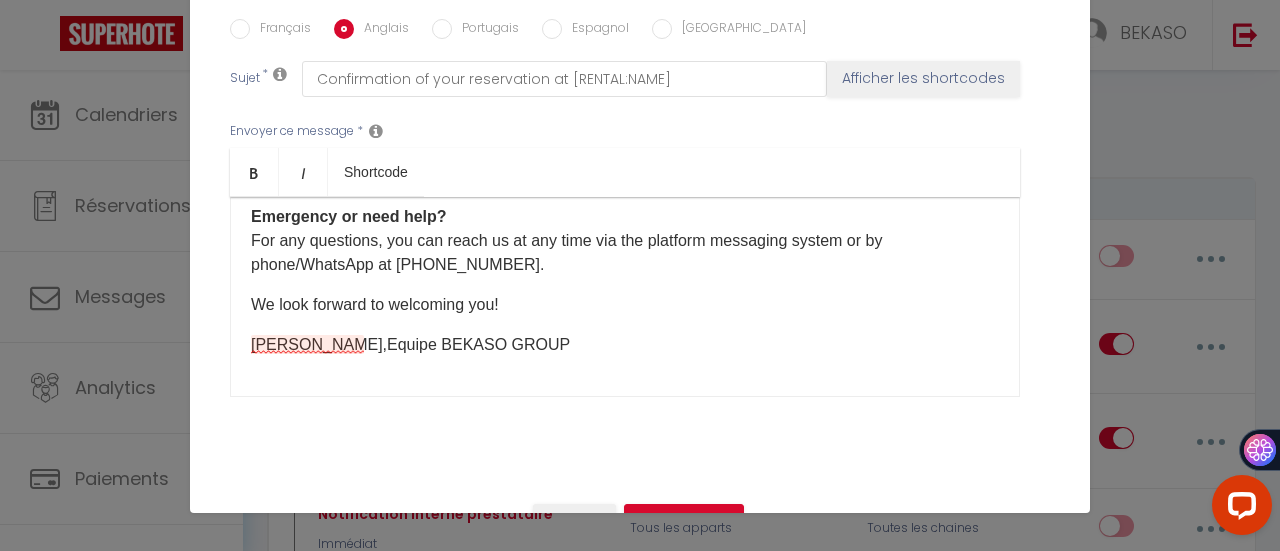 click on "[PERSON_NAME], Equipe BEKASO GROUP ​" at bounding box center [625, 345] 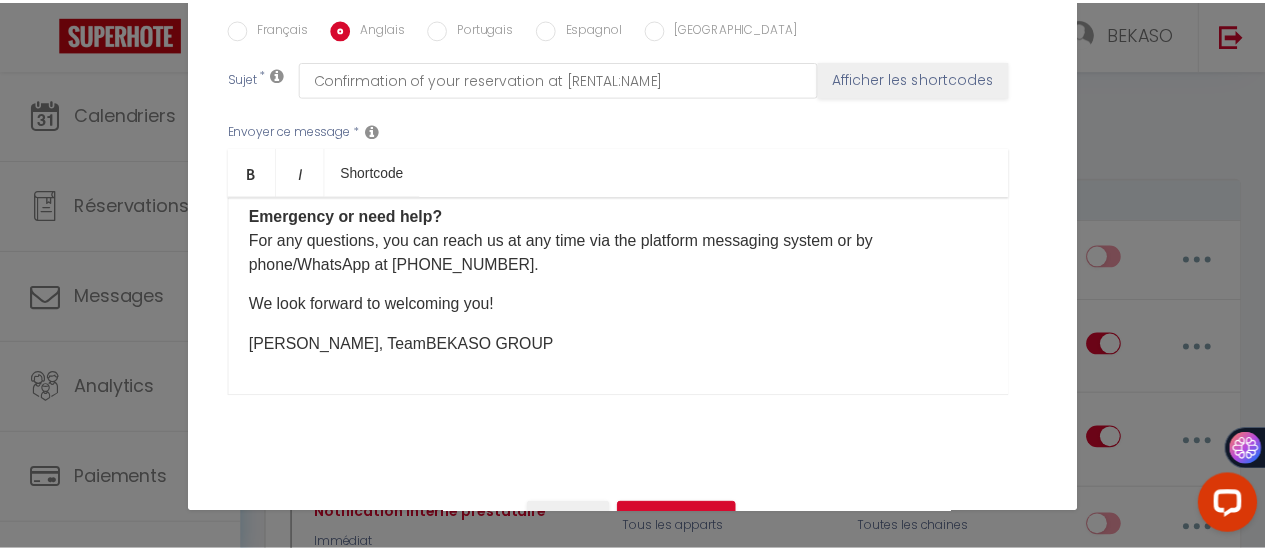 scroll, scrollTop: 538, scrollLeft: 0, axis: vertical 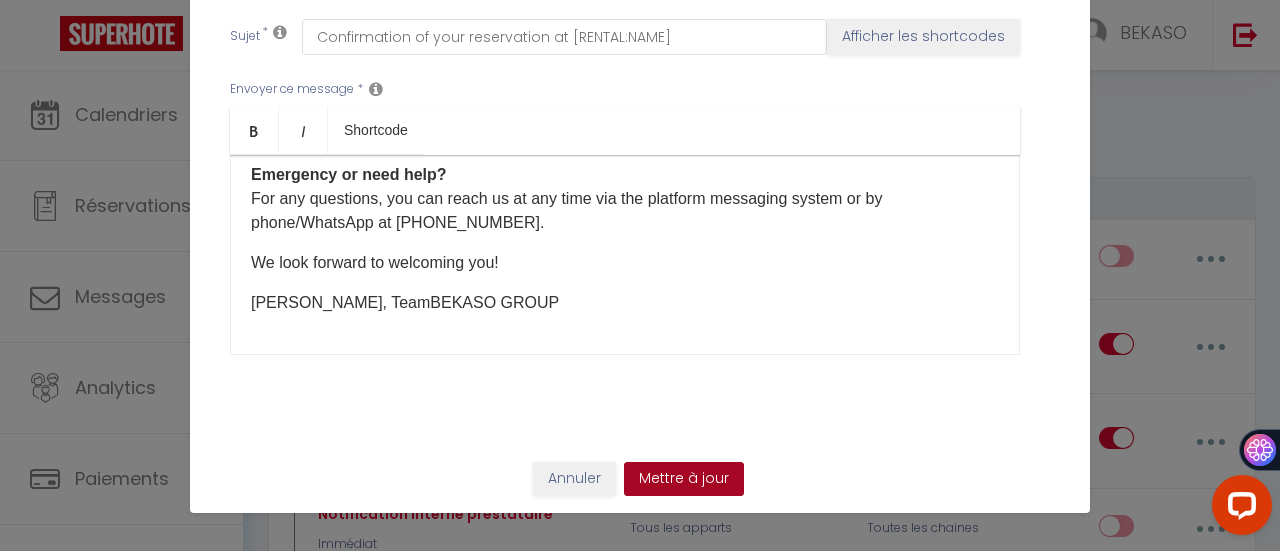 click on "Mettre à jour" at bounding box center [684, 479] 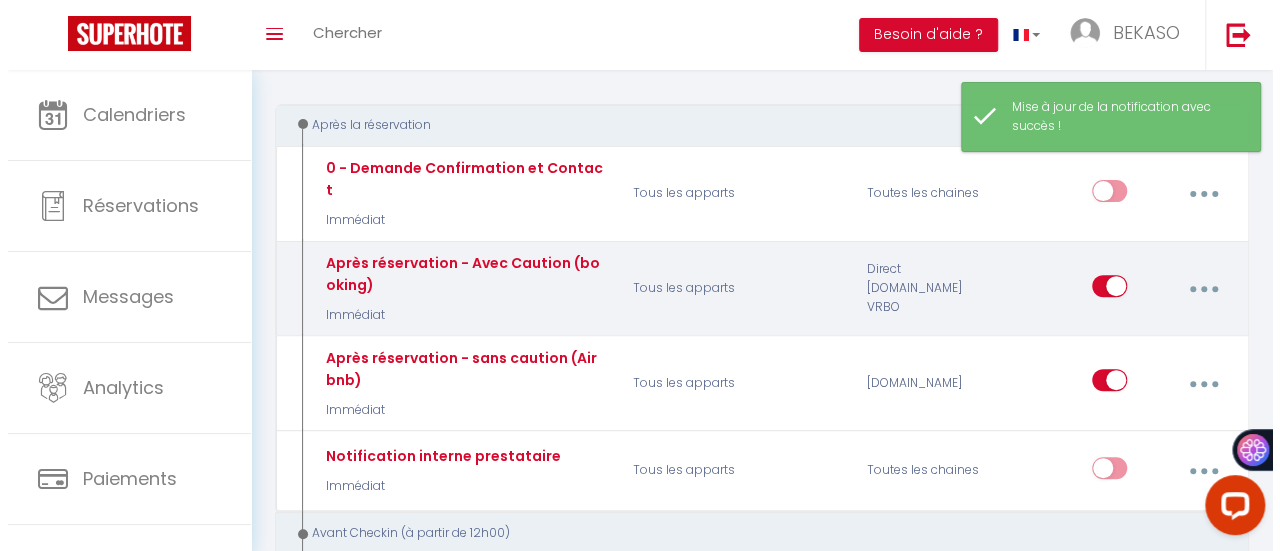 scroll, scrollTop: 222, scrollLeft: 0, axis: vertical 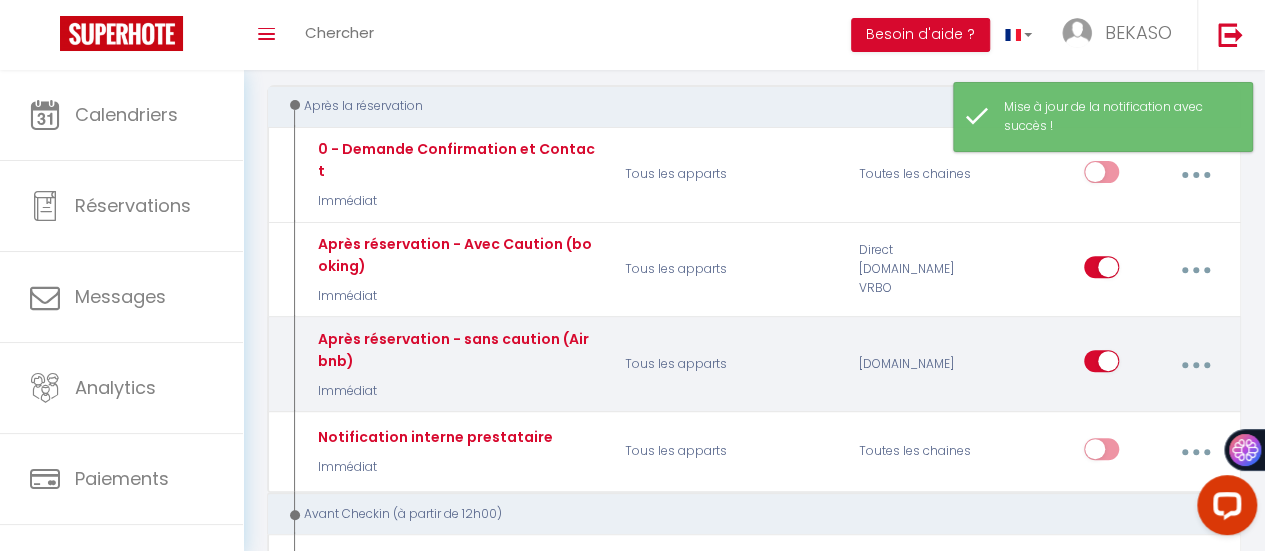 click at bounding box center [1196, 365] 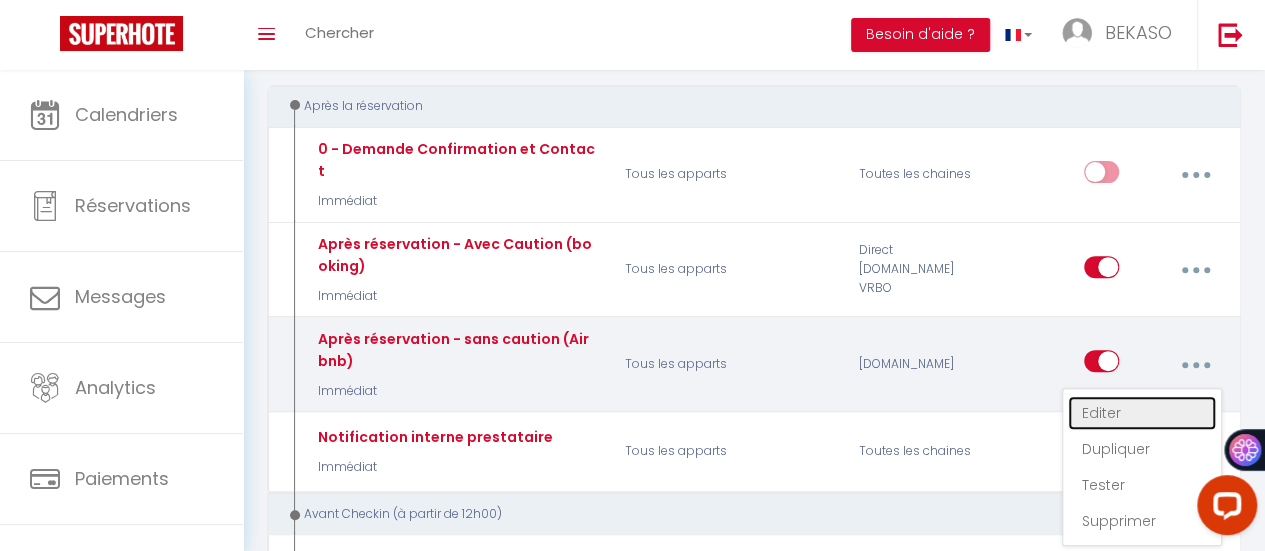 click on "Editer" at bounding box center [1142, 413] 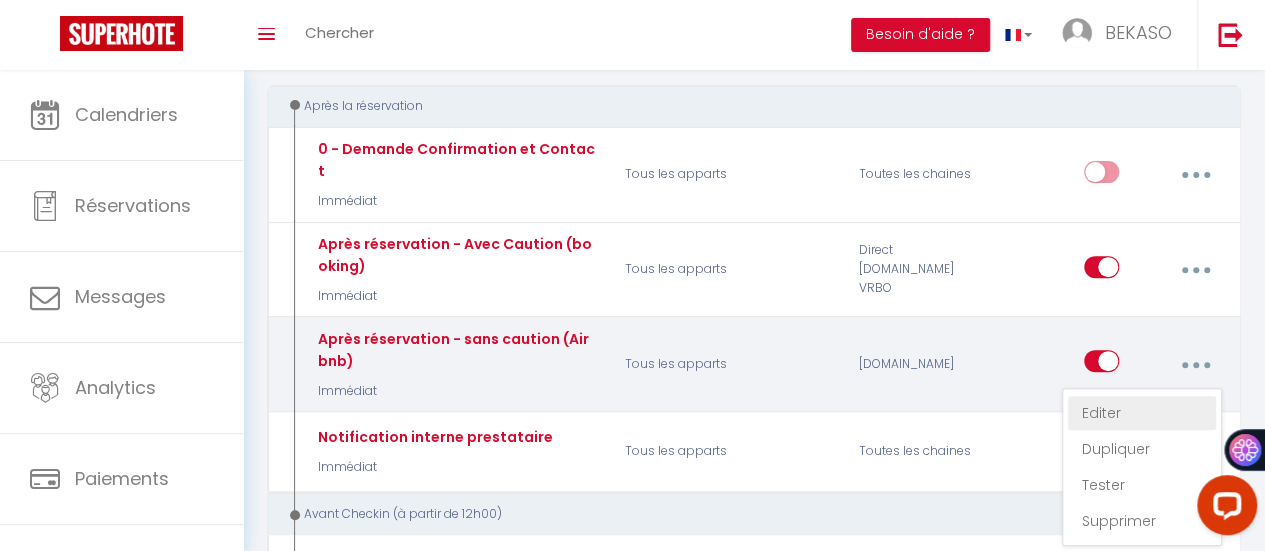type on "Après réservation - sans caution (Airbnb)" 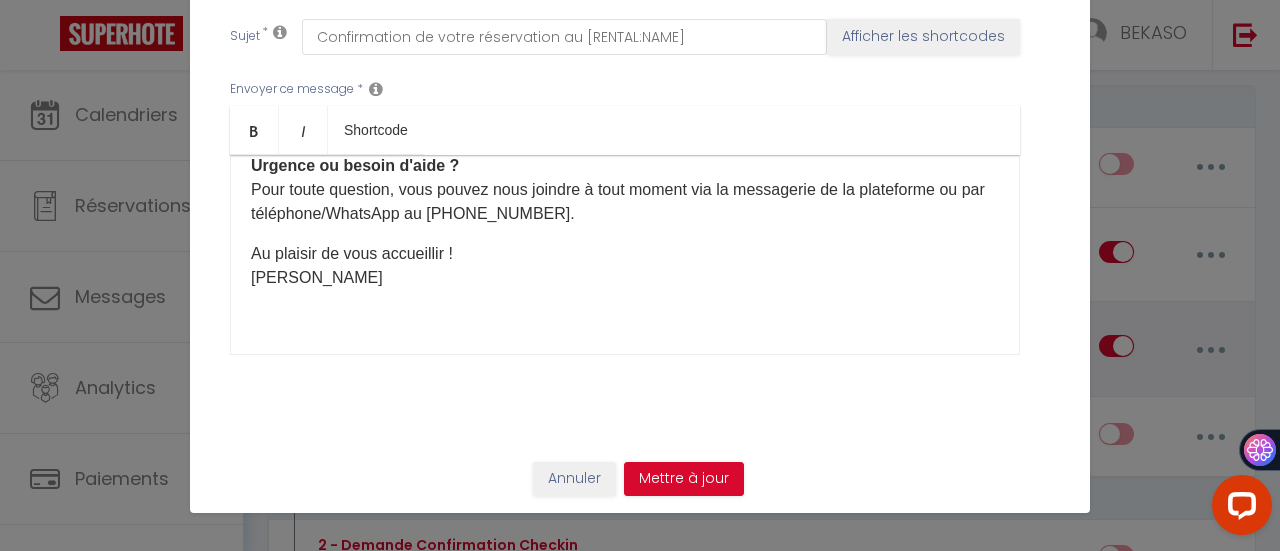 scroll, scrollTop: 389, scrollLeft: 0, axis: vertical 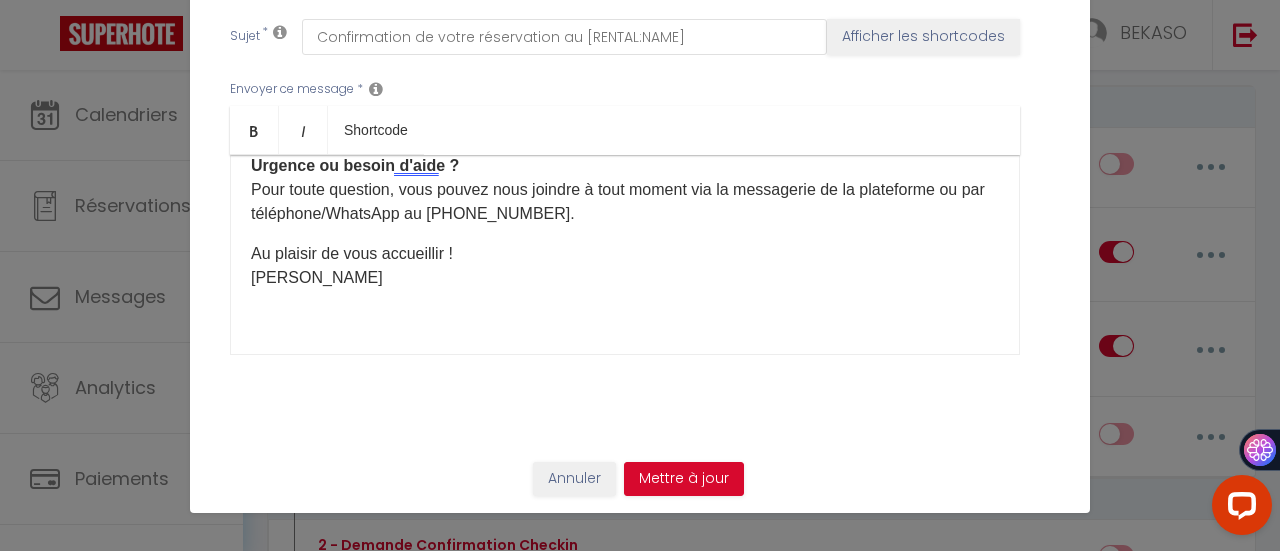 click on "Au plaisir de vous accueillir !  [PERSON_NAME]" at bounding box center (625, 266) 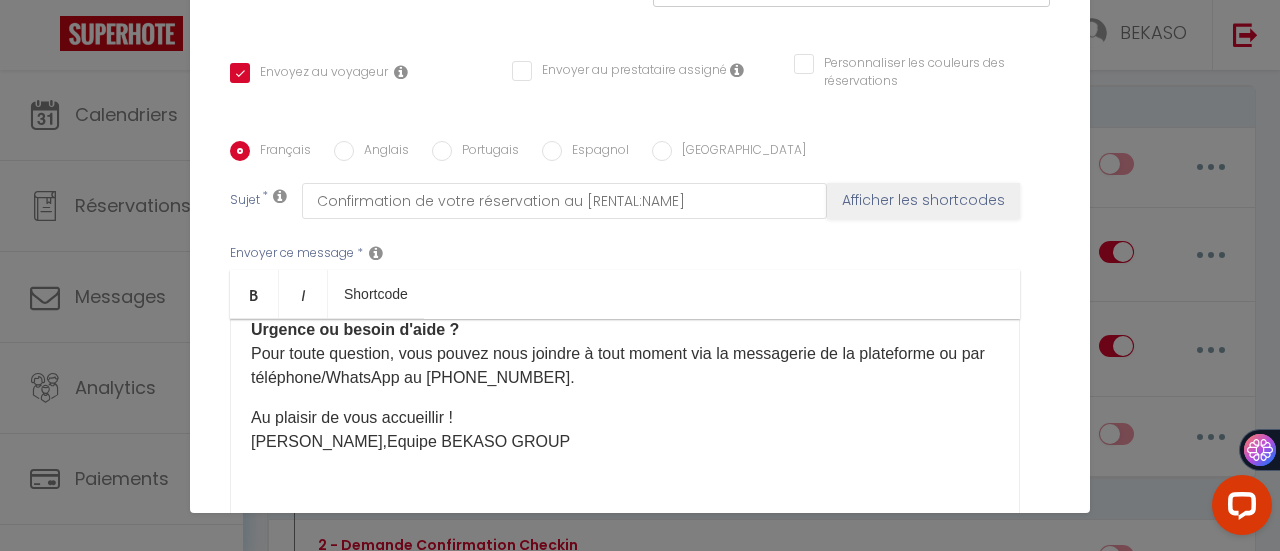 scroll, scrollTop: 369, scrollLeft: 0, axis: vertical 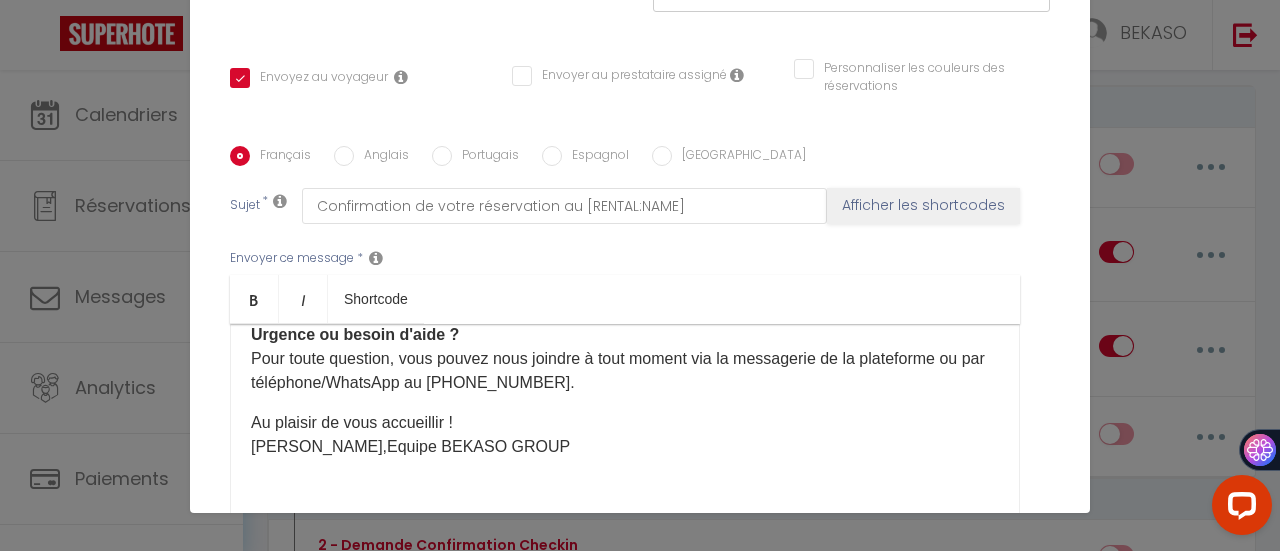 click on "Anglais" at bounding box center (344, 156) 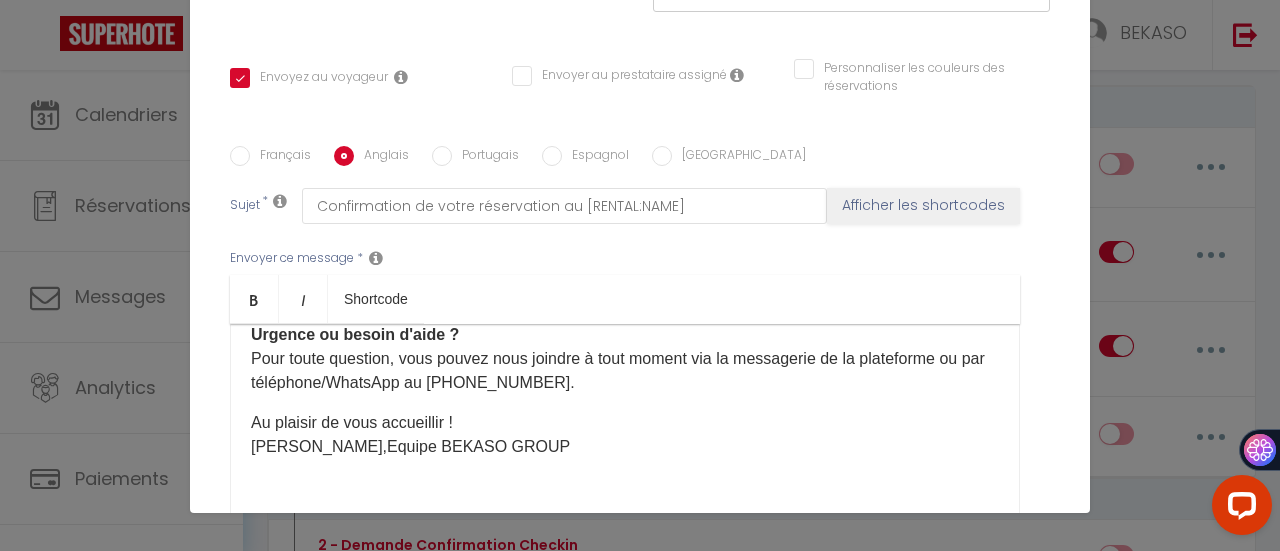 checkbox on "true" 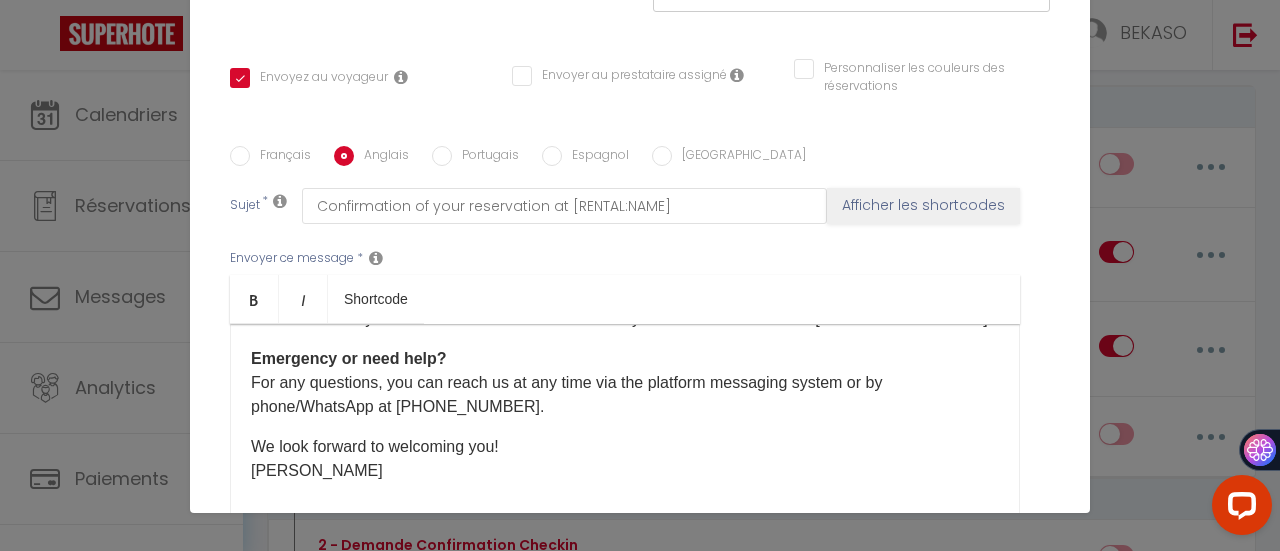 scroll, scrollTop: 341, scrollLeft: 0, axis: vertical 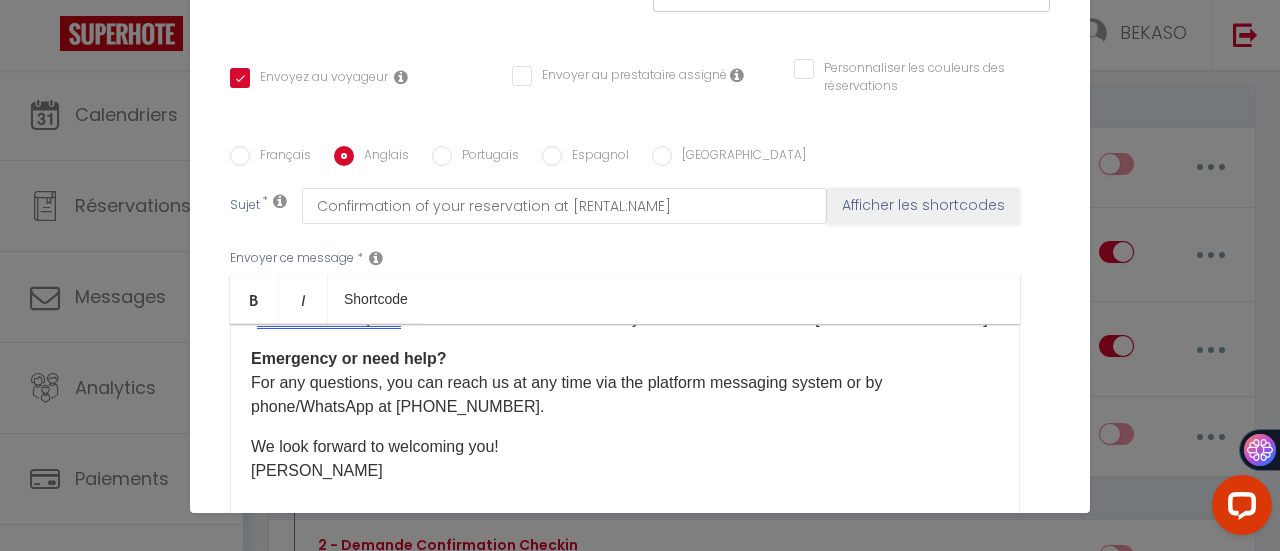 click on "We look forward to welcoming you!   [PERSON_NAME]" at bounding box center [625, 459] 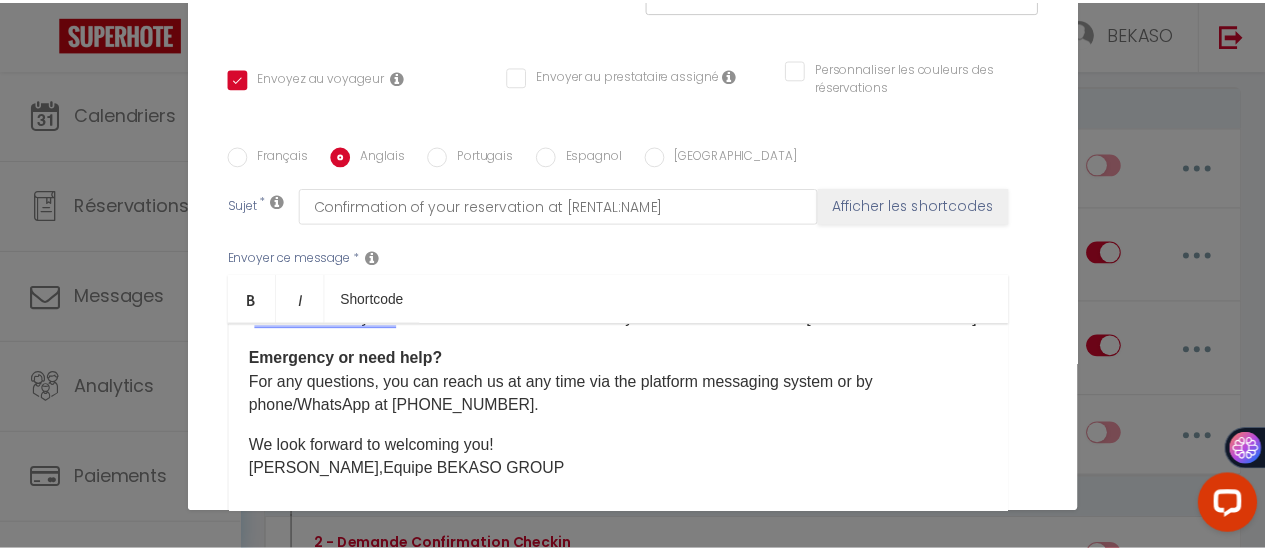 scroll, scrollTop: 538, scrollLeft: 0, axis: vertical 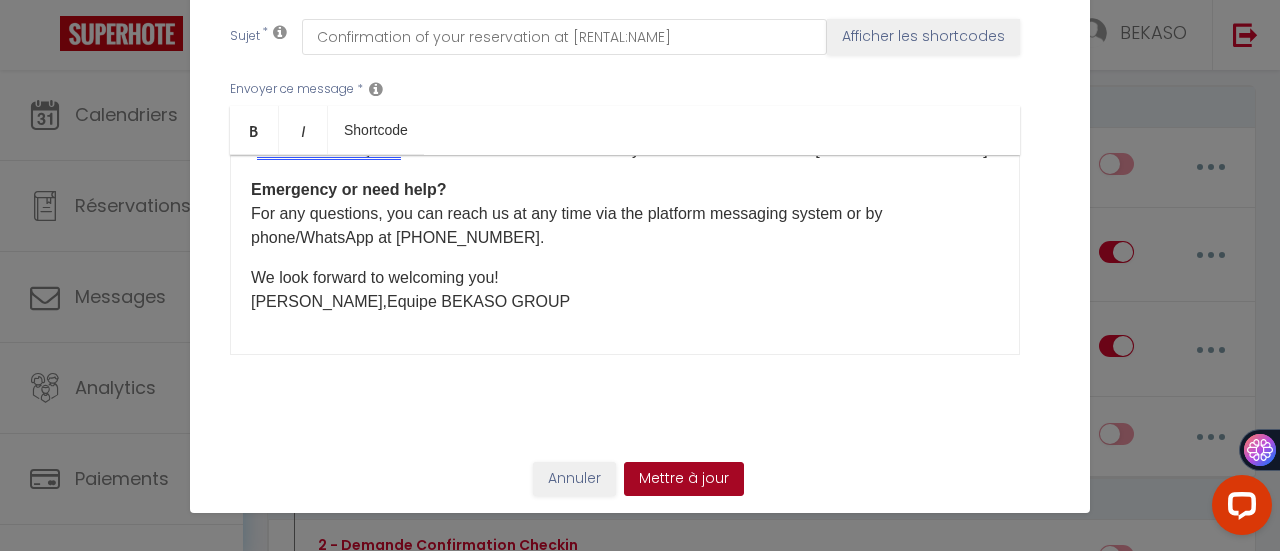 click on "Mettre à jour" at bounding box center (684, 479) 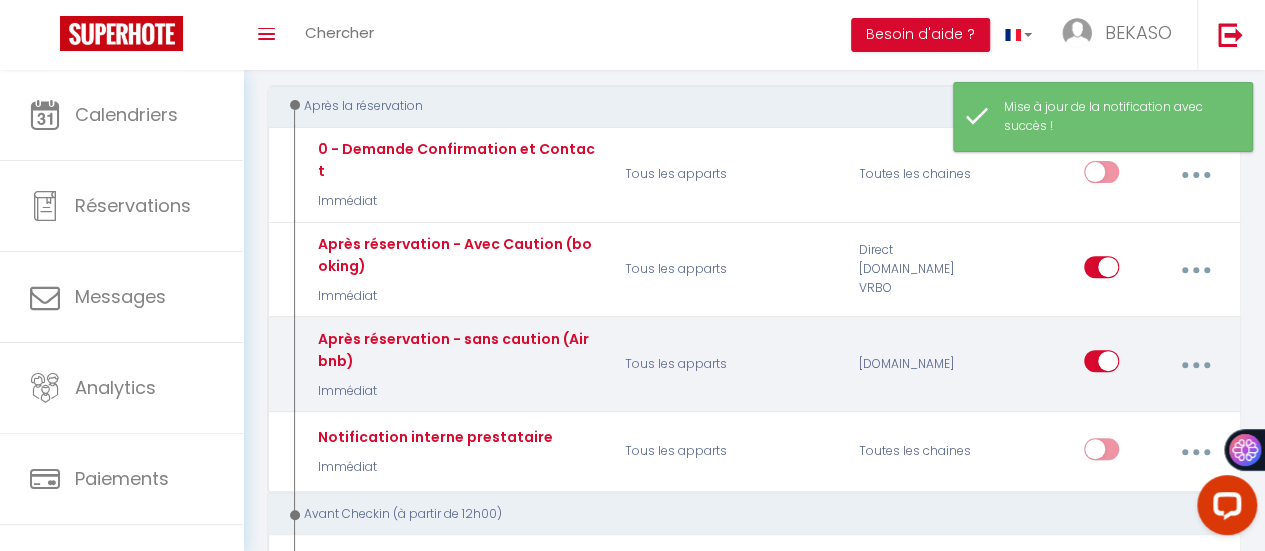 click at bounding box center (1196, 365) 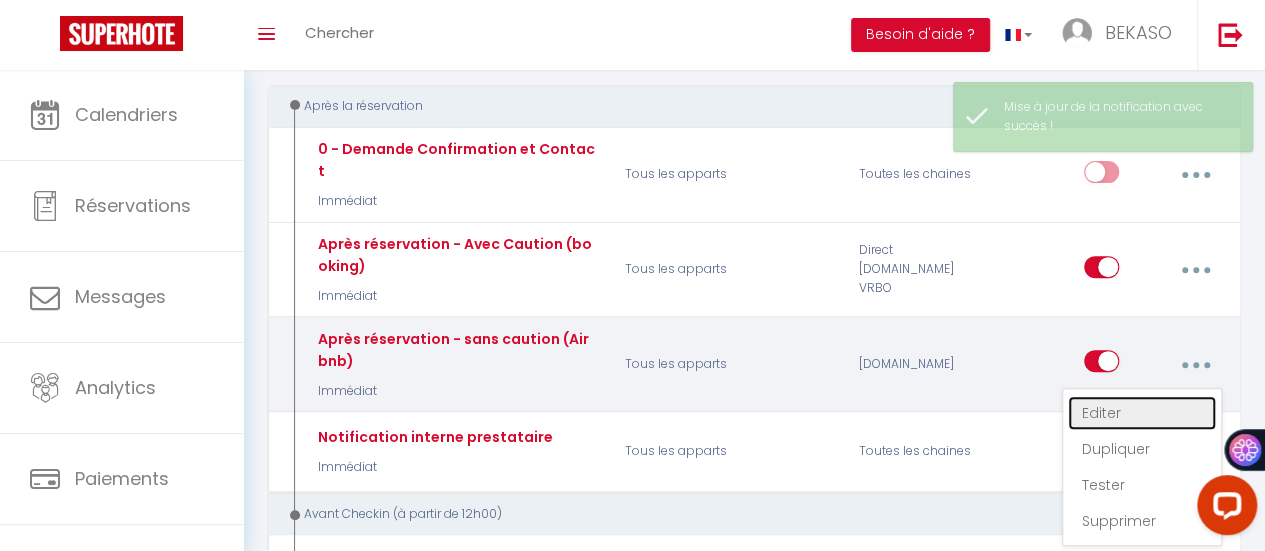 click on "Editer" at bounding box center (1142, 413) 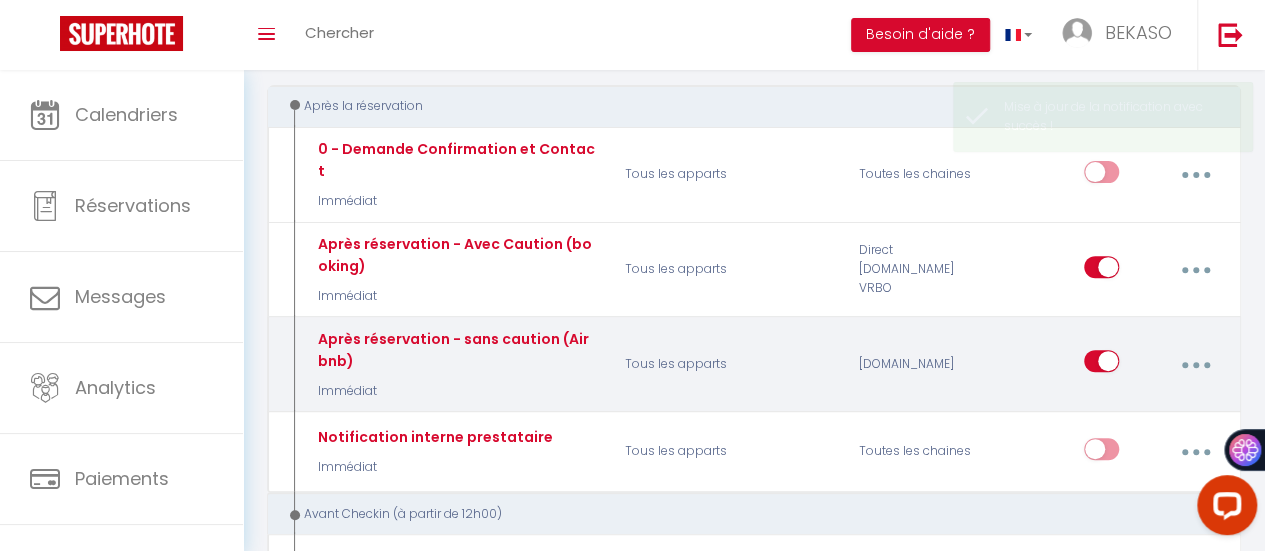 type on "Après réservation - sans caution (Airbnb)" 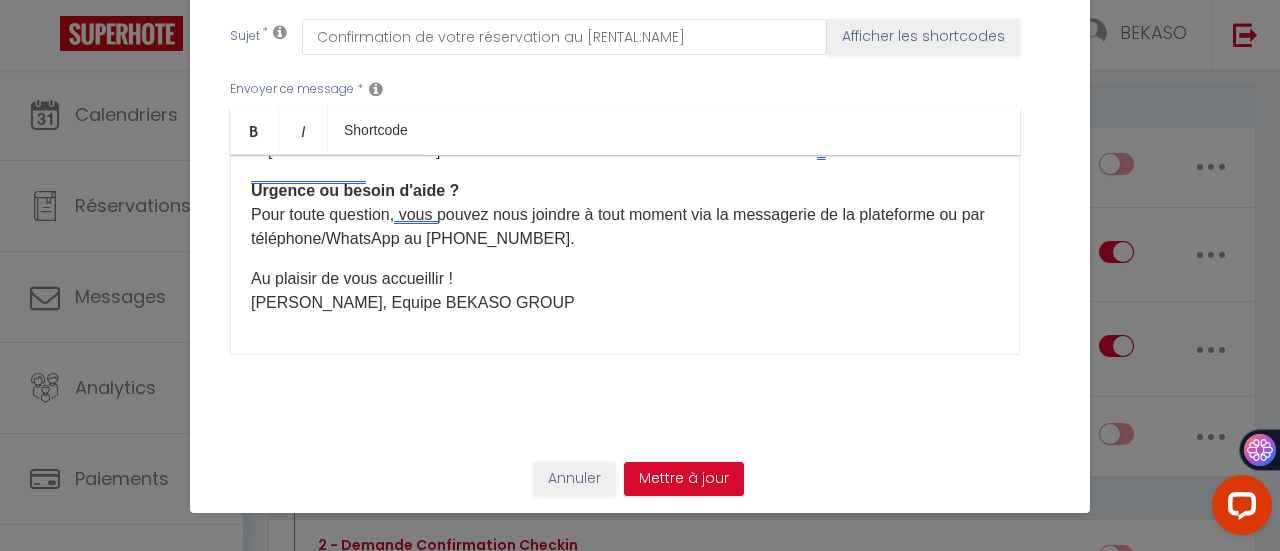 click on "Au plaisir de vous accueillir !  [PERSON_NAME], Equipe BEKASO GROUP​" at bounding box center (625, 291) 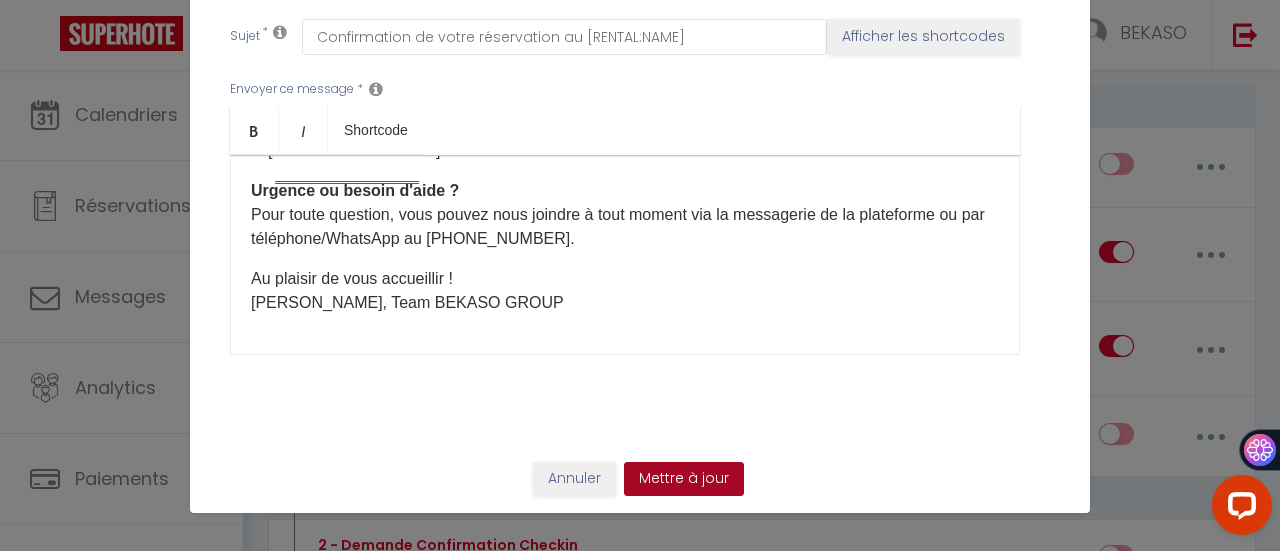click on "Mettre à jour" at bounding box center [684, 479] 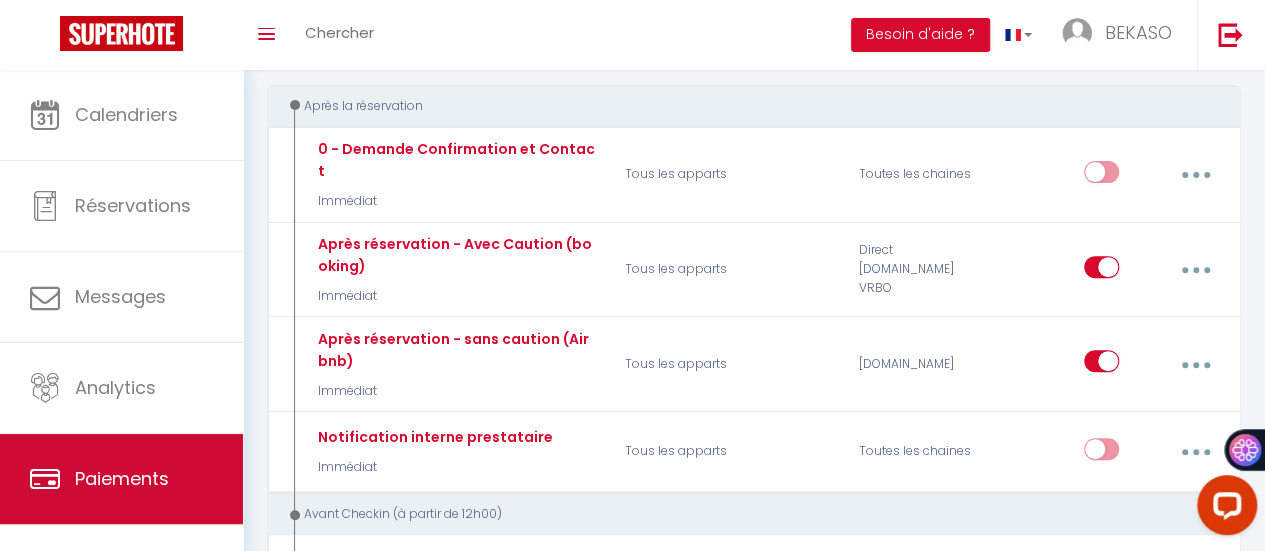 scroll, scrollTop: 149, scrollLeft: 0, axis: vertical 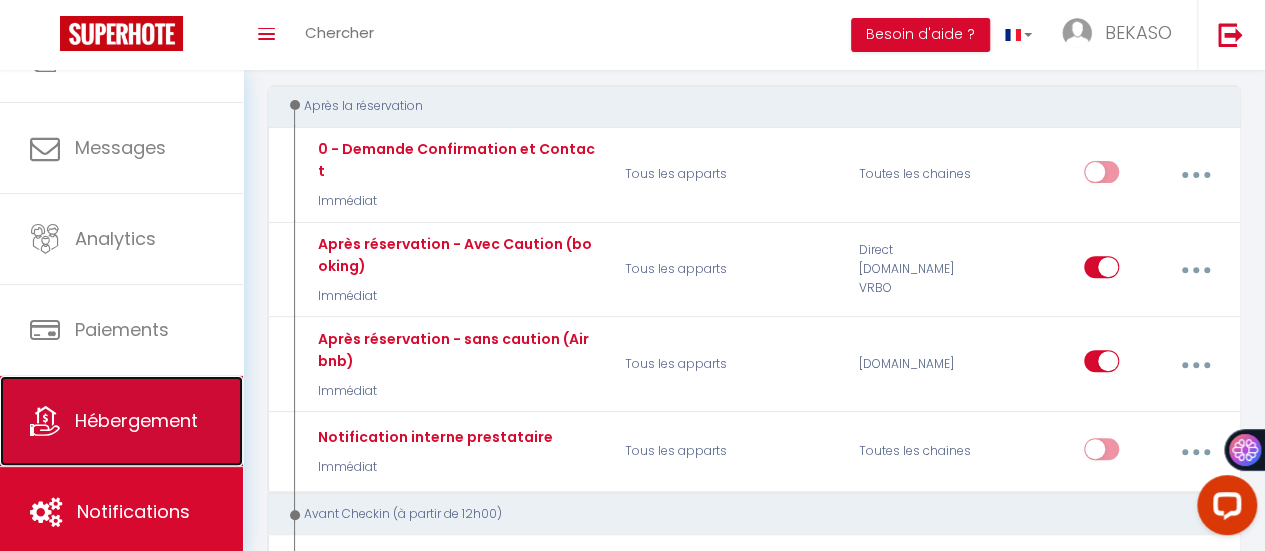 click on "Hébergement" at bounding box center (121, 421) 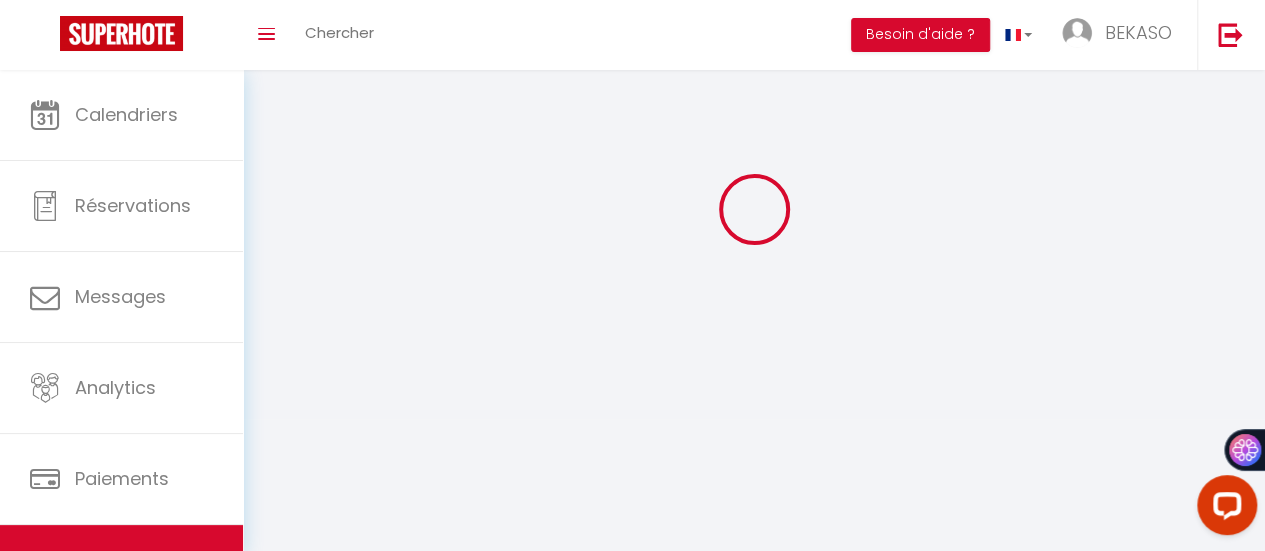scroll, scrollTop: 0, scrollLeft: 0, axis: both 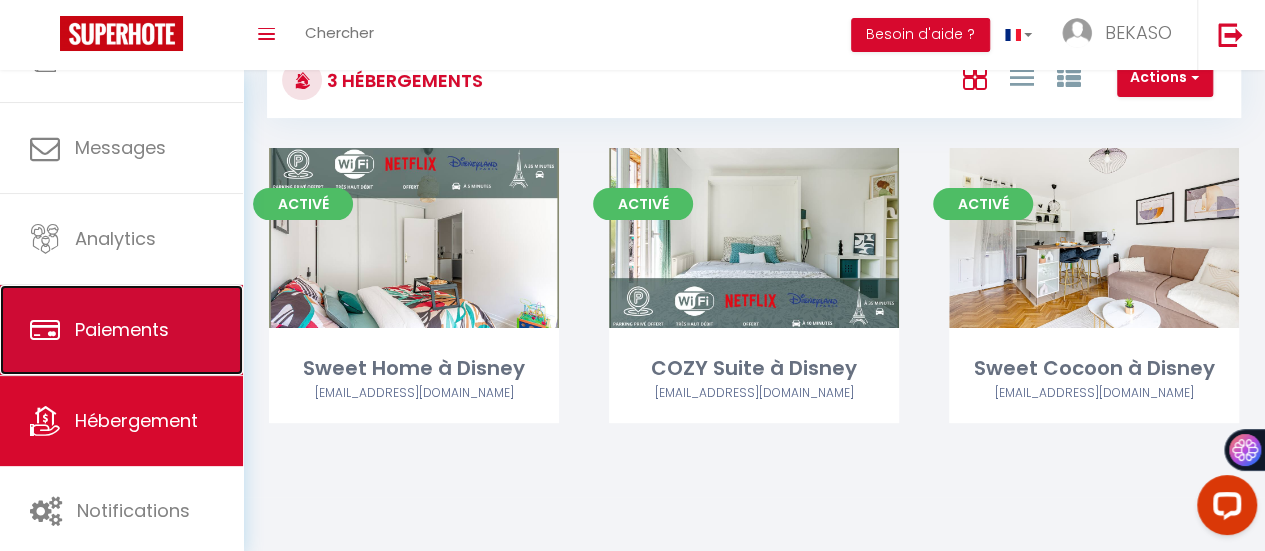 click on "Paiements" at bounding box center [121, 330] 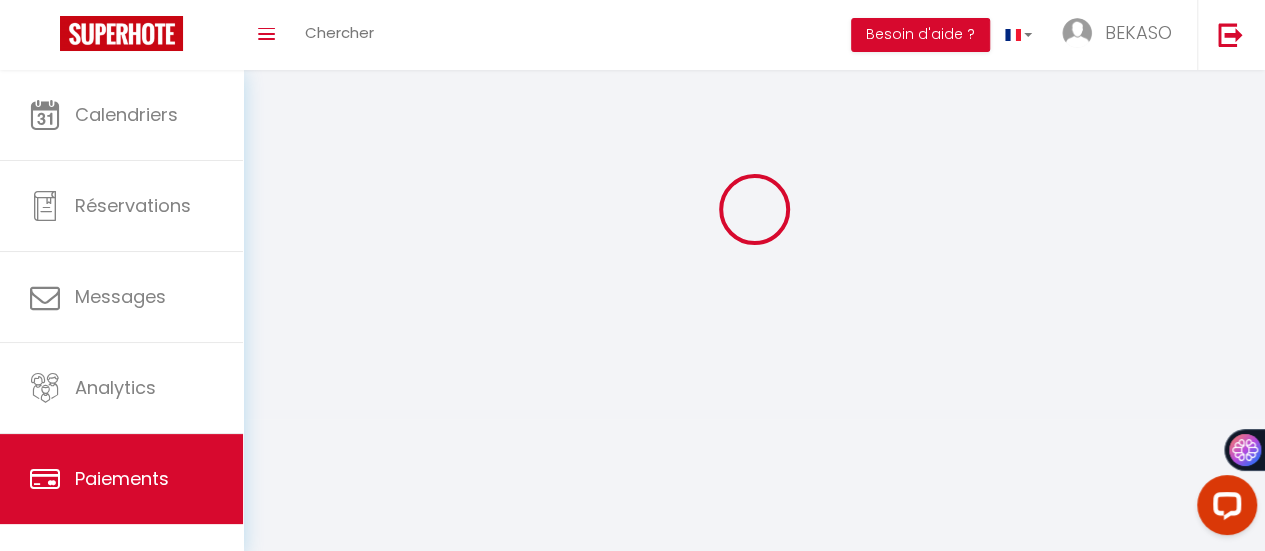scroll, scrollTop: 0, scrollLeft: 0, axis: both 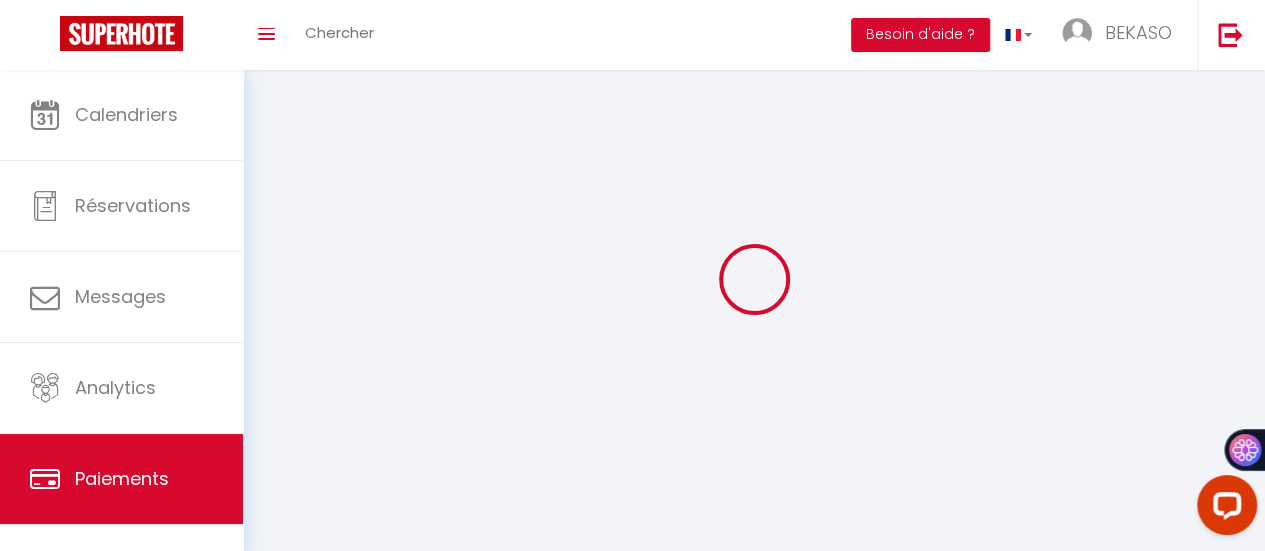 select on "2" 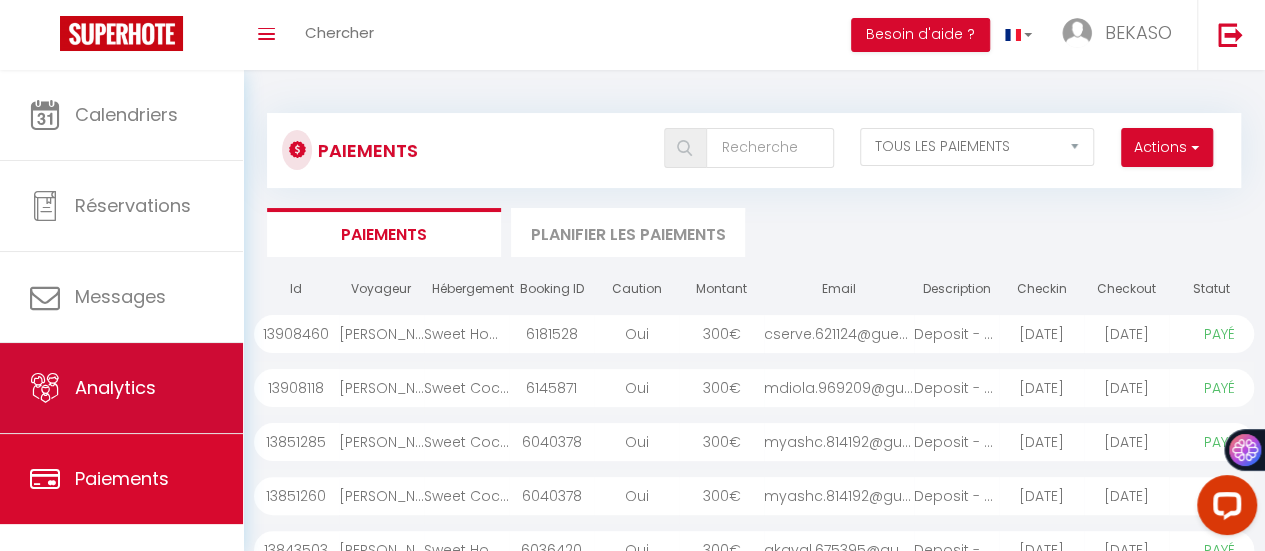 scroll, scrollTop: 149, scrollLeft: 0, axis: vertical 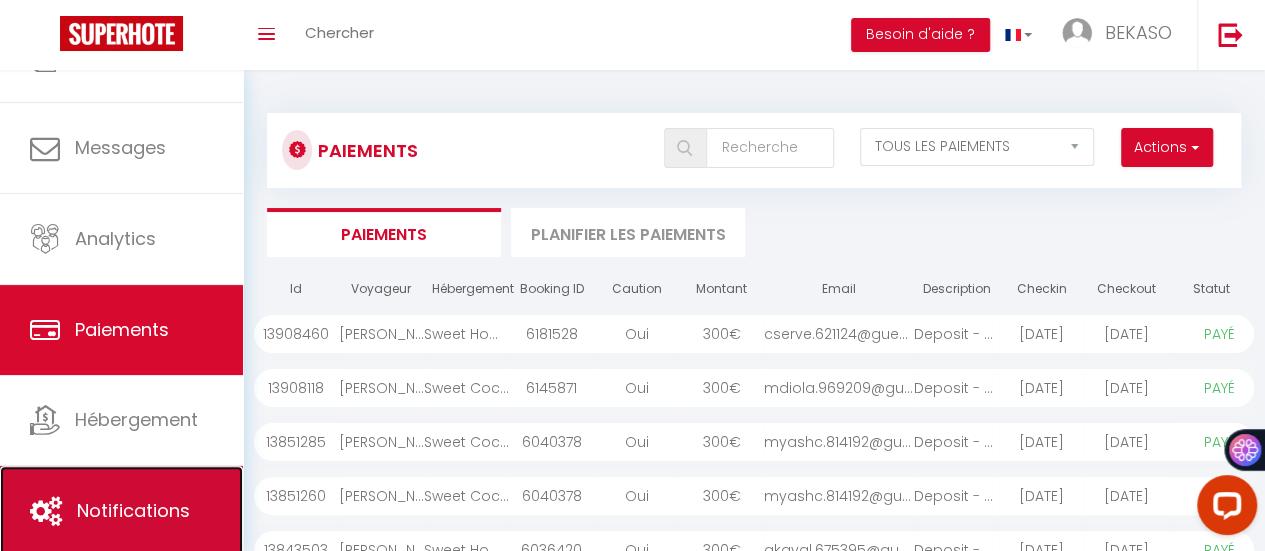 click on "Notifications" at bounding box center (133, 510) 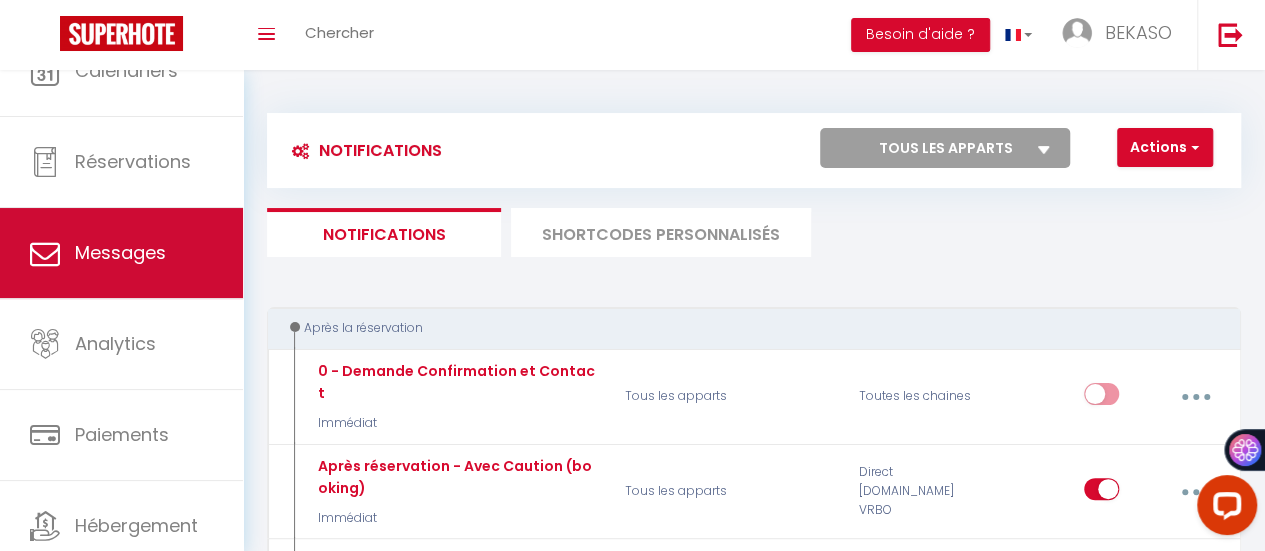 scroll, scrollTop: 149, scrollLeft: 0, axis: vertical 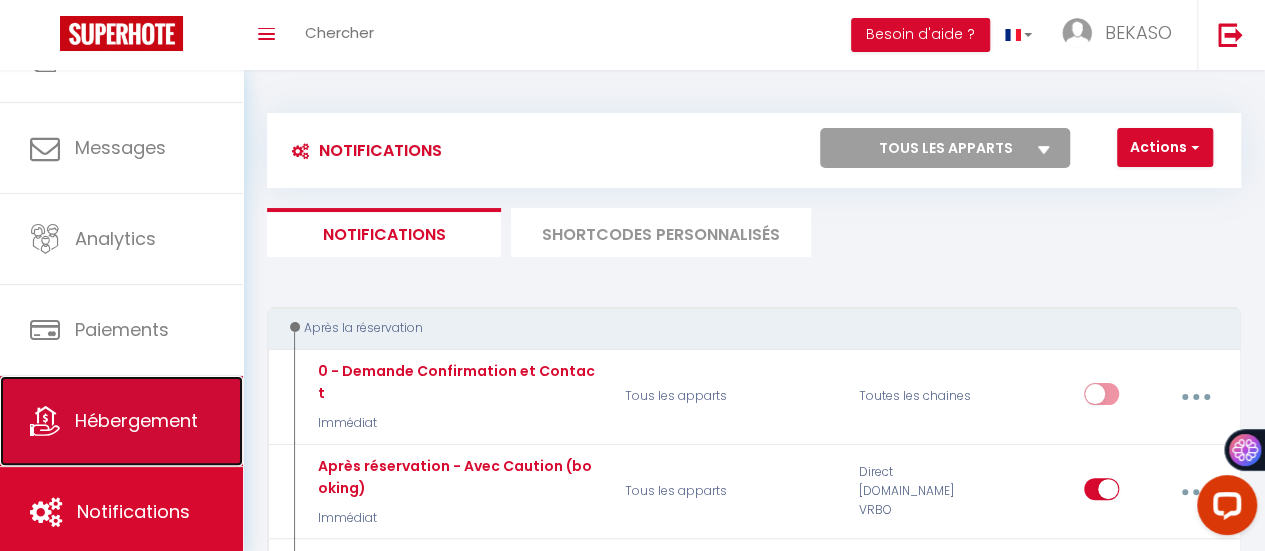 click on "Hébergement" at bounding box center [136, 420] 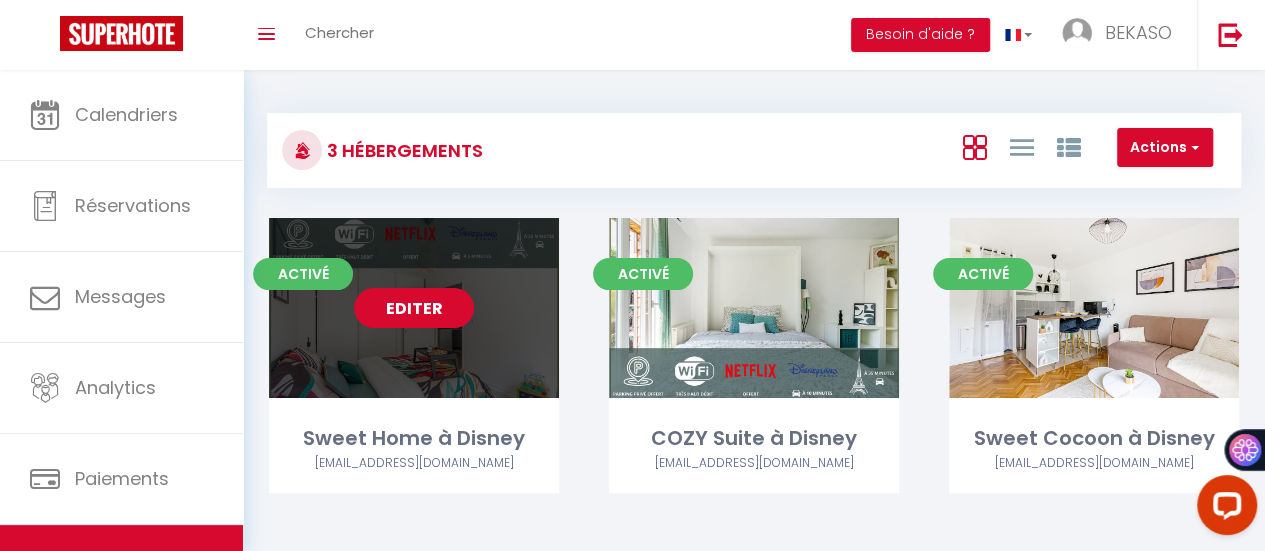 click on "Editer" at bounding box center (414, 308) 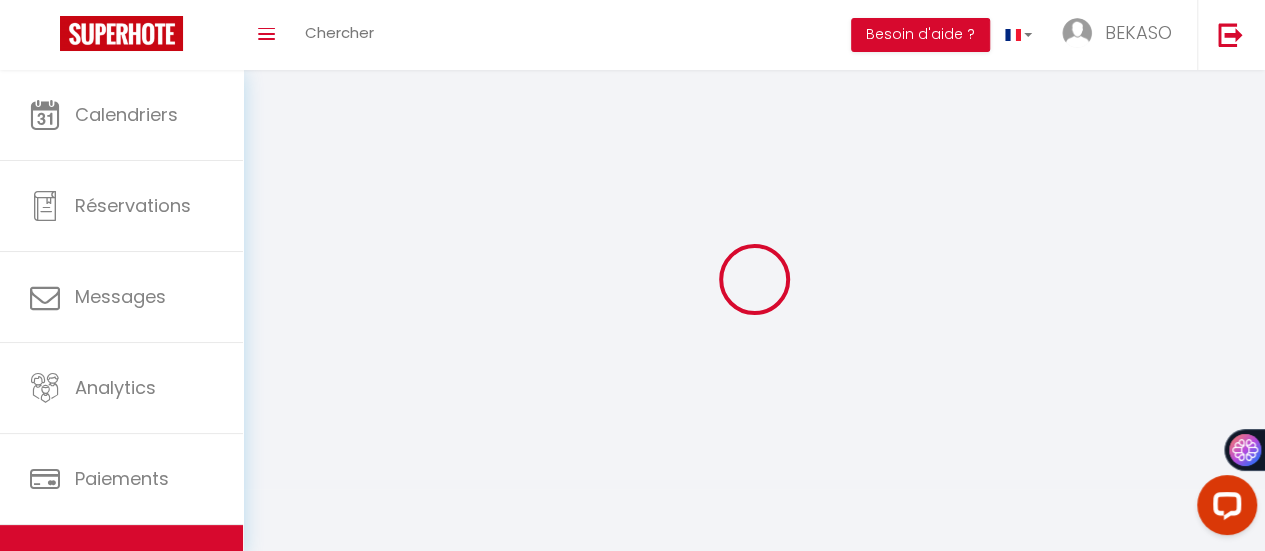 select 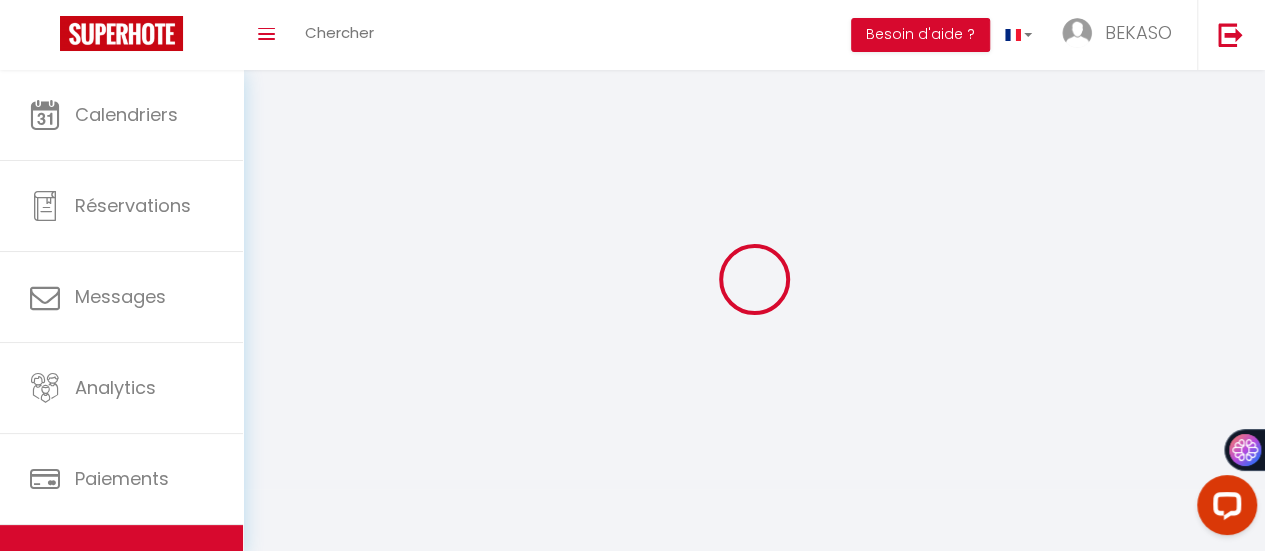 select 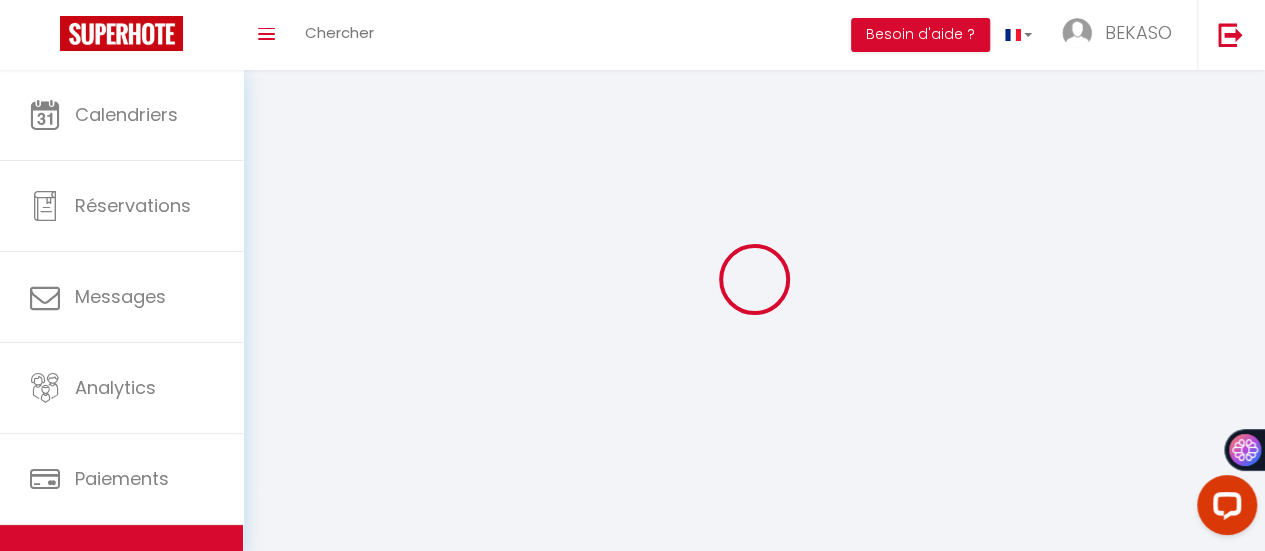 type on "Sweet Home à Disney" 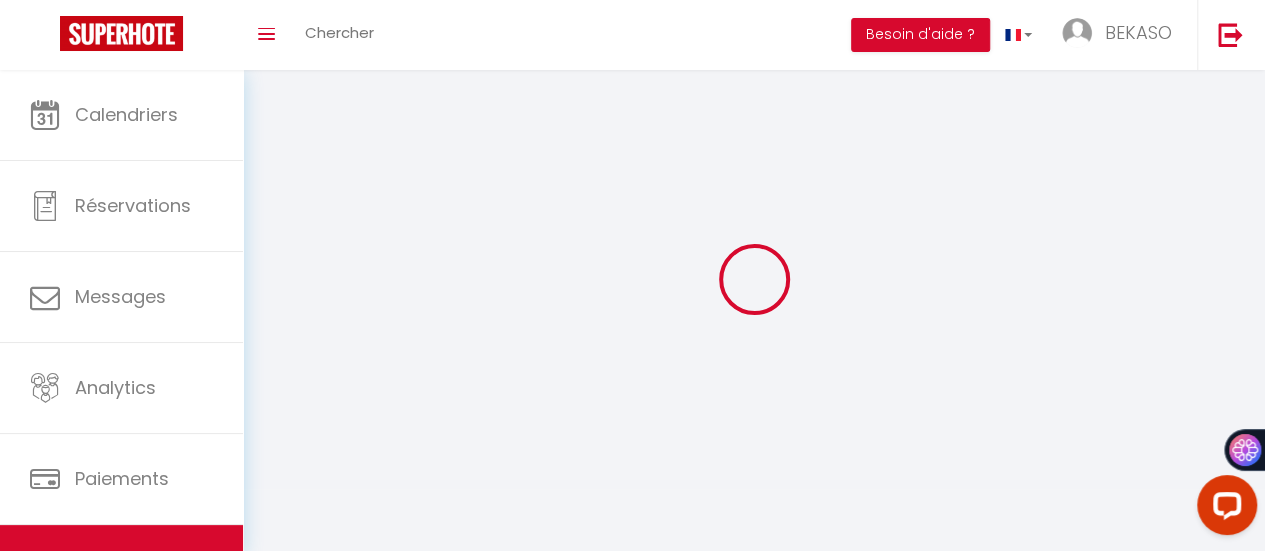 type on "BEKASO" 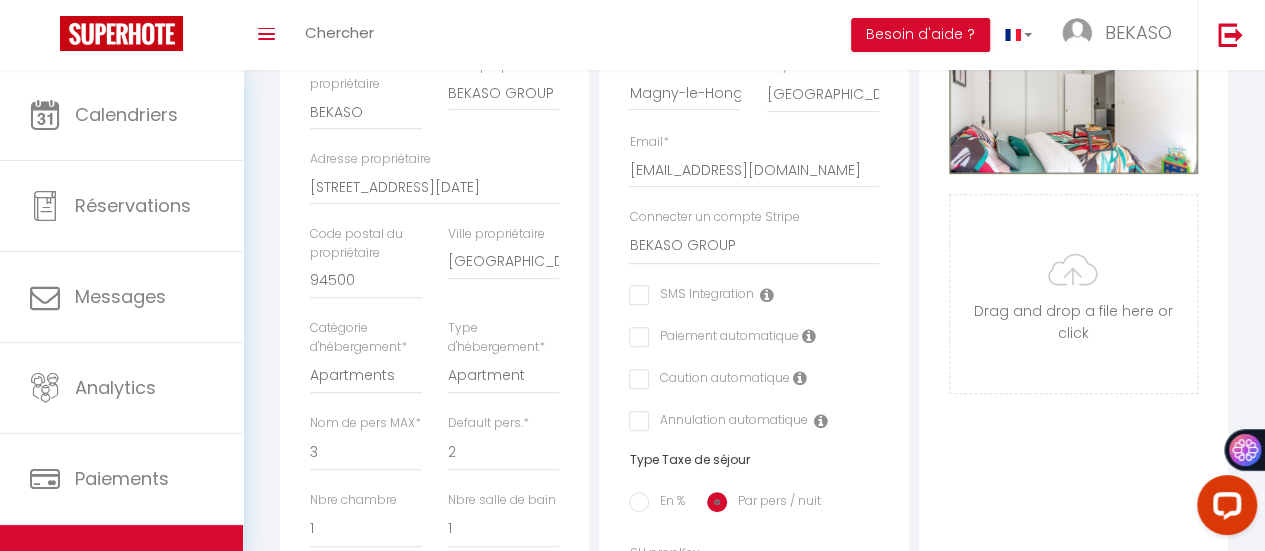 scroll, scrollTop: 0, scrollLeft: 0, axis: both 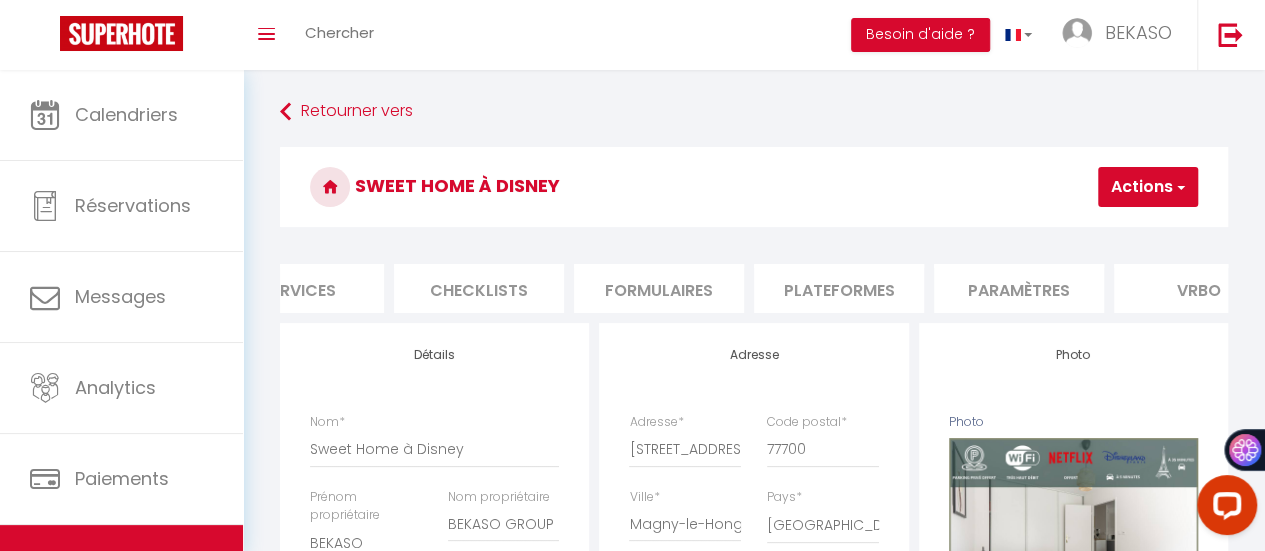 click on "Plateformes" at bounding box center (839, 288) 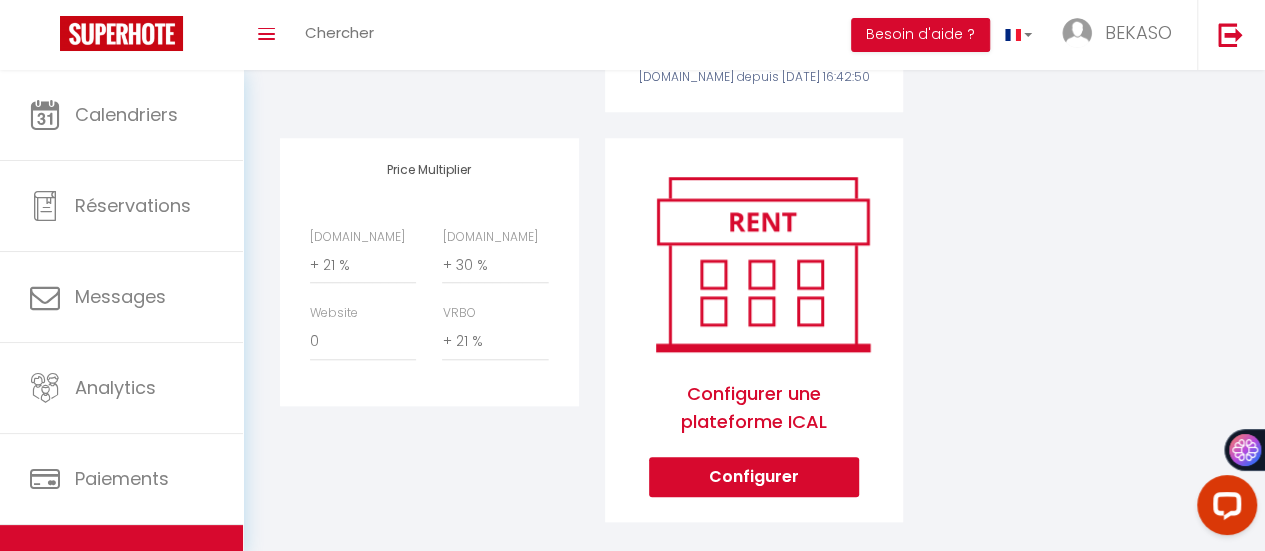 scroll, scrollTop: 734, scrollLeft: 0, axis: vertical 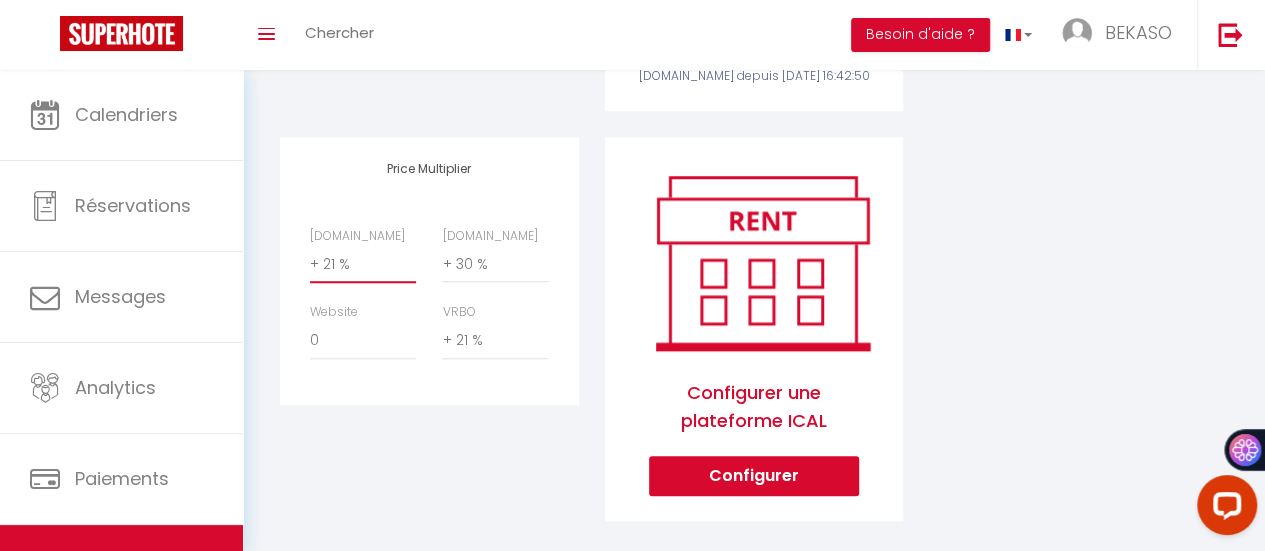 click on "0
+ 1 %
+ 2 %
+ 3 %
+ 4 %
+ 5 %
+ 6 %
+ 7 %
+ 8 %
+ 9 %" at bounding box center [363, 264] 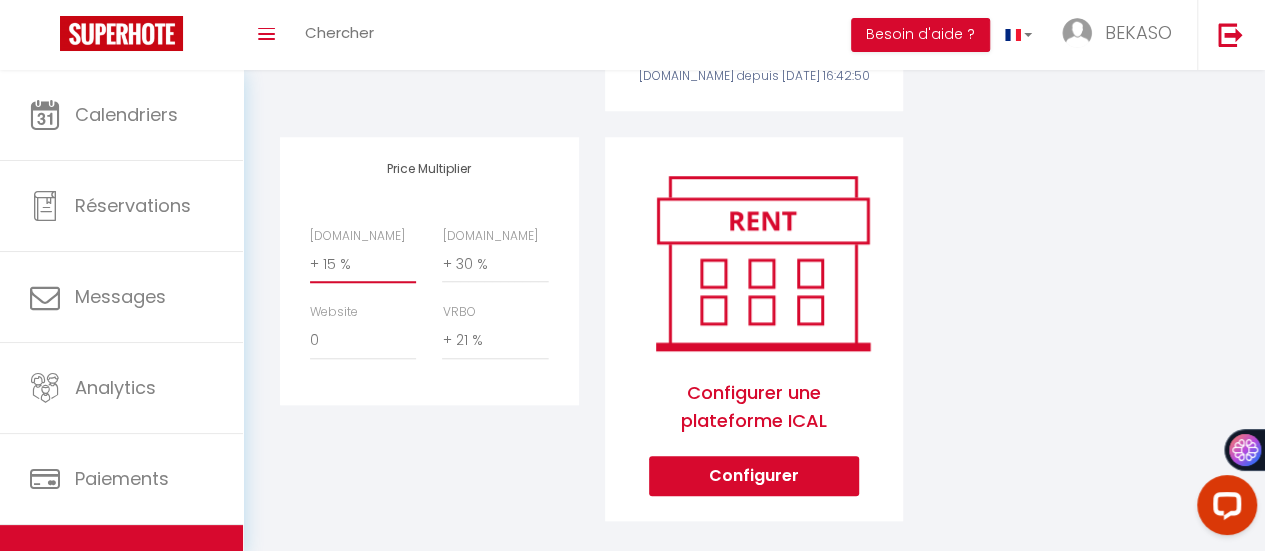 click on "0
+ 1 %
+ 2 %
+ 3 %
+ 4 %
+ 5 %
+ 6 %
+ 7 %
+ 8 %
+ 9 %" at bounding box center (363, 264) 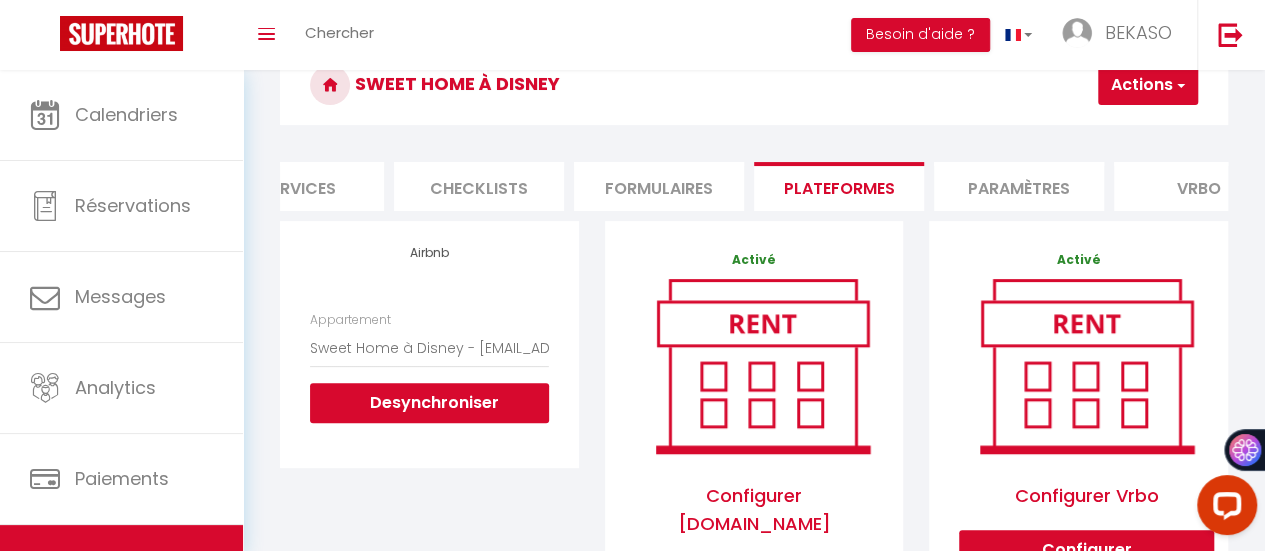 scroll, scrollTop: 18, scrollLeft: 0, axis: vertical 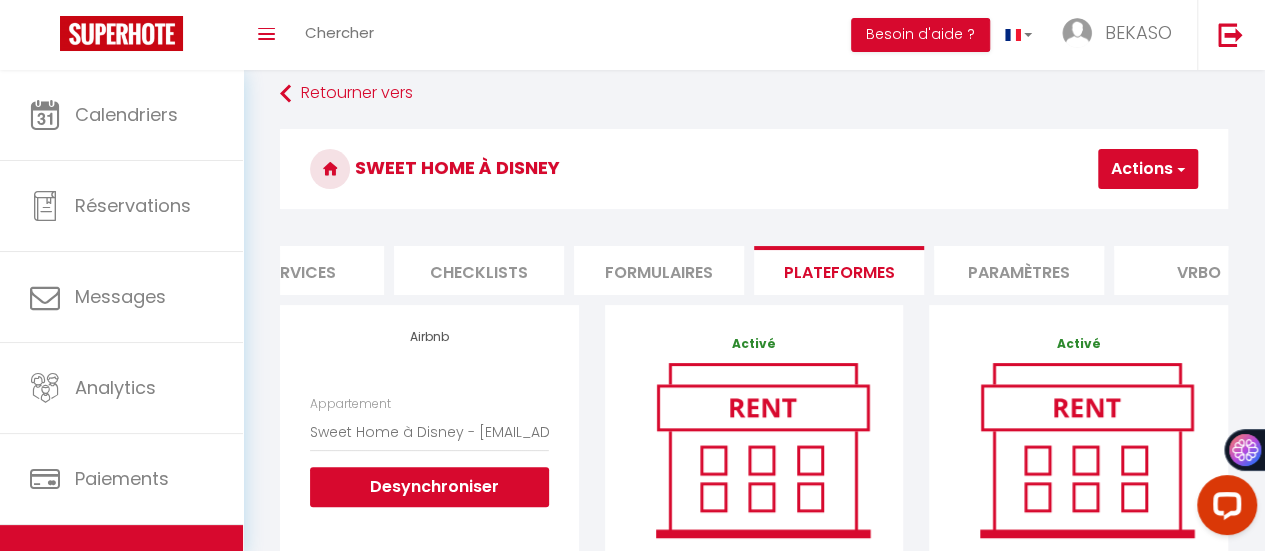click on "Actions" at bounding box center [1148, 169] 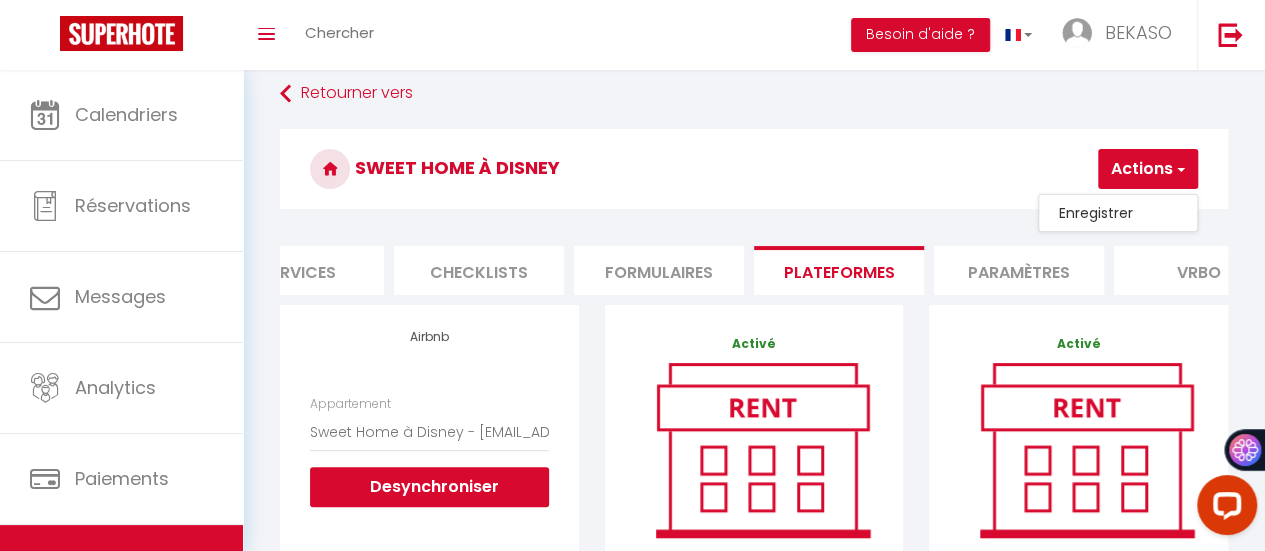 click on "Enregistrer" at bounding box center [1118, 213] 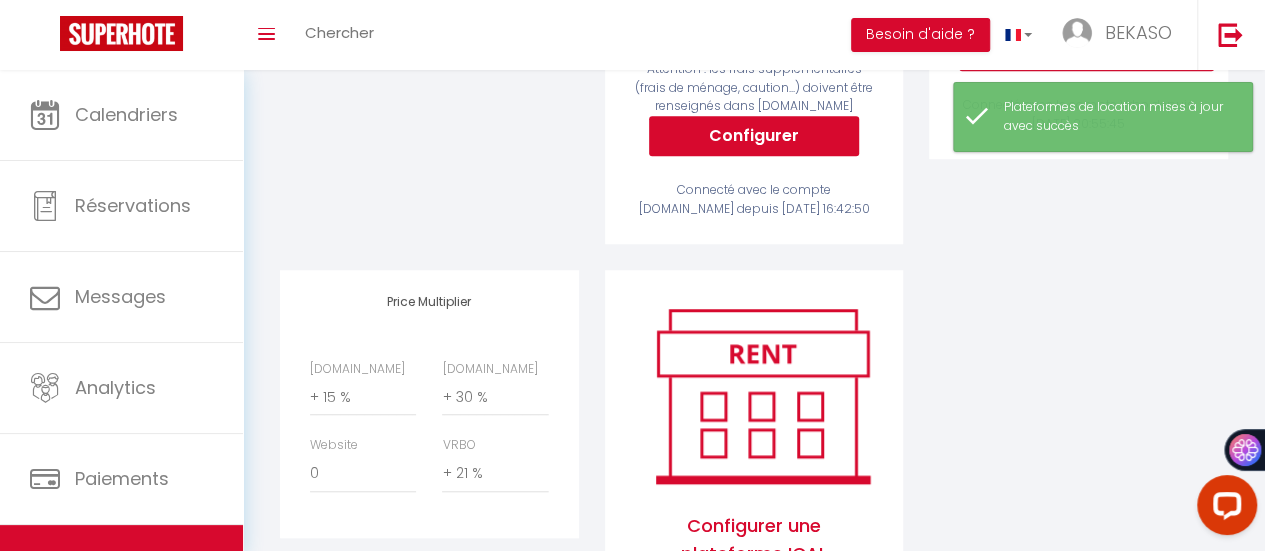 scroll, scrollTop: 602, scrollLeft: 0, axis: vertical 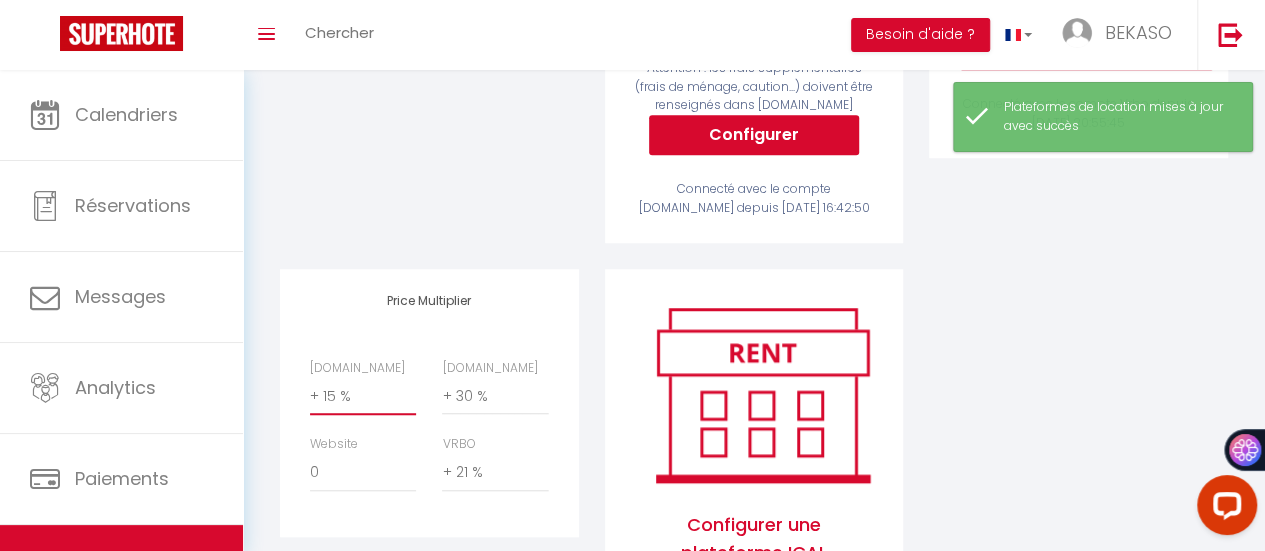 click on "0
+ 1 %
+ 2 %
+ 3 %
+ 4 %
+ 5 %
+ 6 %
+ 7 %
+ 8 %
+ 9 %" at bounding box center [363, 396] 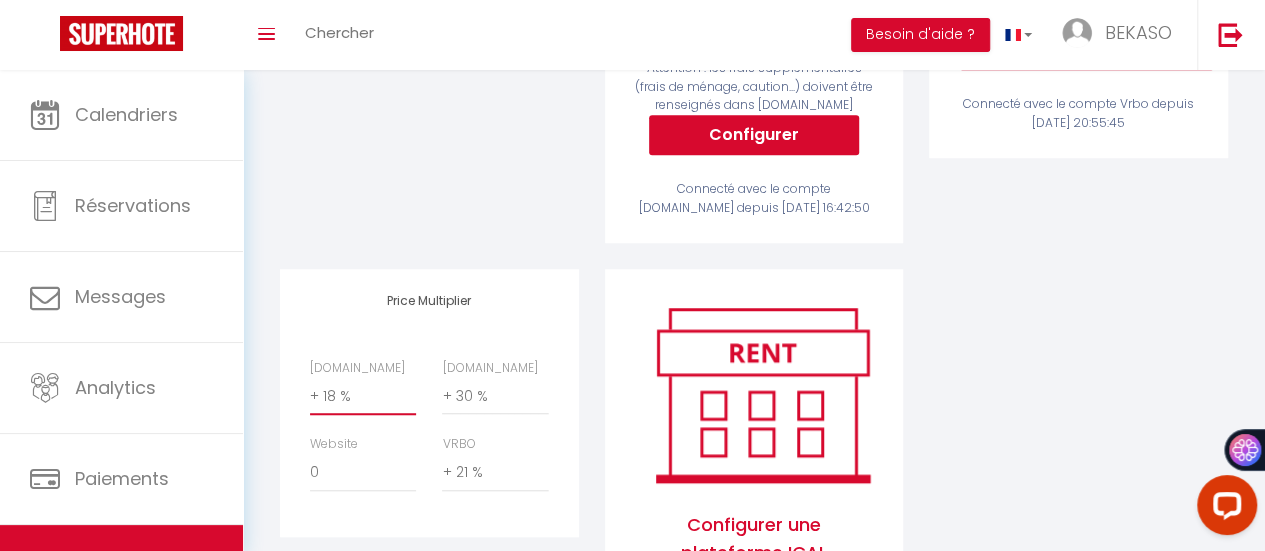 click on "0
+ 1 %
+ 2 %
+ 3 %
+ 4 %
+ 5 %
+ 6 %
+ 7 %
+ 8 %
+ 9 %" at bounding box center [363, 396] 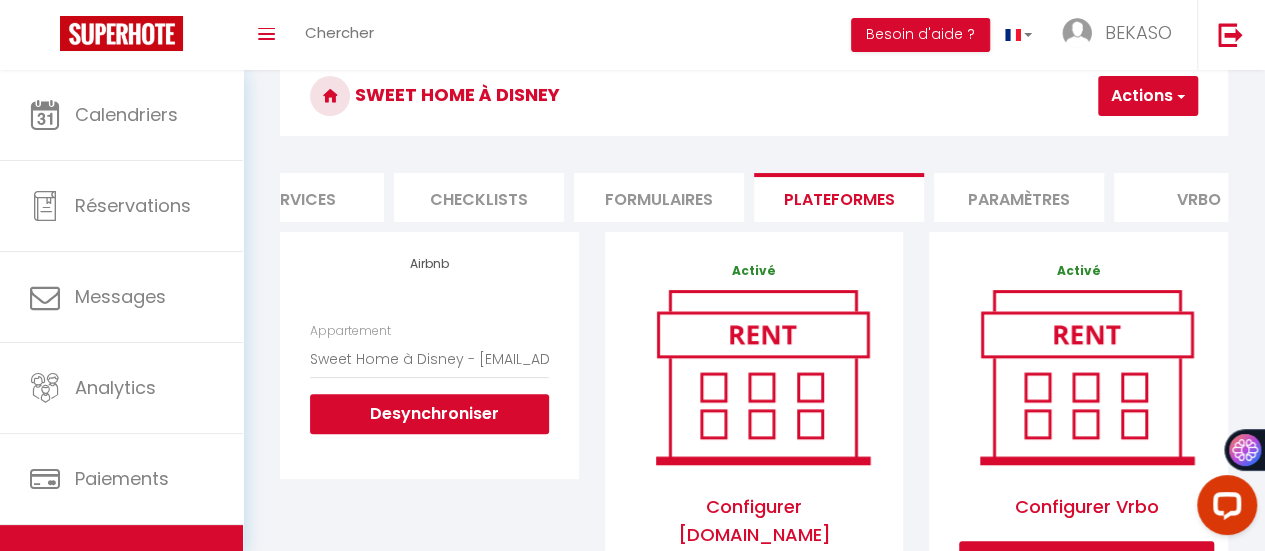 scroll, scrollTop: 90, scrollLeft: 0, axis: vertical 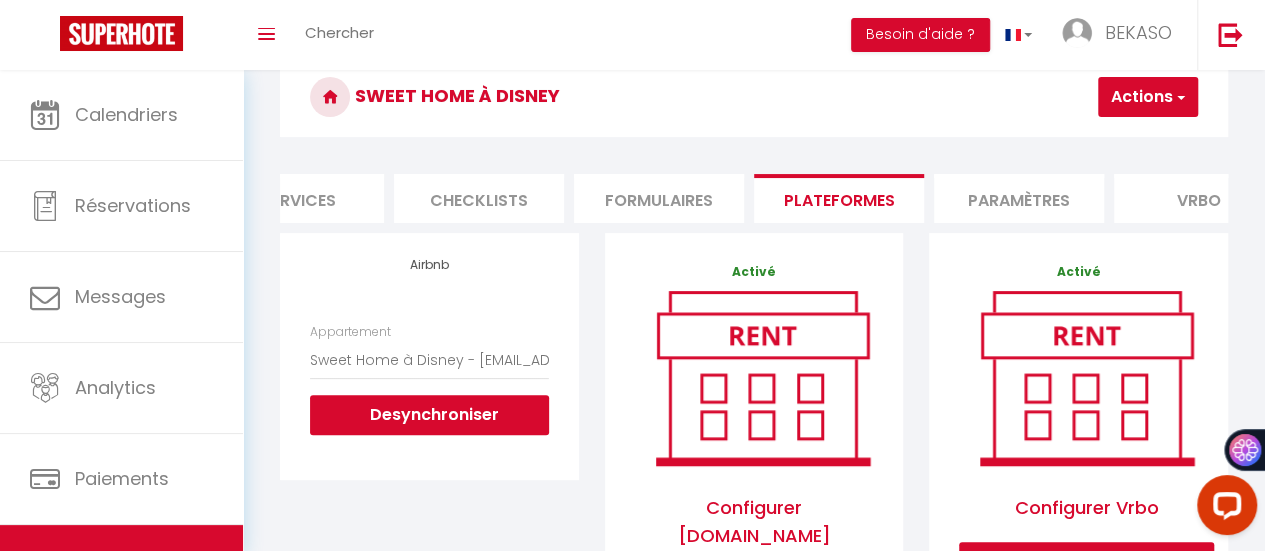 click on "Actions" at bounding box center [1148, 97] 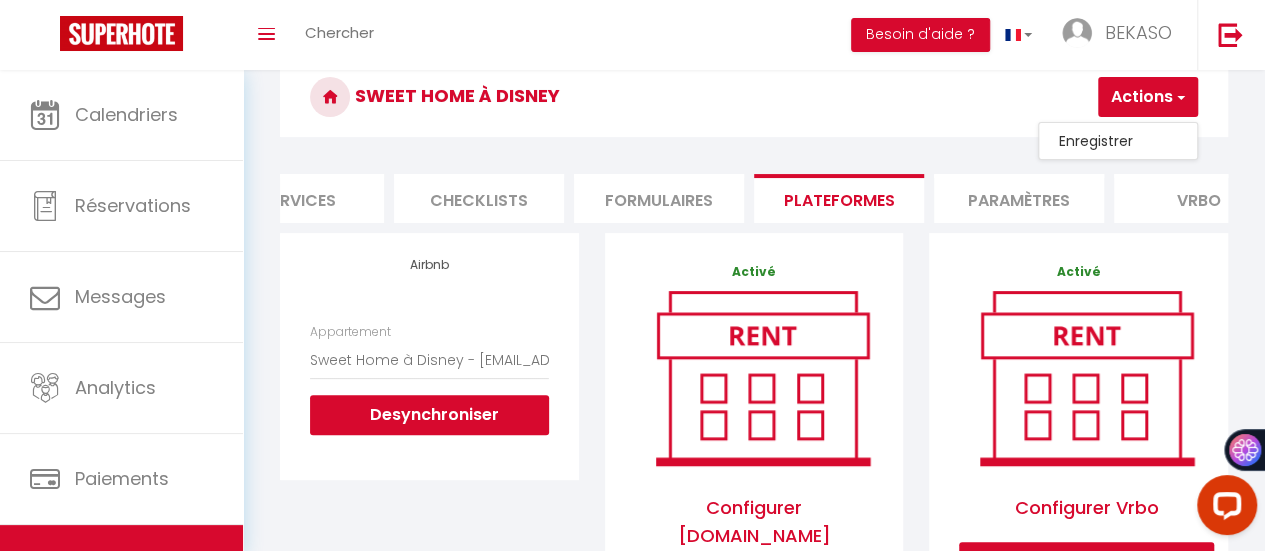 click on "Enregistrer" at bounding box center (1118, 141) 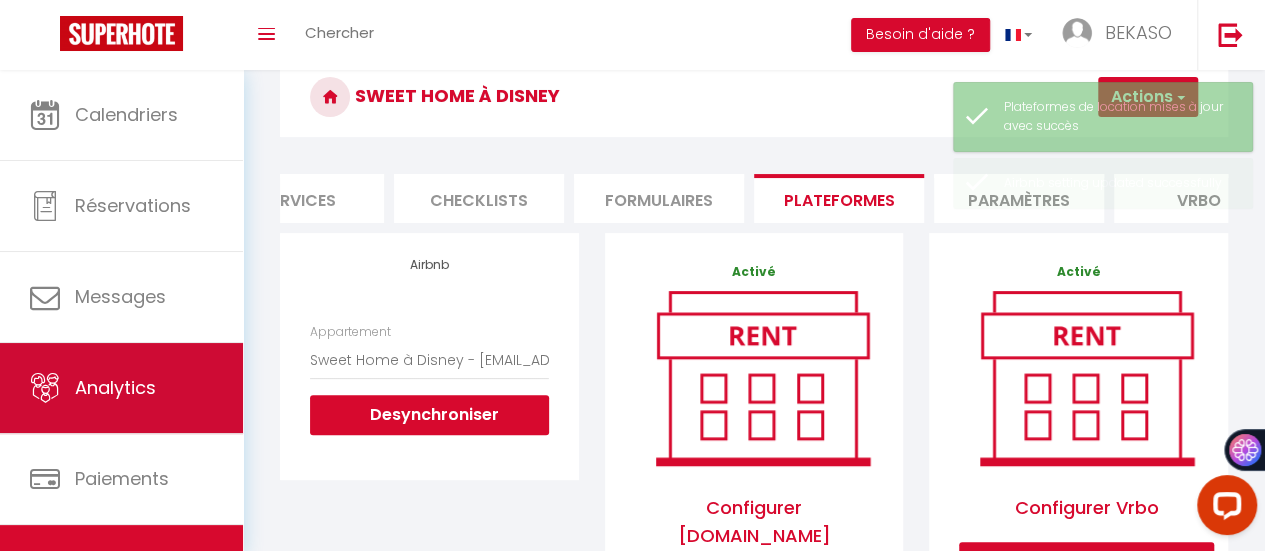scroll, scrollTop: 149, scrollLeft: 0, axis: vertical 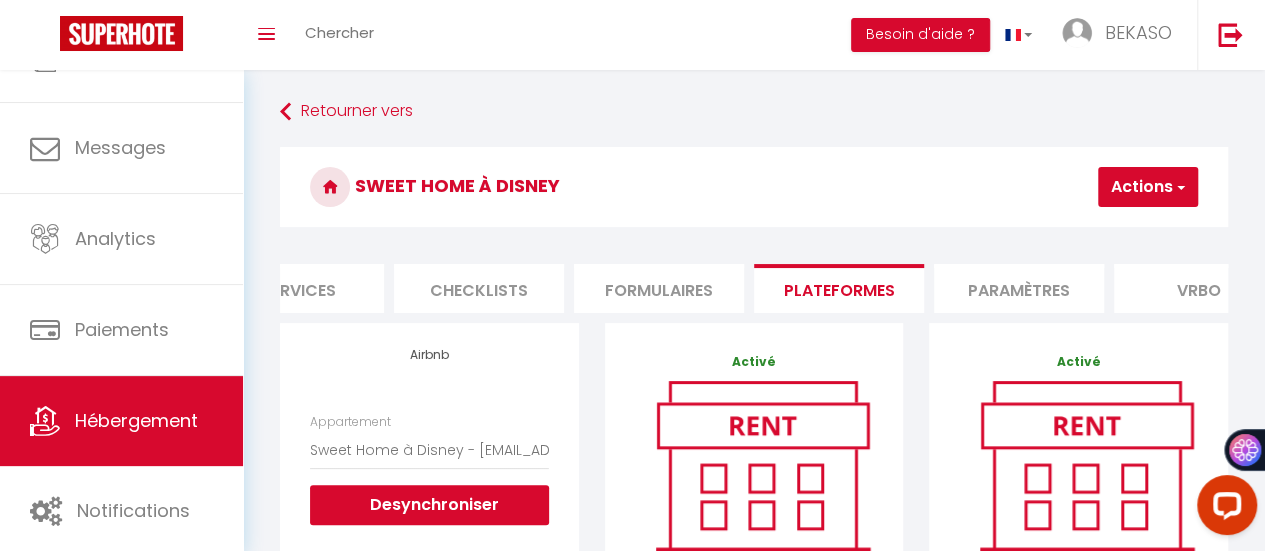 click on "Actions" at bounding box center [1148, 187] 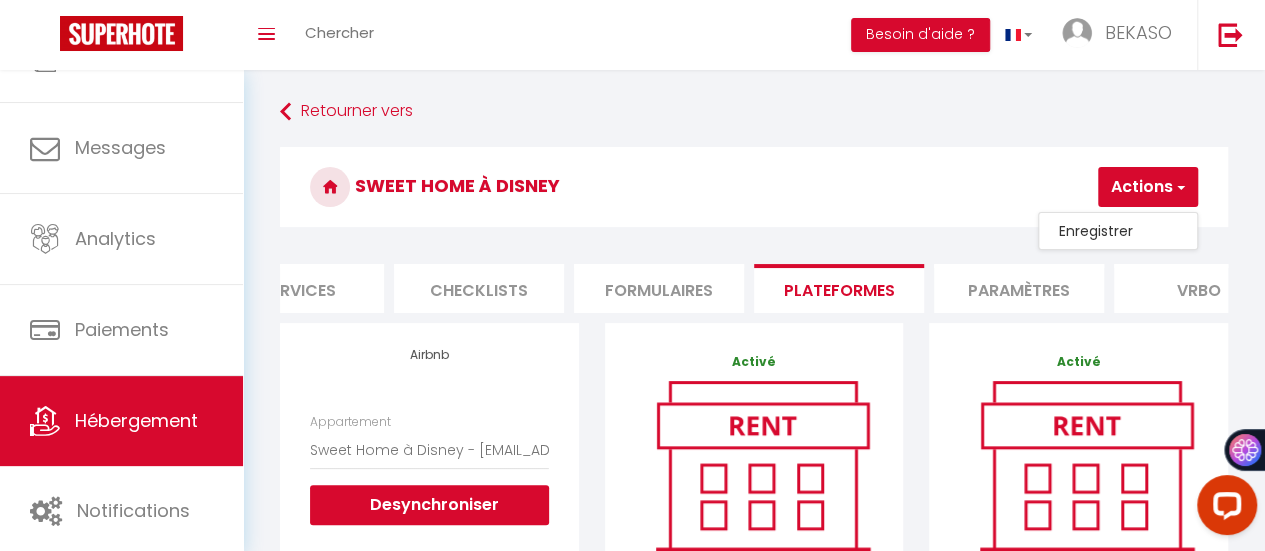 click on "Enregistrer" at bounding box center [1118, 231] 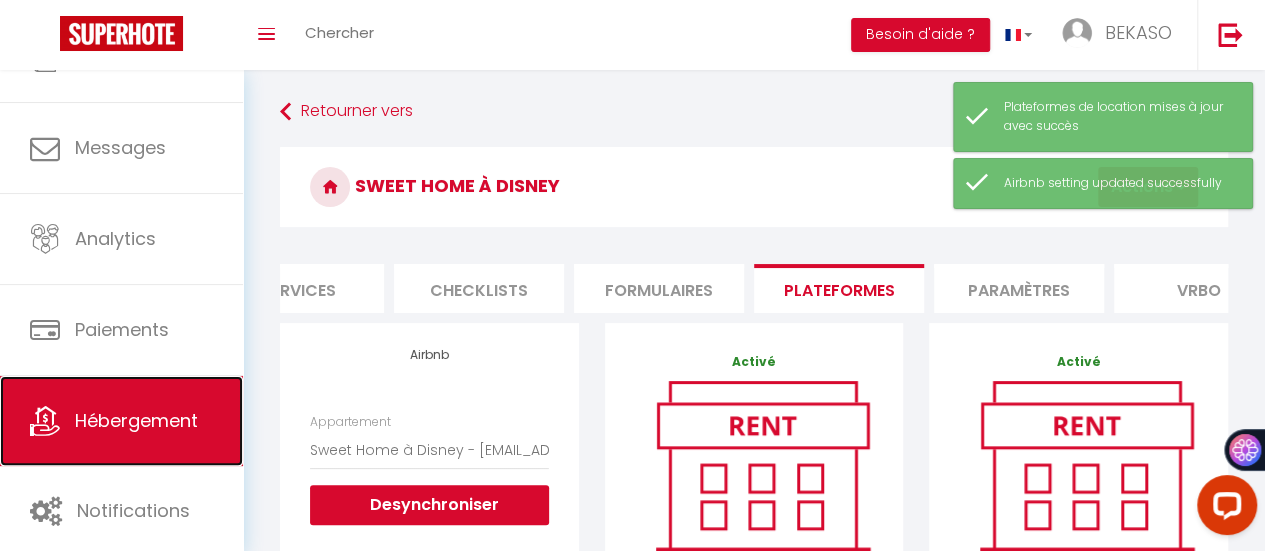 click on "Hébergement" at bounding box center (121, 421) 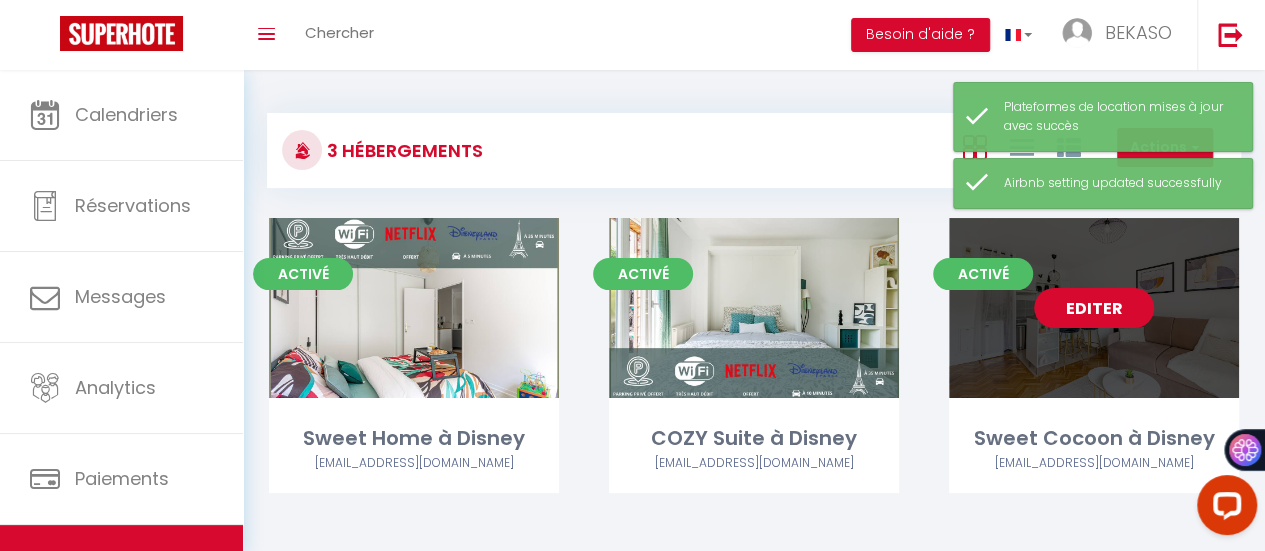 click on "Editer" at bounding box center [1094, 308] 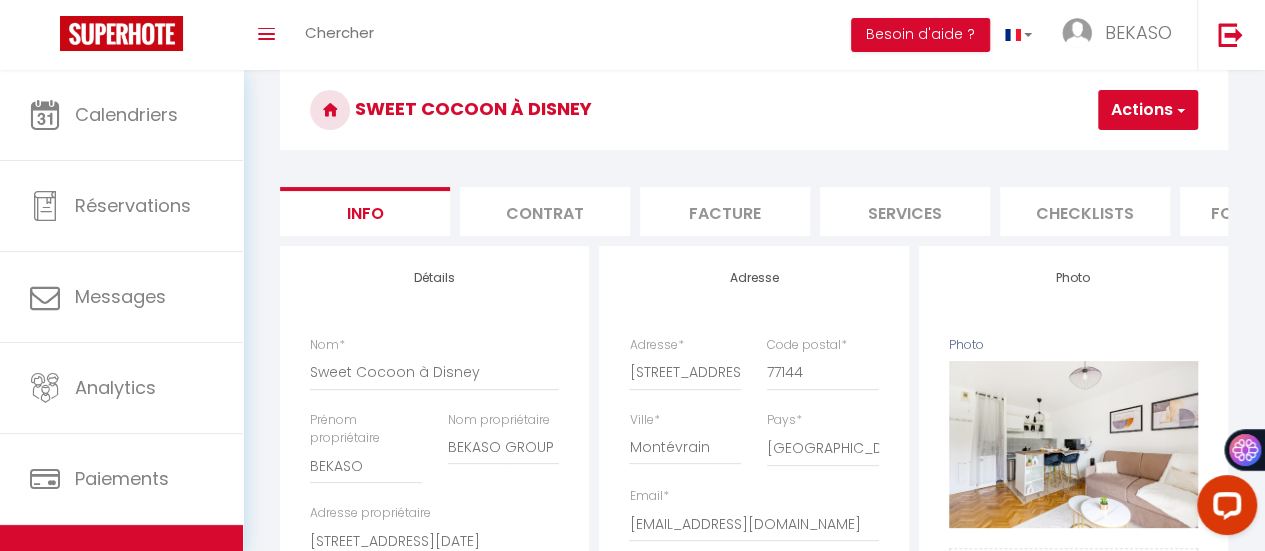 scroll, scrollTop: 57, scrollLeft: 0, axis: vertical 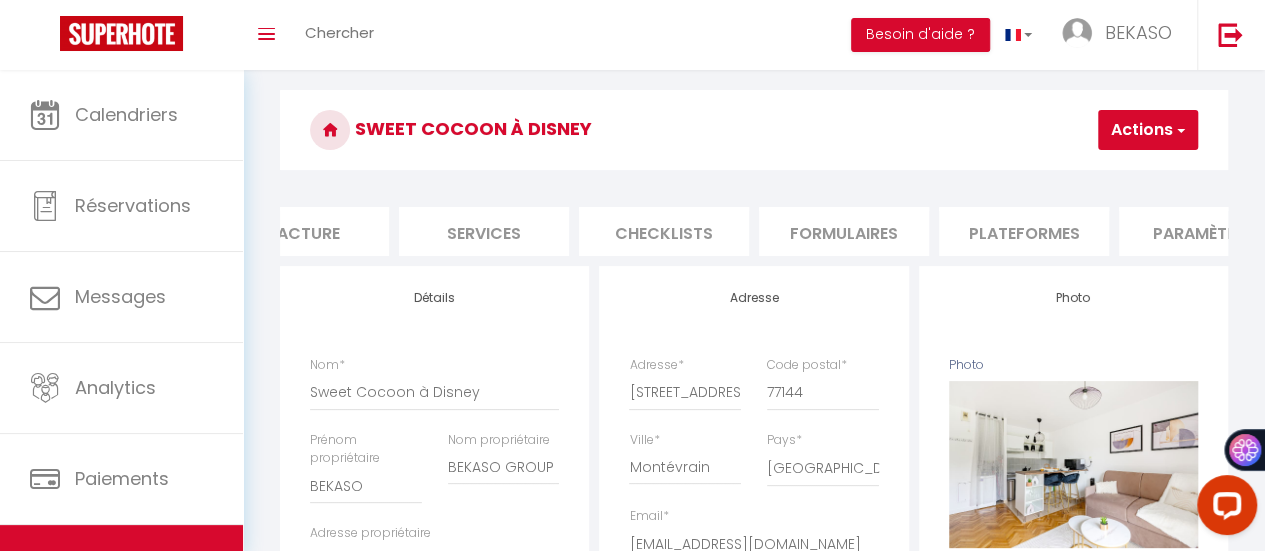 click on "Plateformes" at bounding box center (1024, 231) 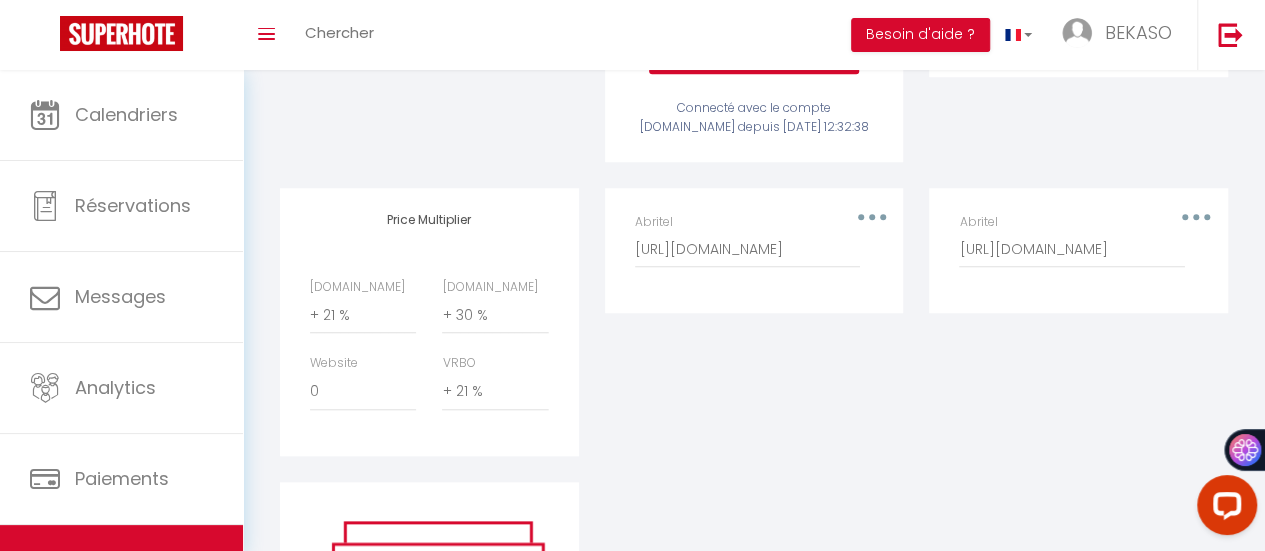 scroll, scrollTop: 684, scrollLeft: 0, axis: vertical 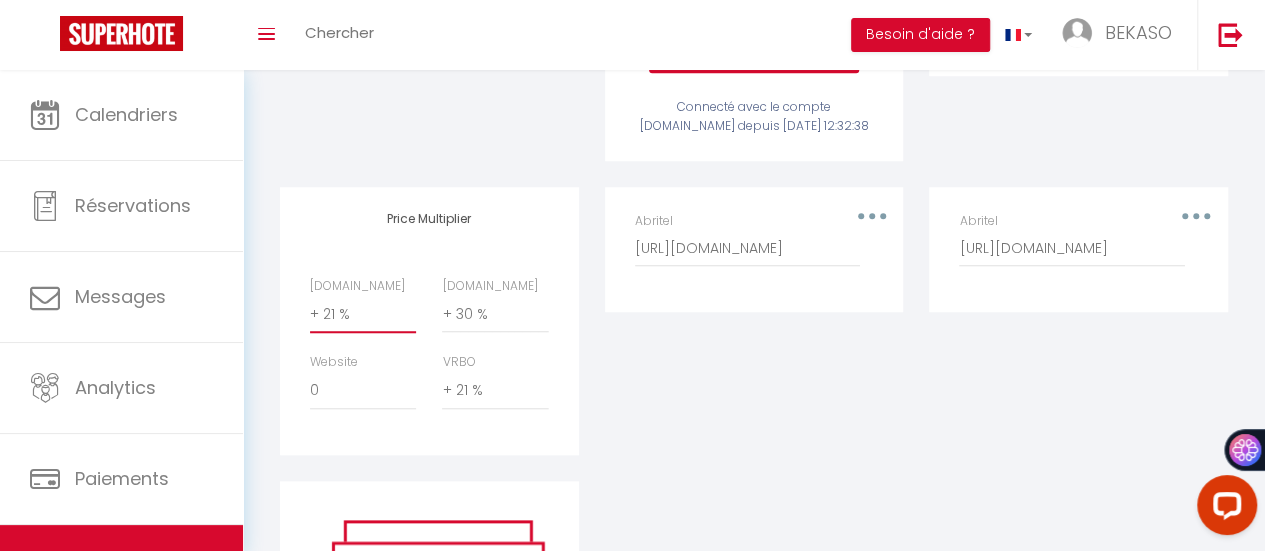 click on "0
+ 1 %
+ 2 %
+ 3 %
+ 4 %
+ 5 %
+ 6 %
+ 7 %
+ 8 %
+ 9 %" at bounding box center (363, 314) 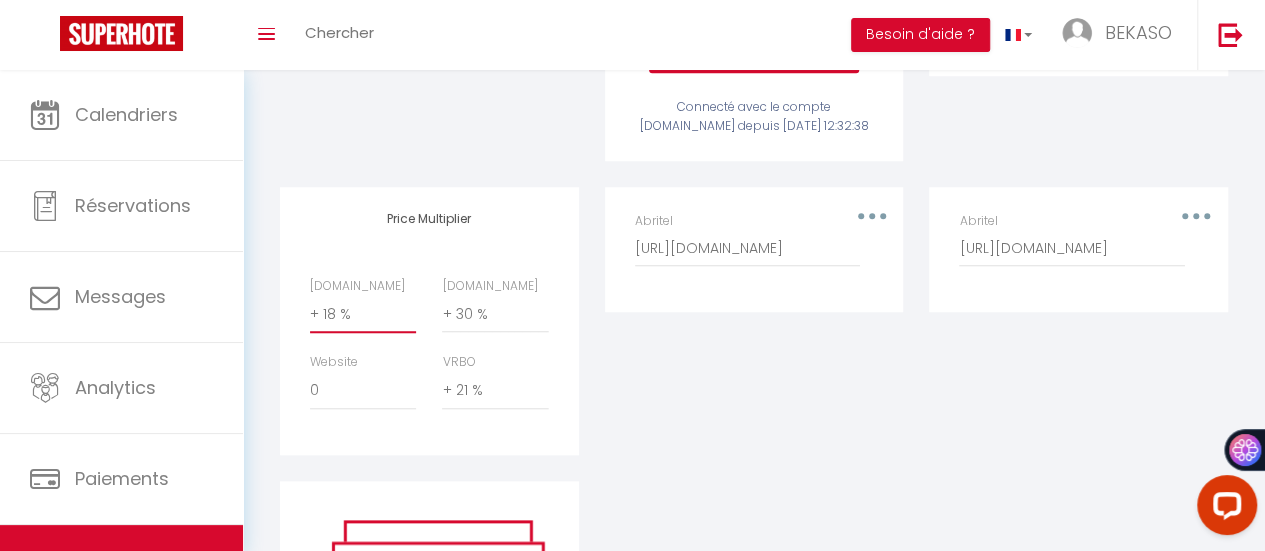 click on "0
+ 1 %
+ 2 %
+ 3 %
+ 4 %
+ 5 %
+ 6 %
+ 7 %
+ 8 %
+ 9 %" at bounding box center [363, 314] 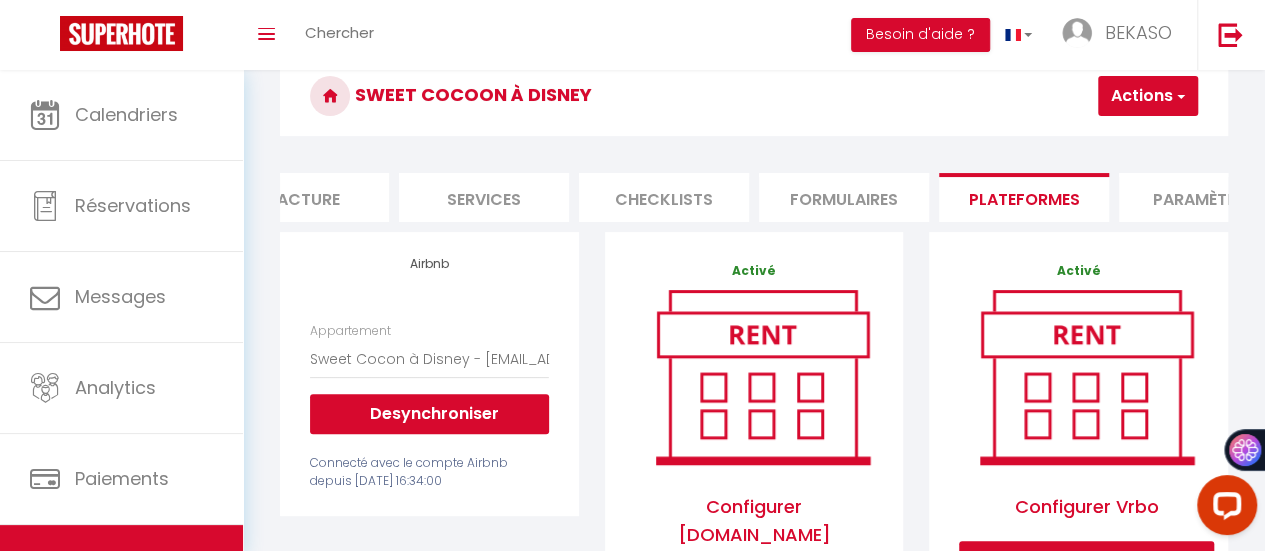 scroll, scrollTop: 88, scrollLeft: 0, axis: vertical 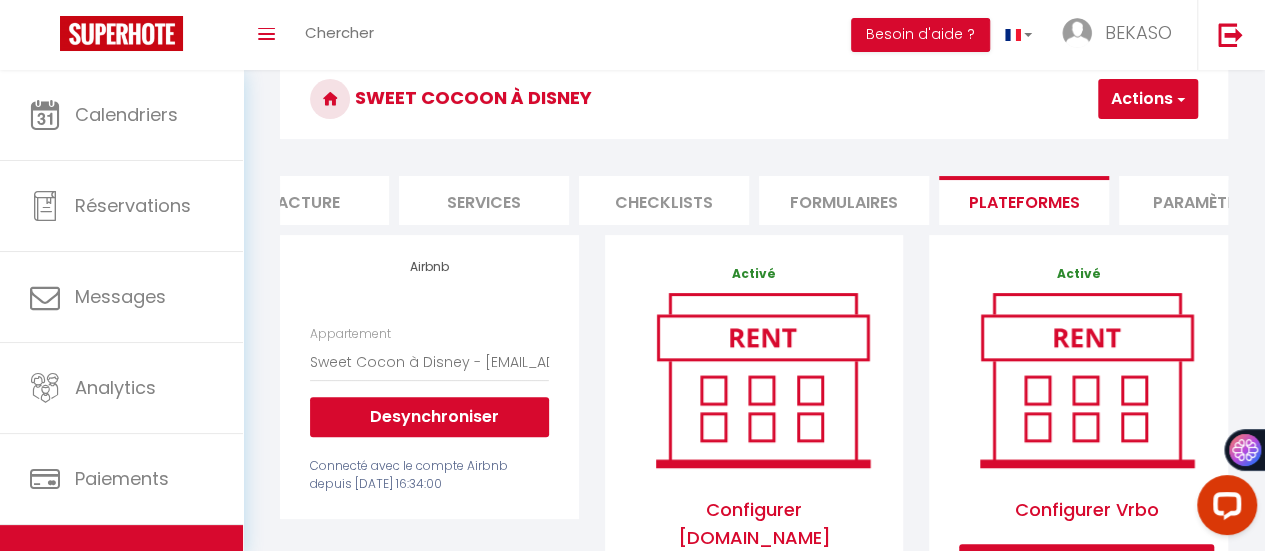 click on "Actions" at bounding box center [1148, 99] 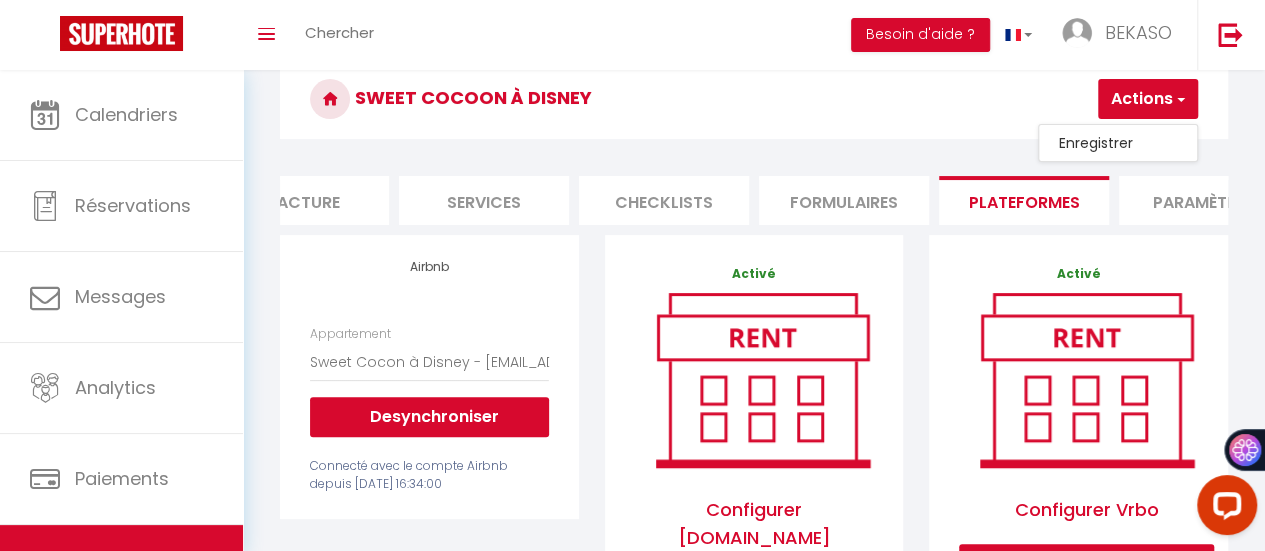 click on "Enregistrer" at bounding box center [1118, 143] 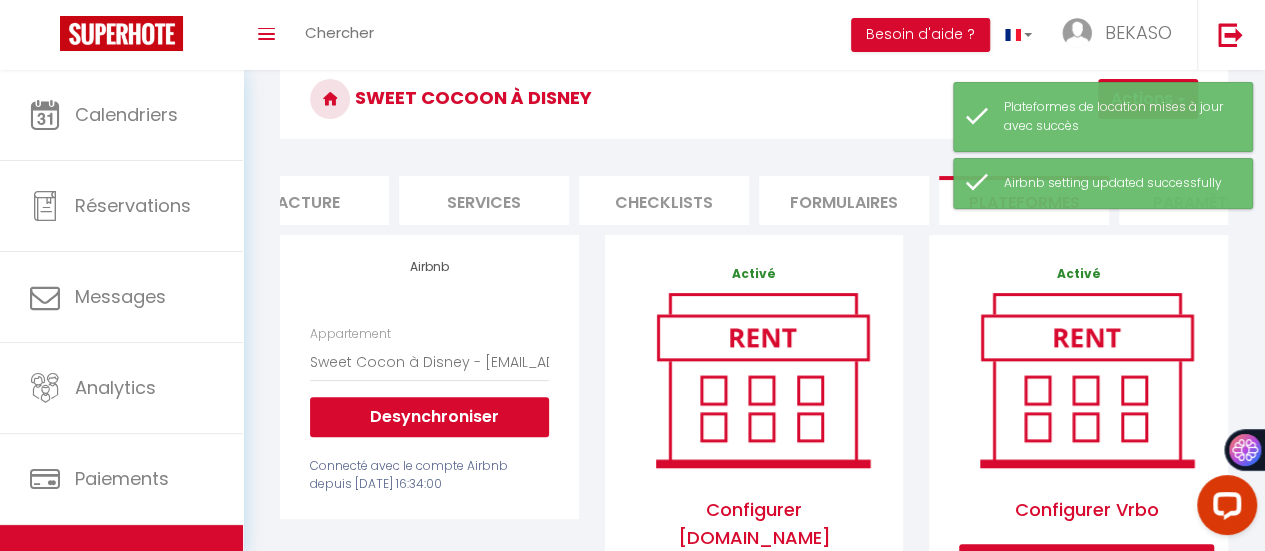 click on "Sweet Cocoon à Disney" at bounding box center [754, 99] 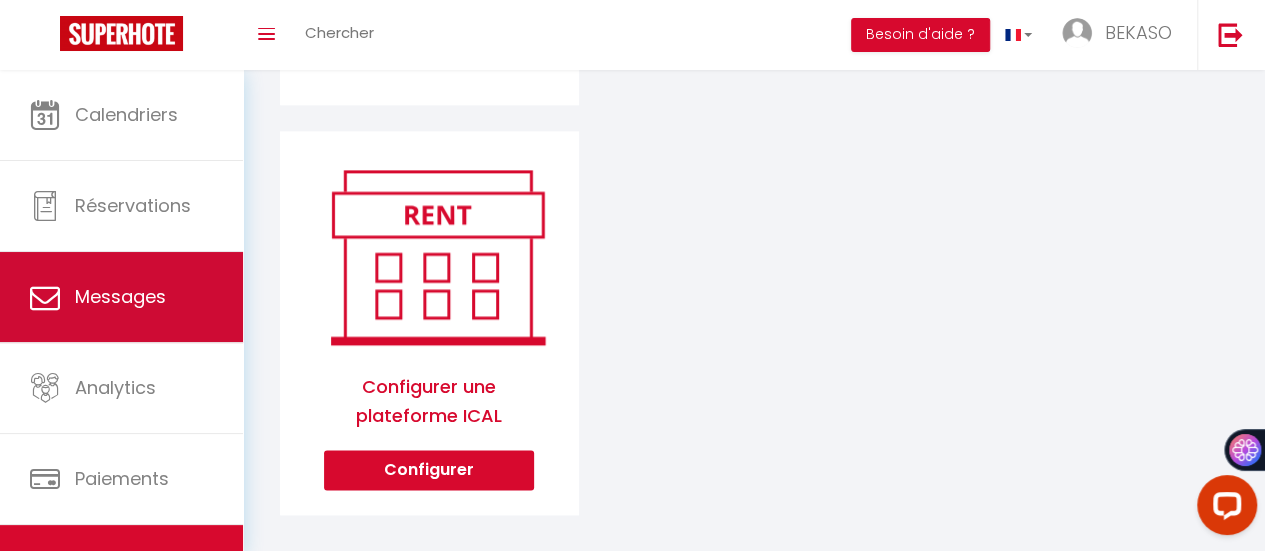 scroll, scrollTop: 0, scrollLeft: 0, axis: both 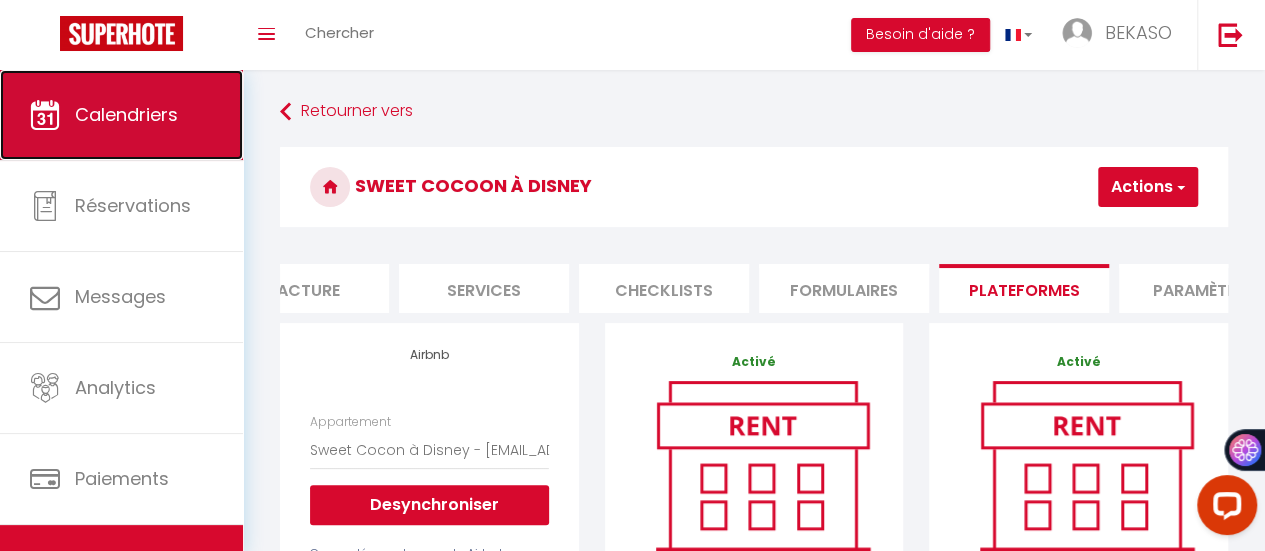 click on "Calendriers" at bounding box center [121, 115] 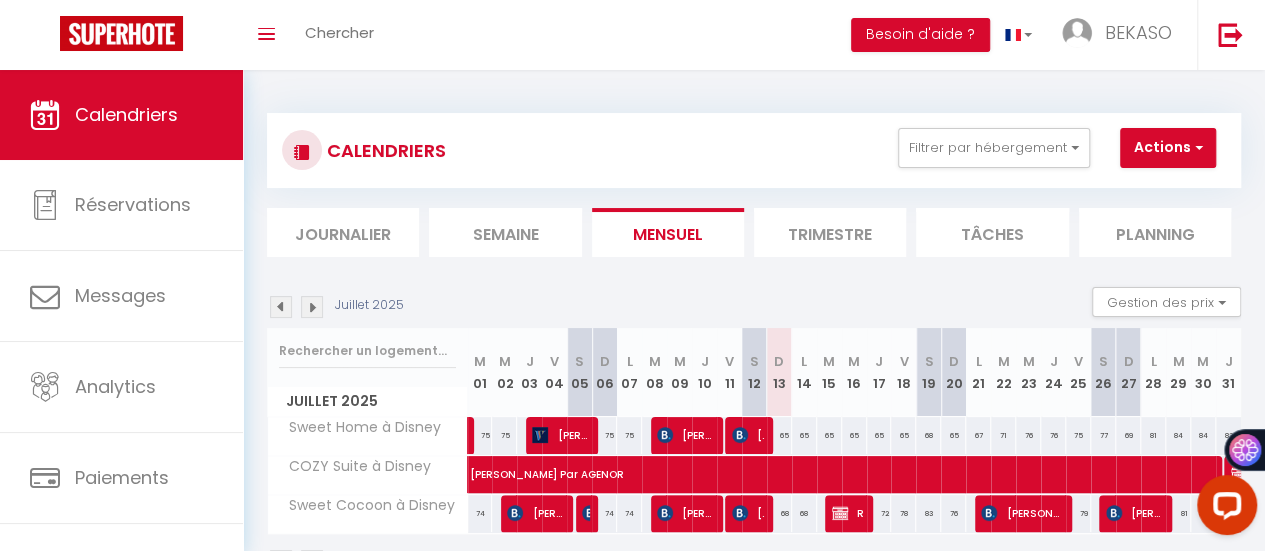scroll, scrollTop: 78, scrollLeft: 0, axis: vertical 